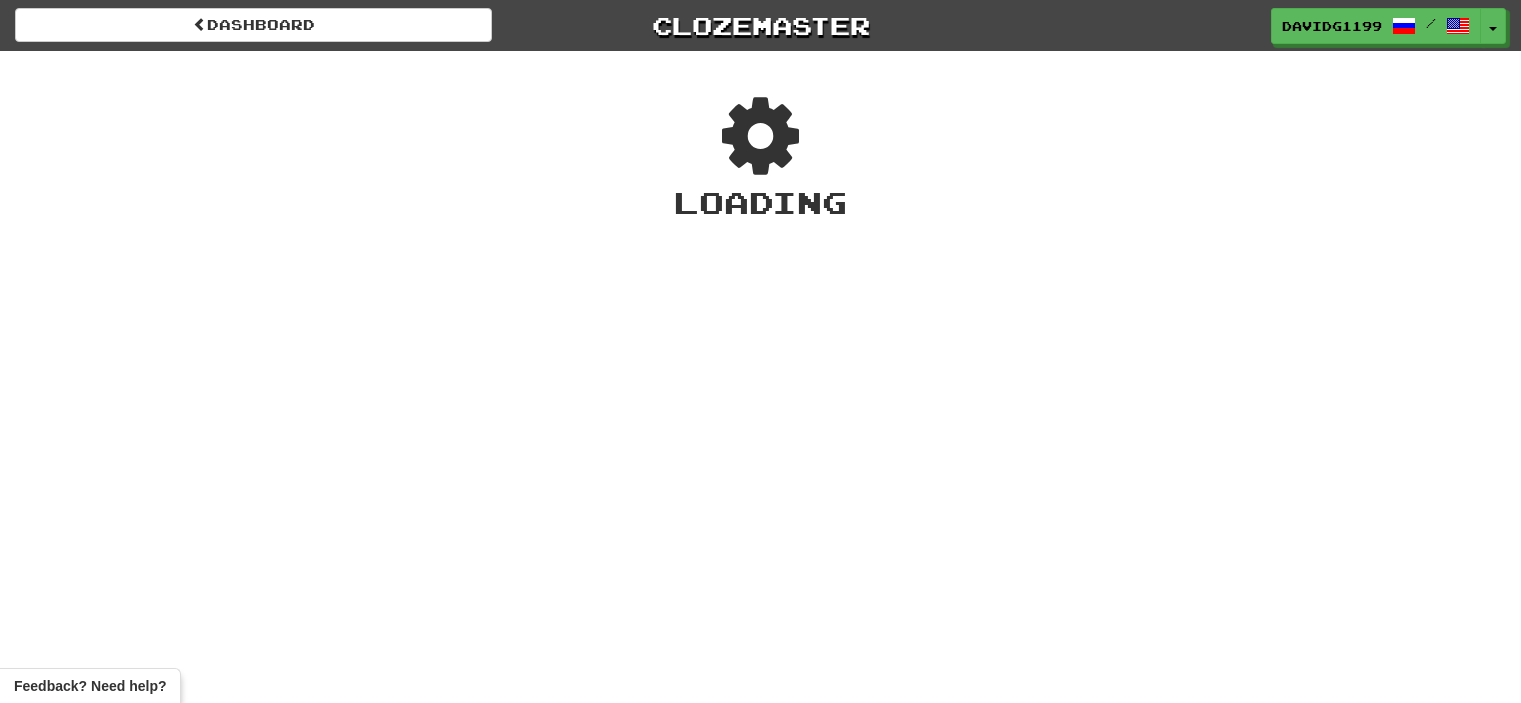 scroll, scrollTop: 0, scrollLeft: 0, axis: both 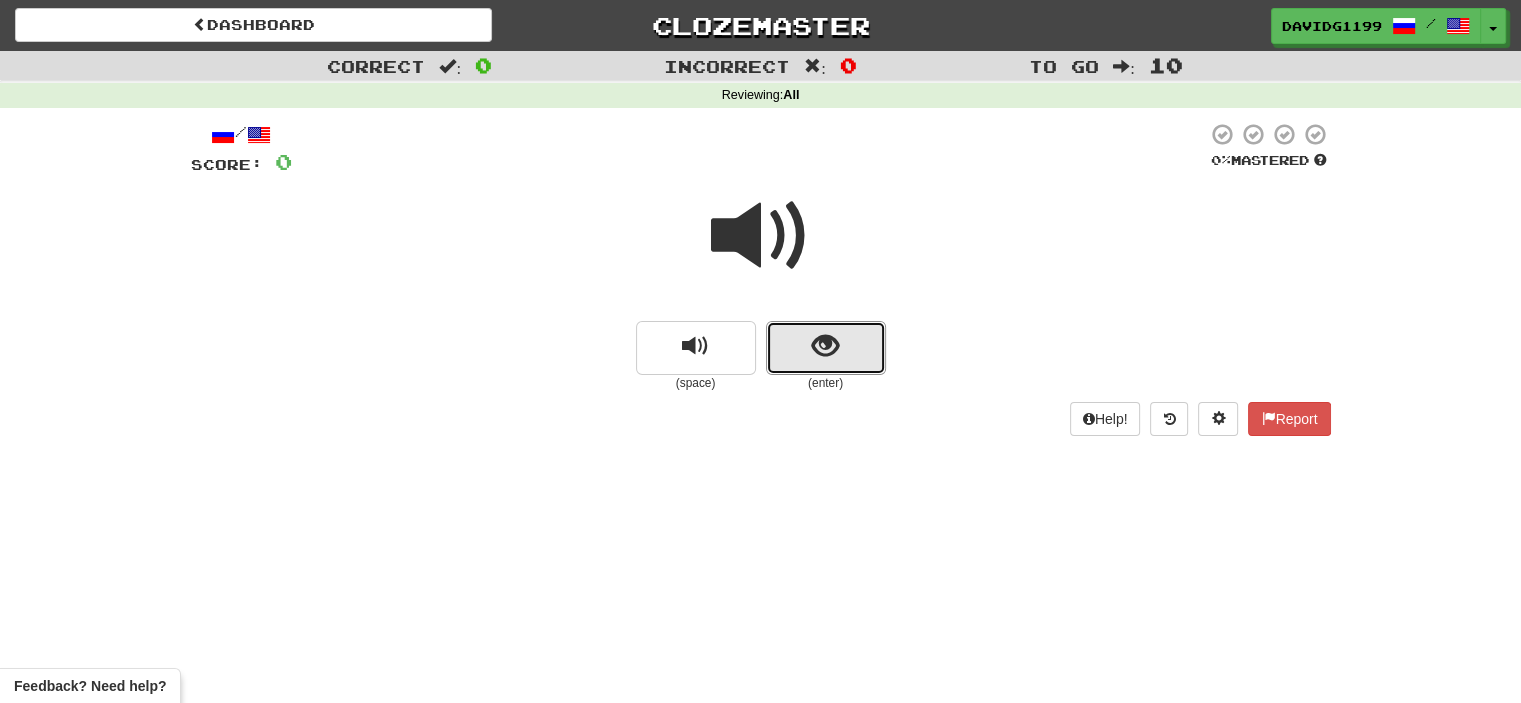 click at bounding box center (826, 348) 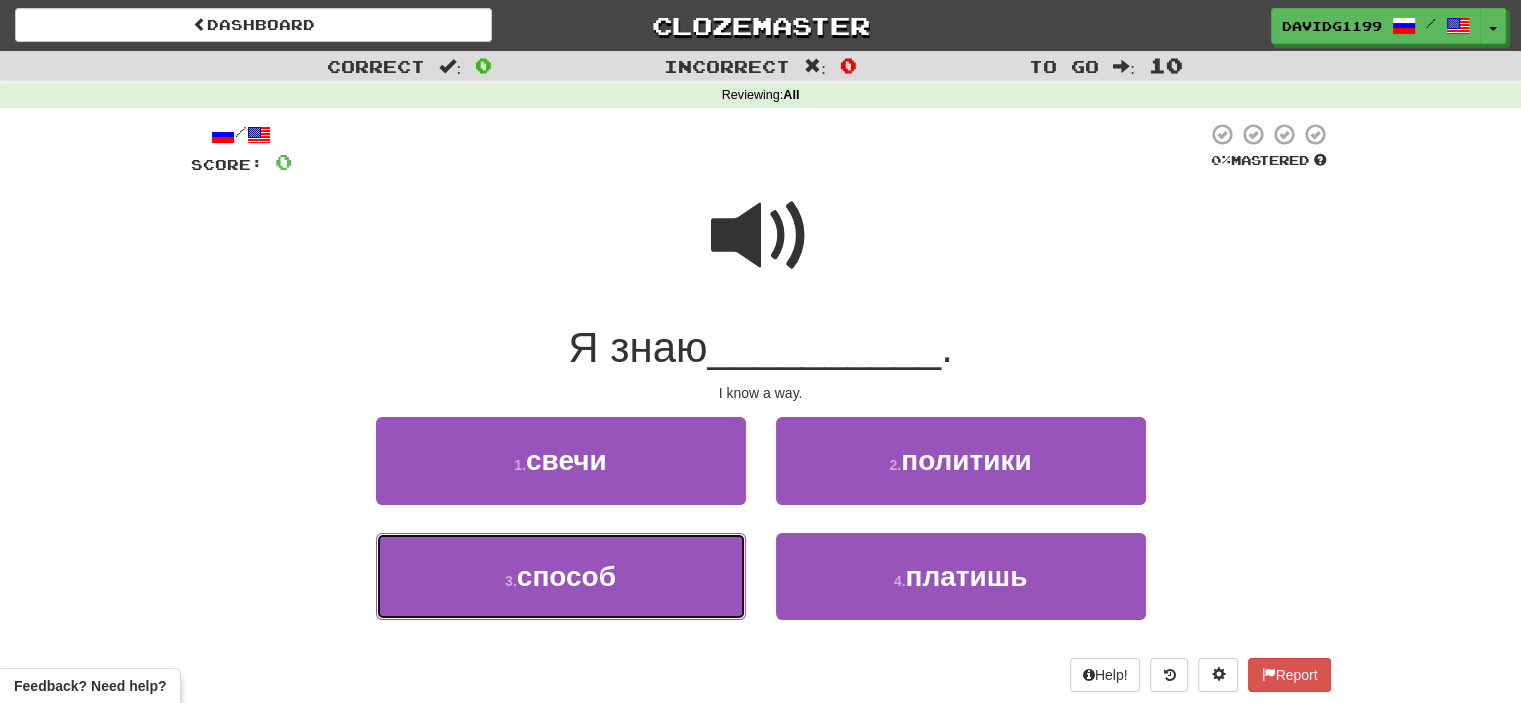 click on "3 .  способ" at bounding box center [561, 576] 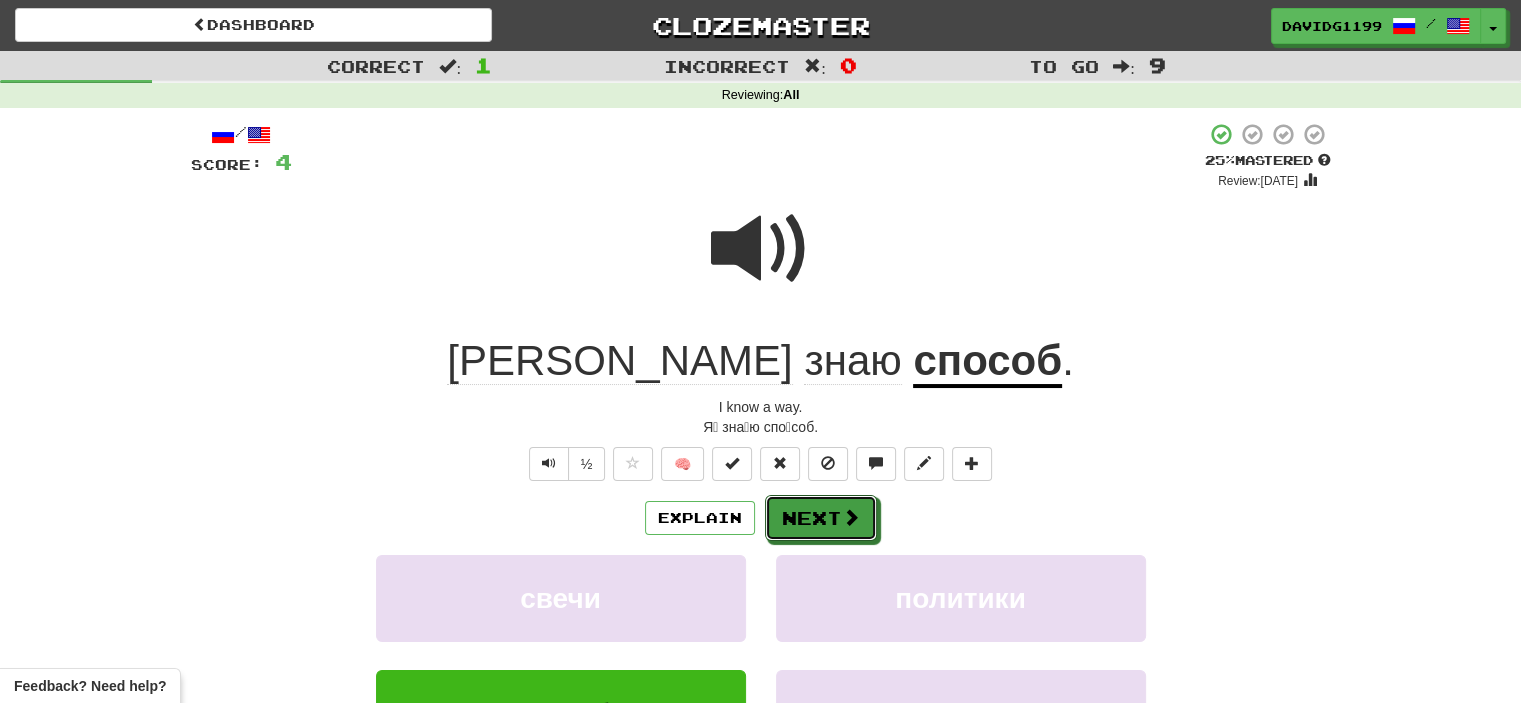 click at bounding box center (851, 517) 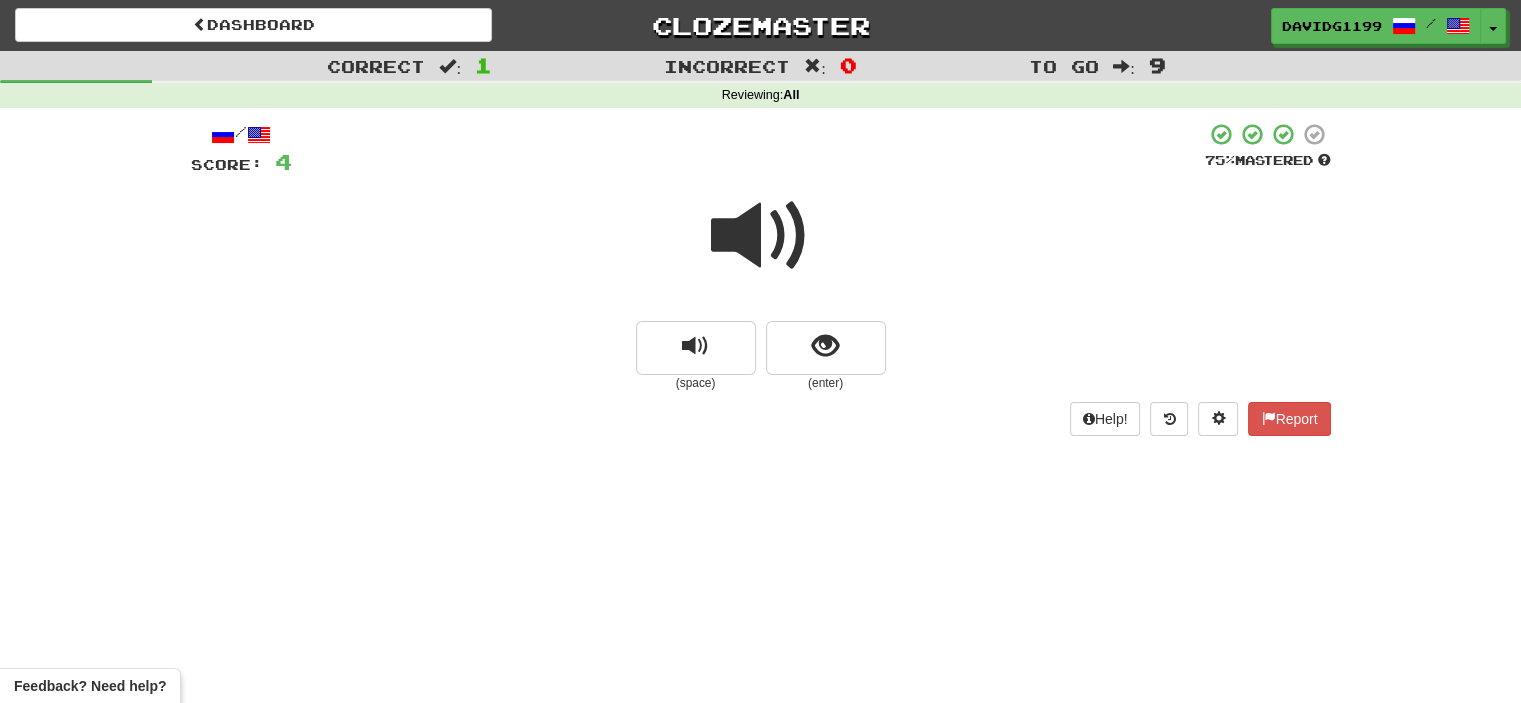 drag, startPoint x: 782, startPoint y: 235, endPoint x: 757, endPoint y: 228, distance: 25.96151 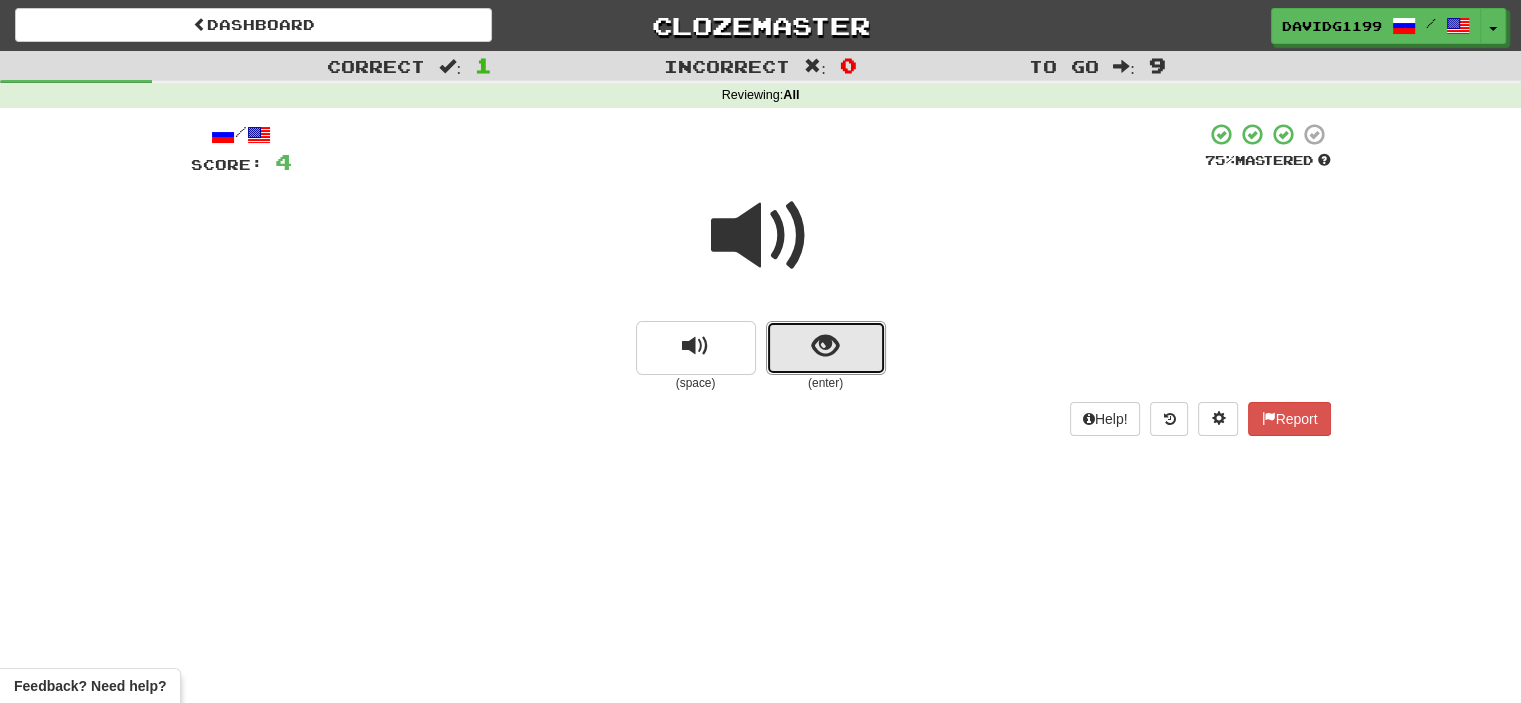 click at bounding box center (826, 348) 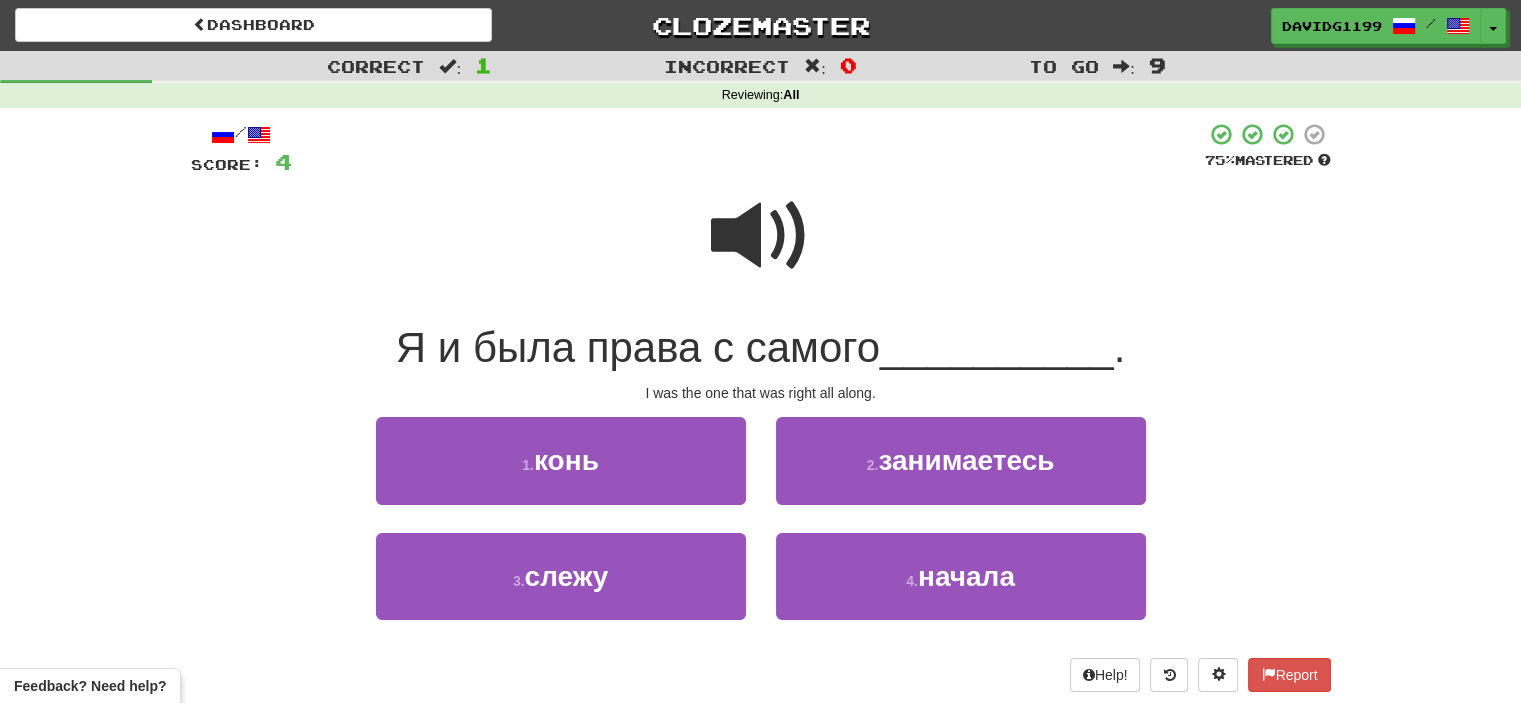 click at bounding box center (761, 236) 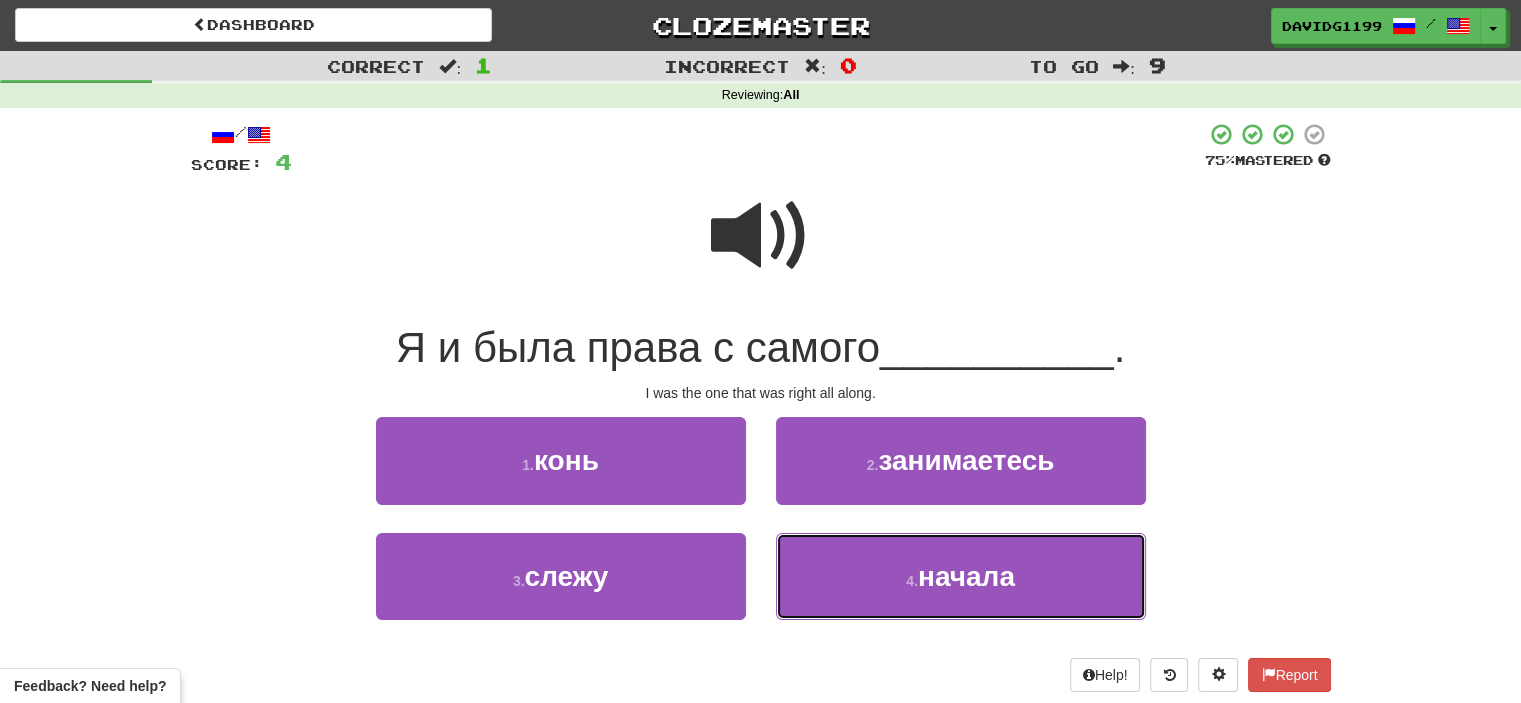 drag, startPoint x: 910, startPoint y: 580, endPoint x: 891, endPoint y: 580, distance: 19 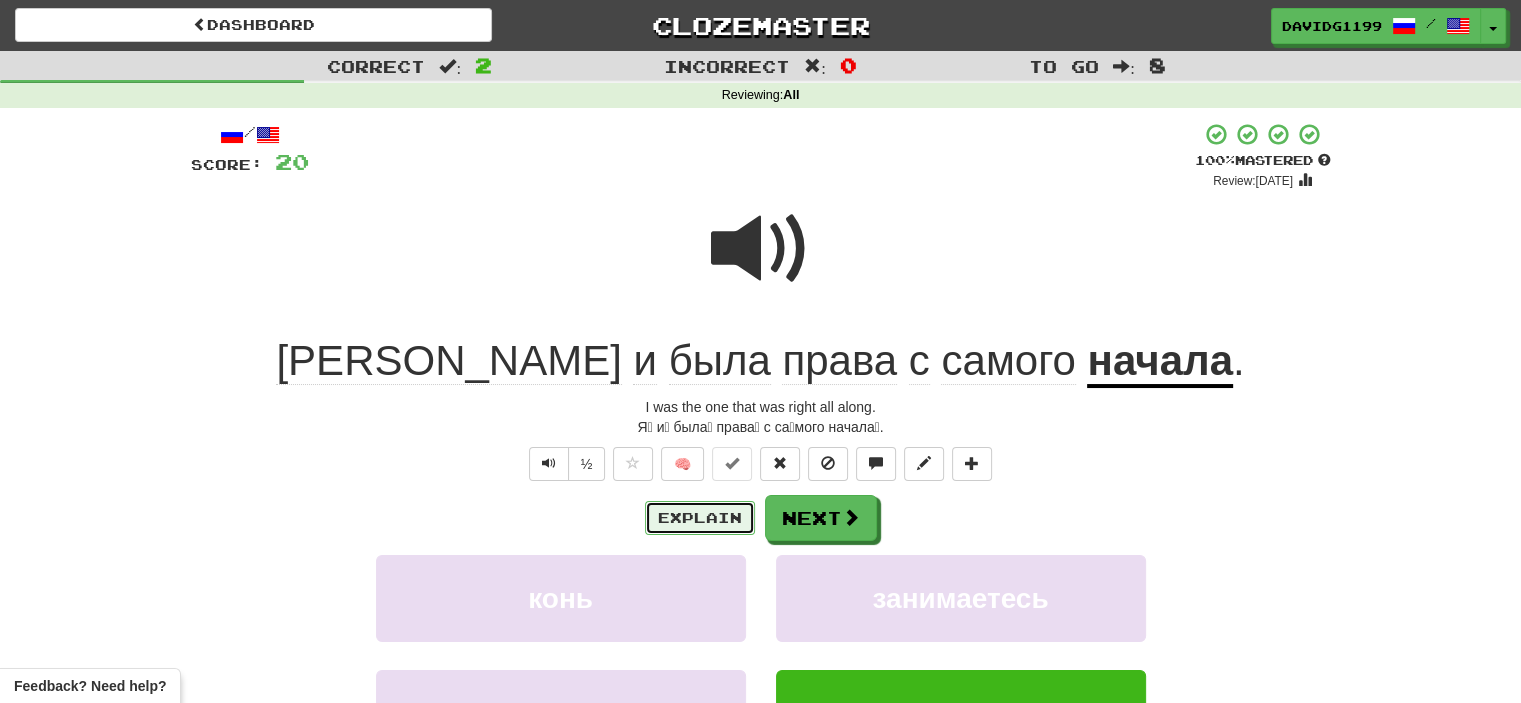 click on "Explain" at bounding box center [700, 518] 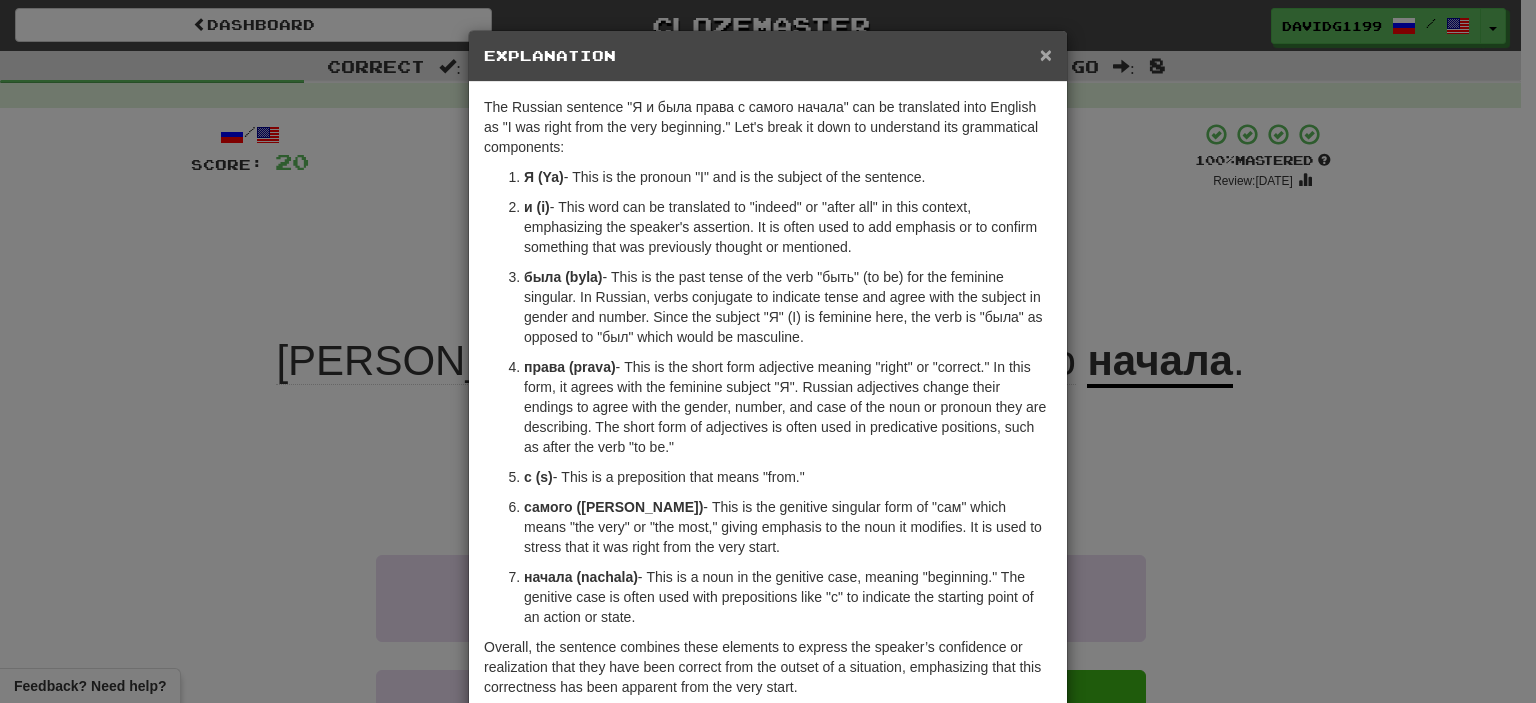 click on "×" at bounding box center (1046, 54) 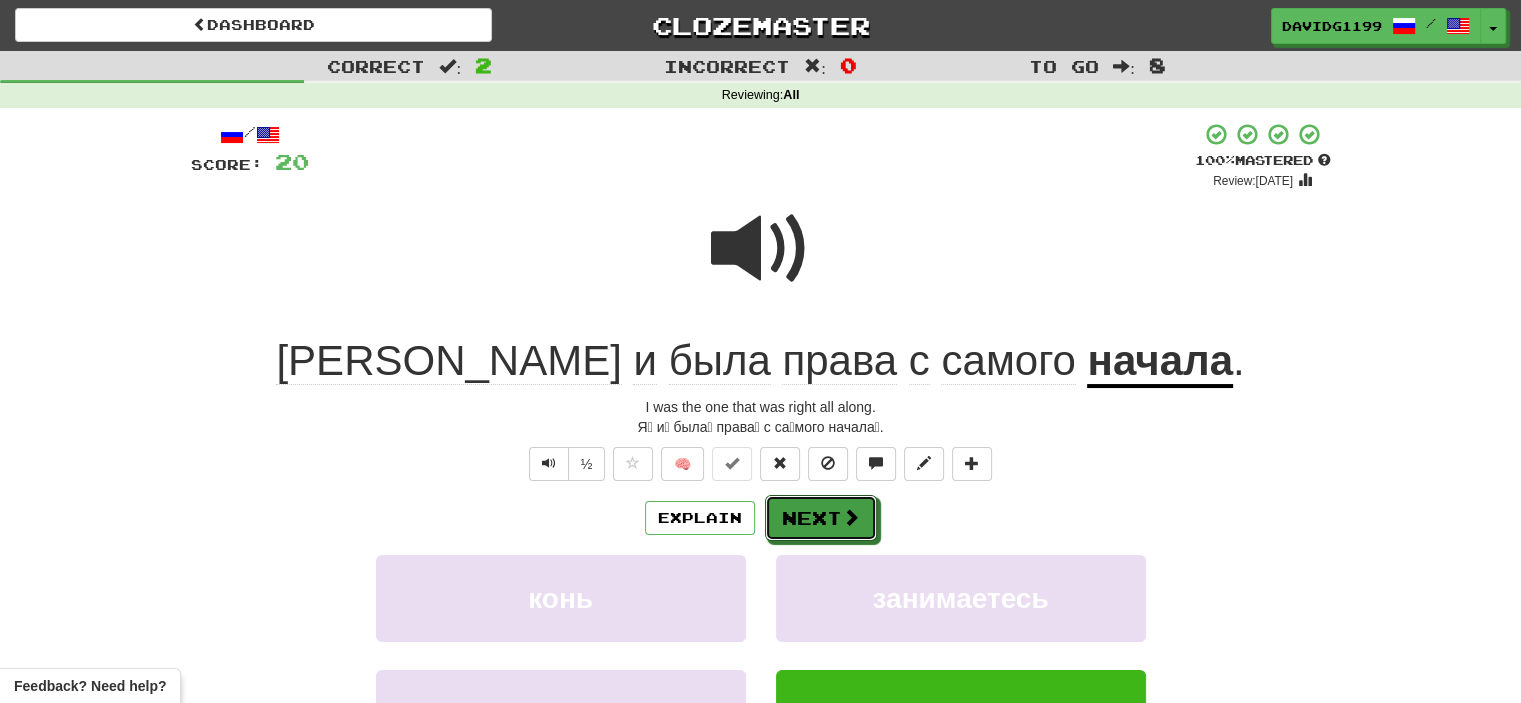 click on "Next" at bounding box center [821, 518] 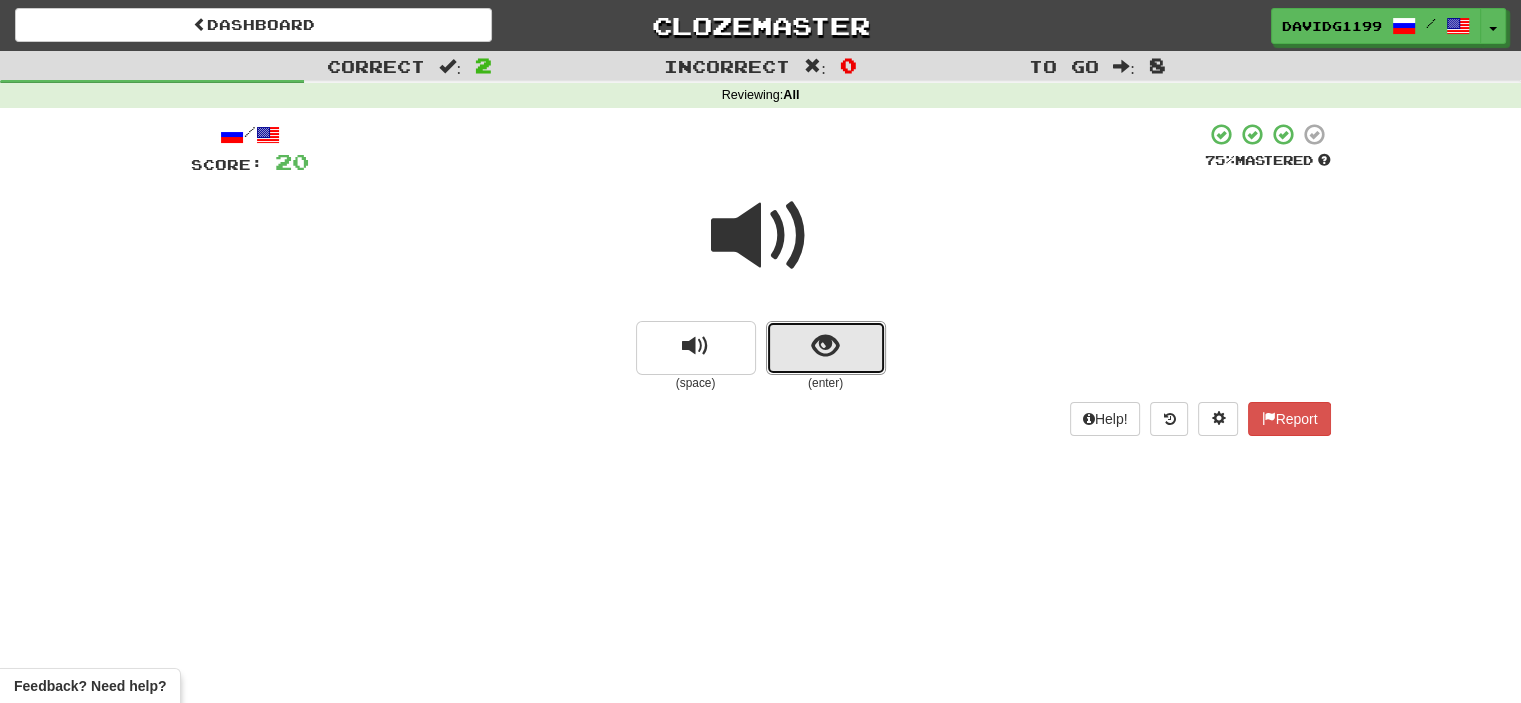 click at bounding box center (826, 348) 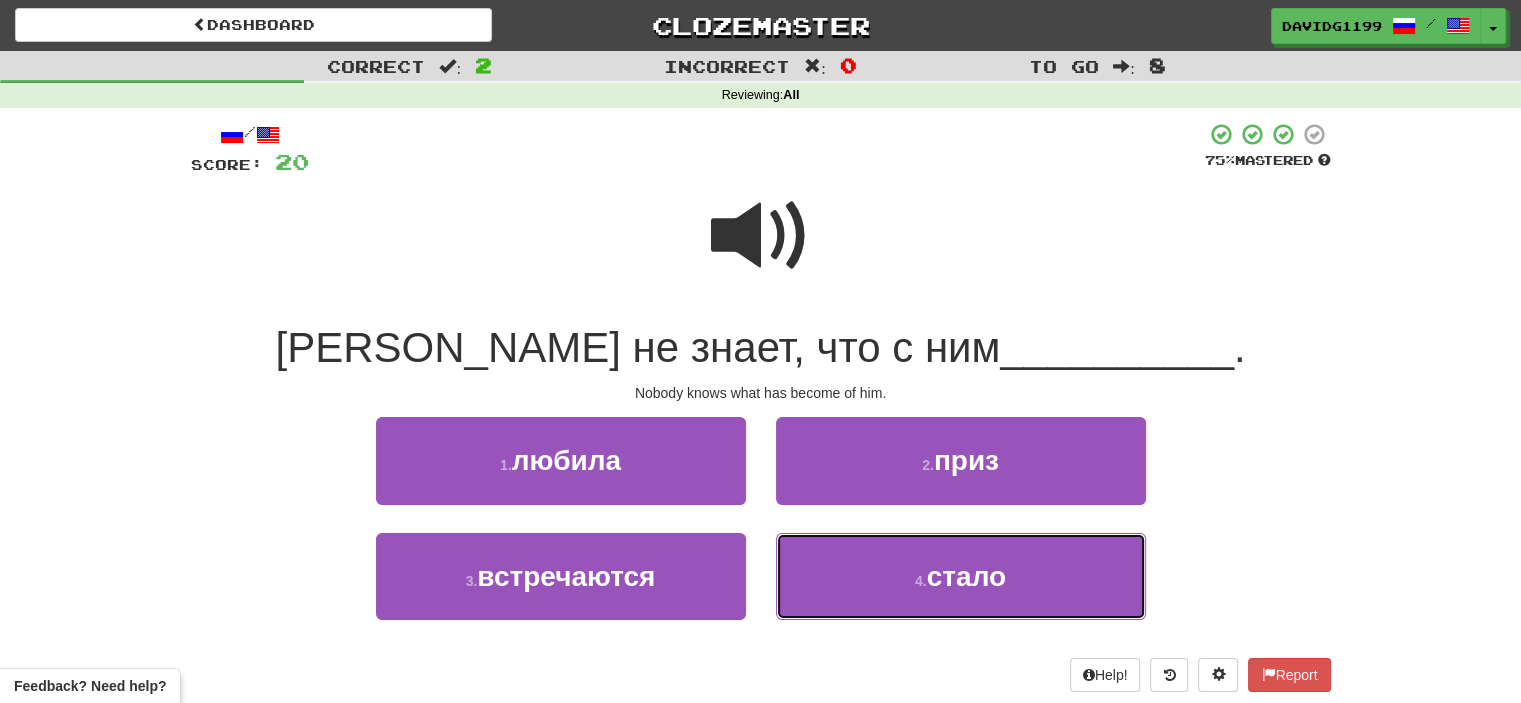drag, startPoint x: 881, startPoint y: 584, endPoint x: 868, endPoint y: 585, distance: 13.038404 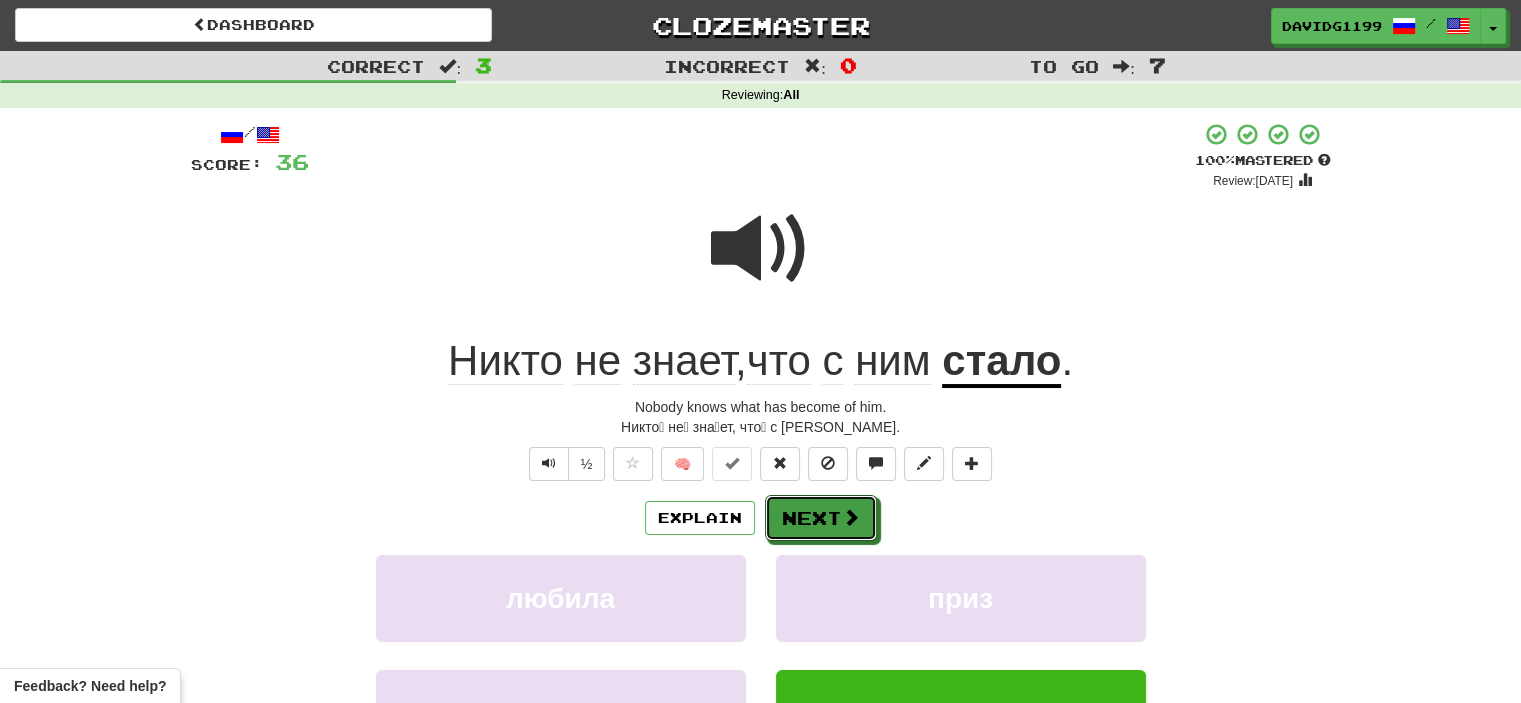 click on "Next" at bounding box center [821, 518] 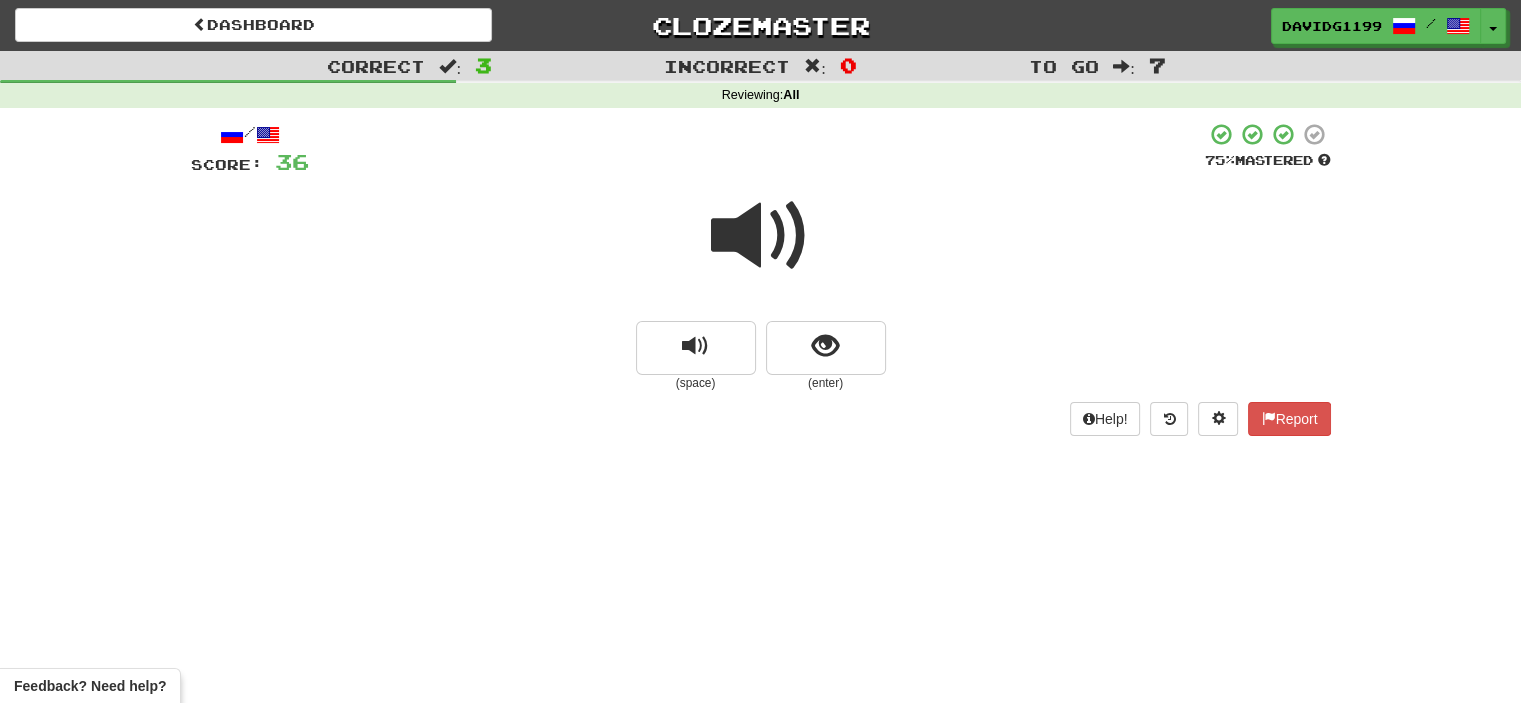 click at bounding box center (761, 236) 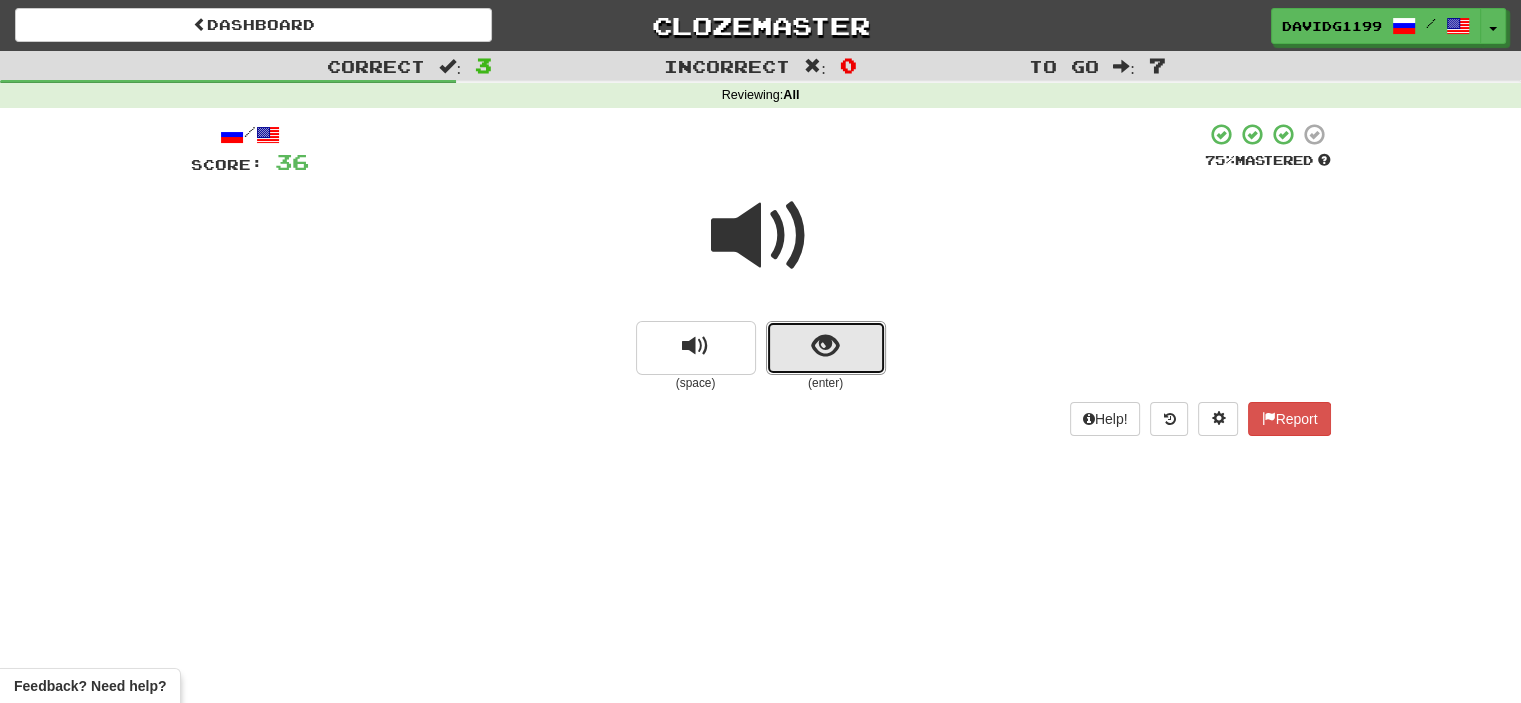 click at bounding box center [826, 348] 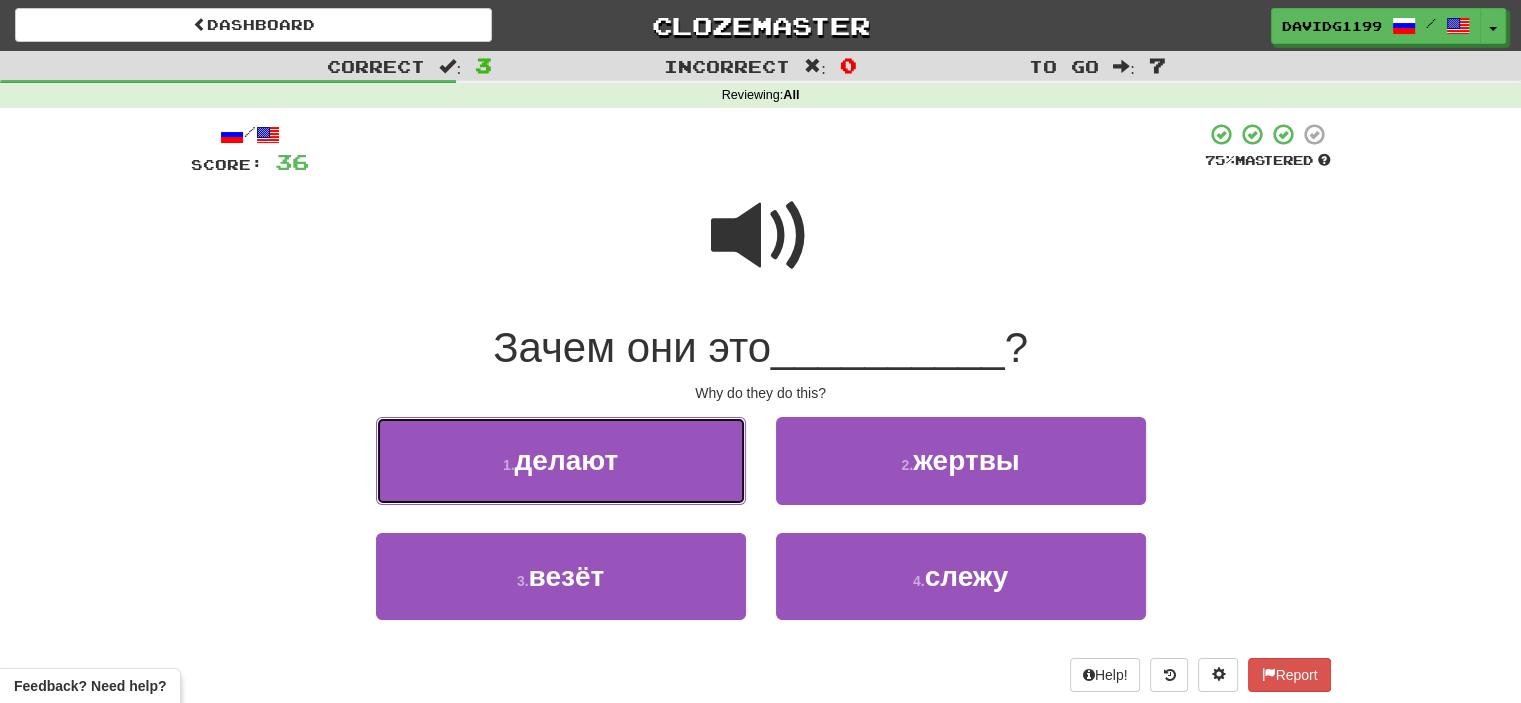click on "1 .  делают" at bounding box center (561, 460) 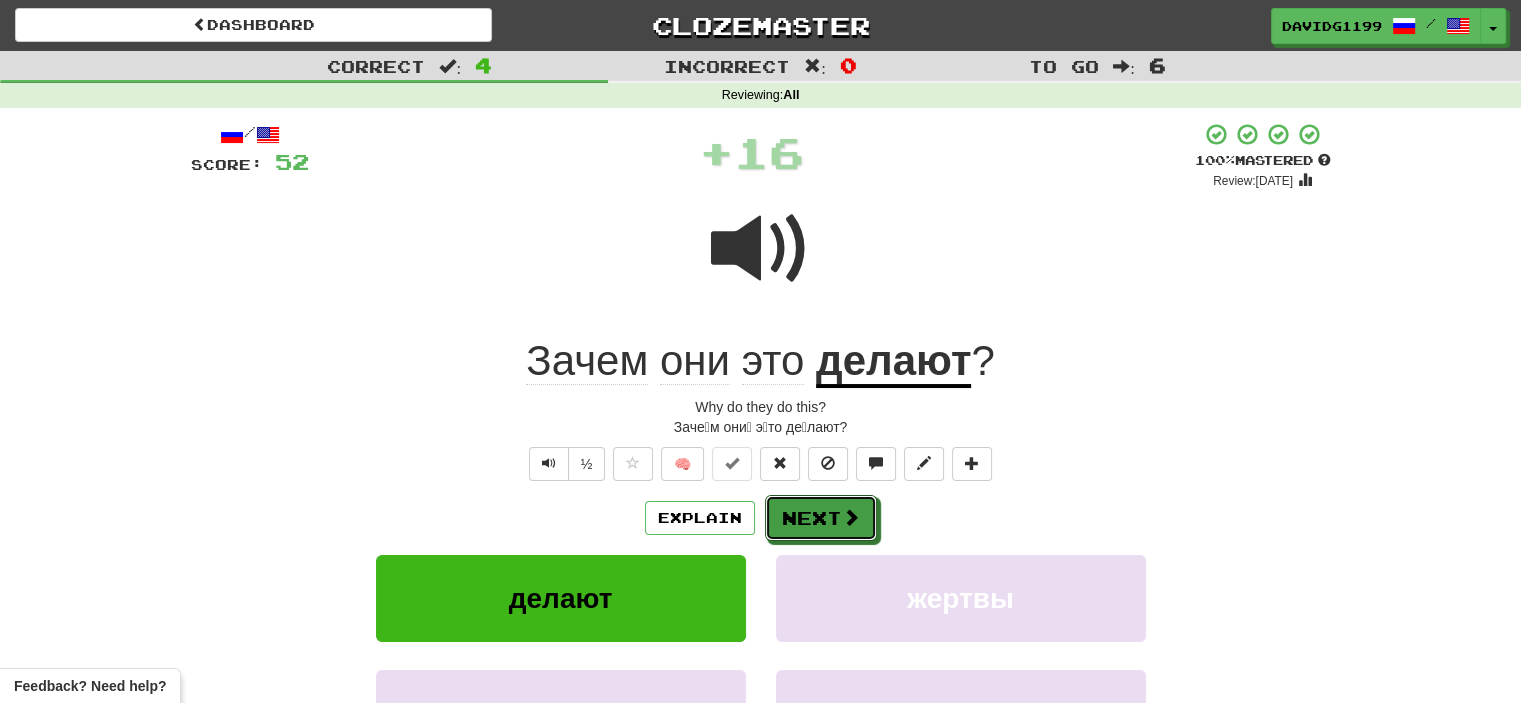 click on "Next" at bounding box center (821, 518) 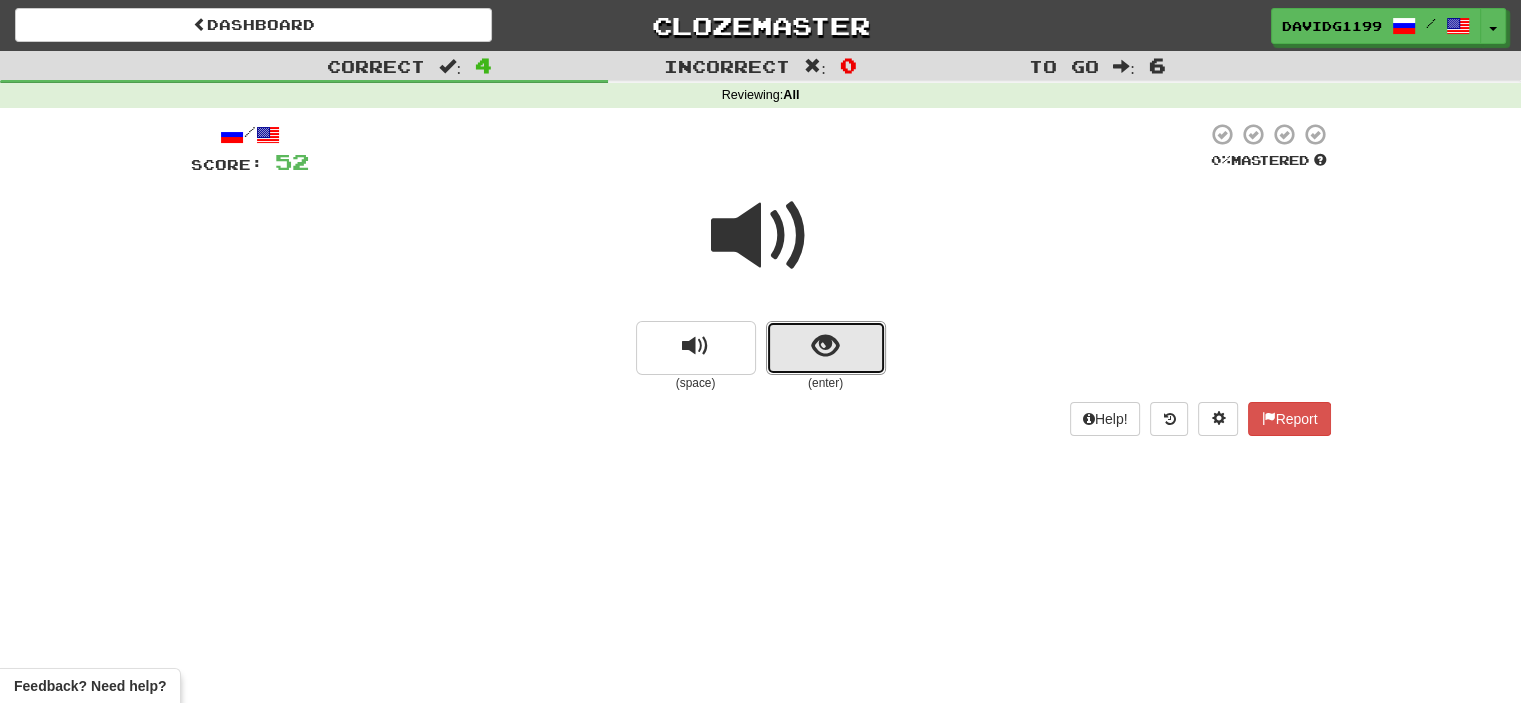 click at bounding box center (826, 348) 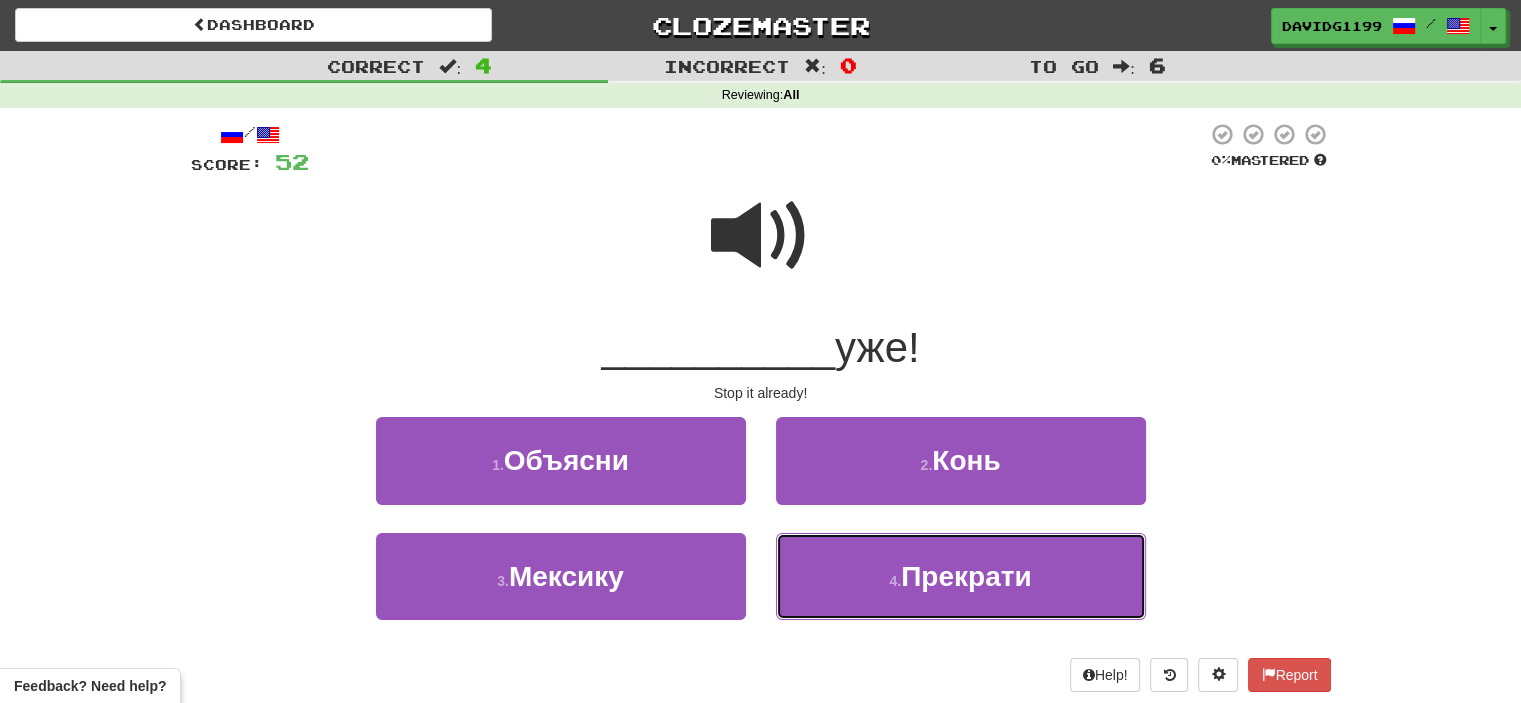 click on "4 .  Прекрати" at bounding box center [961, 576] 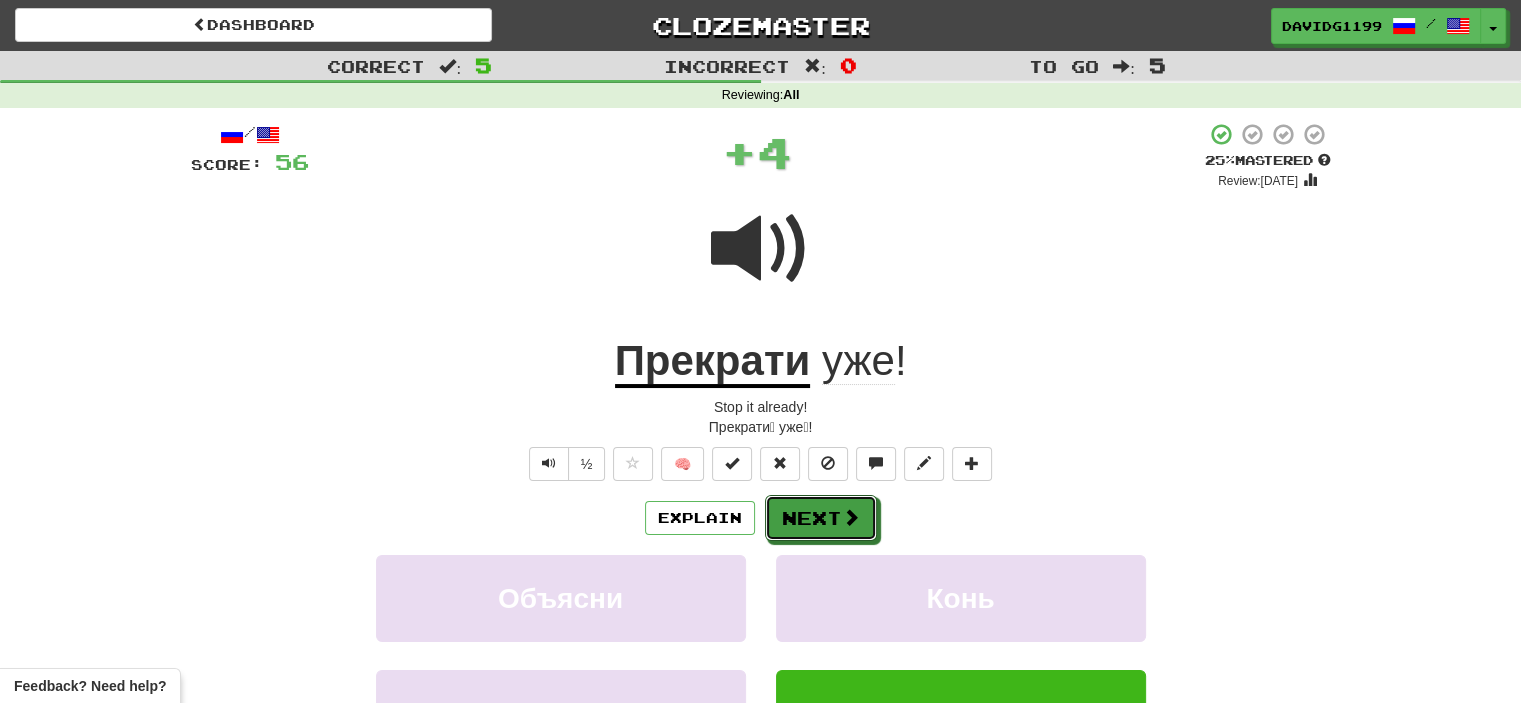 click at bounding box center (851, 517) 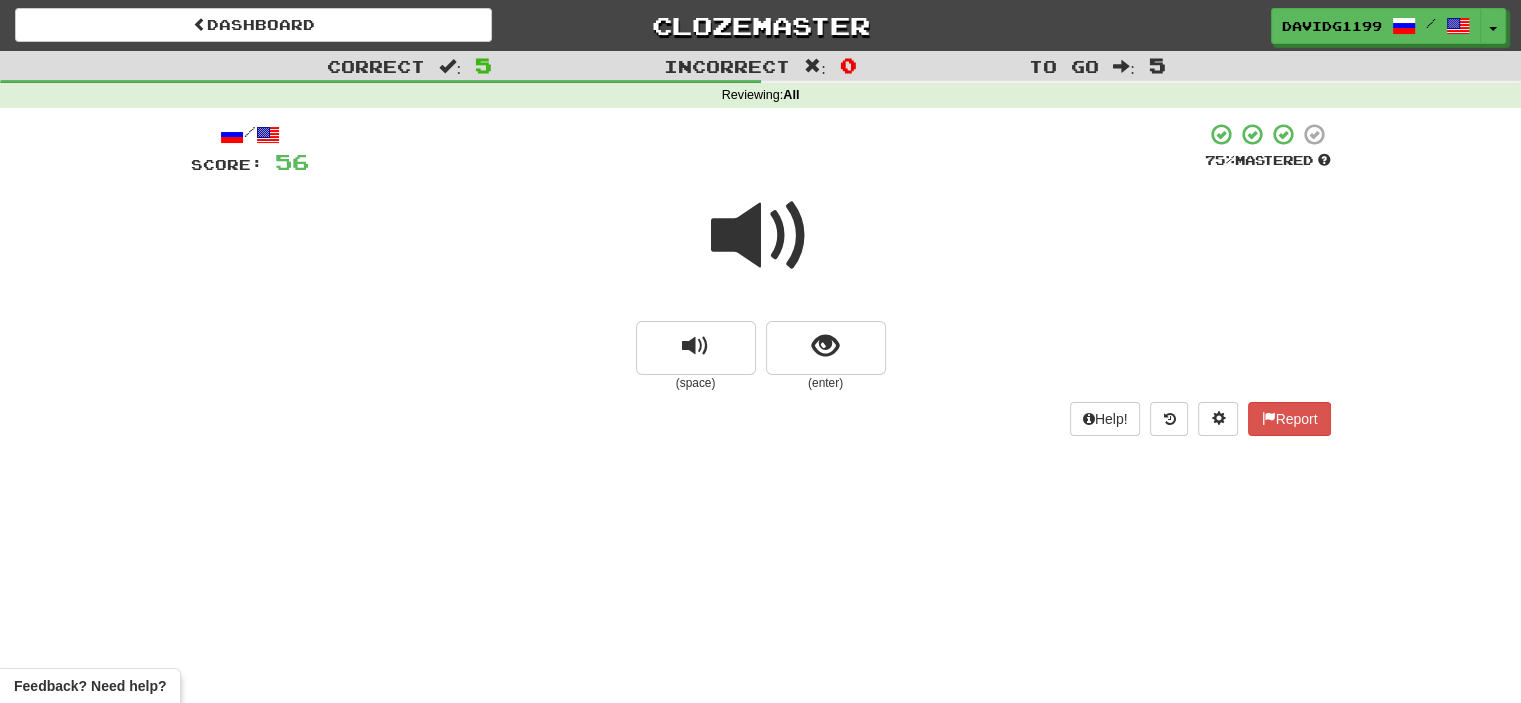 click at bounding box center [761, 236] 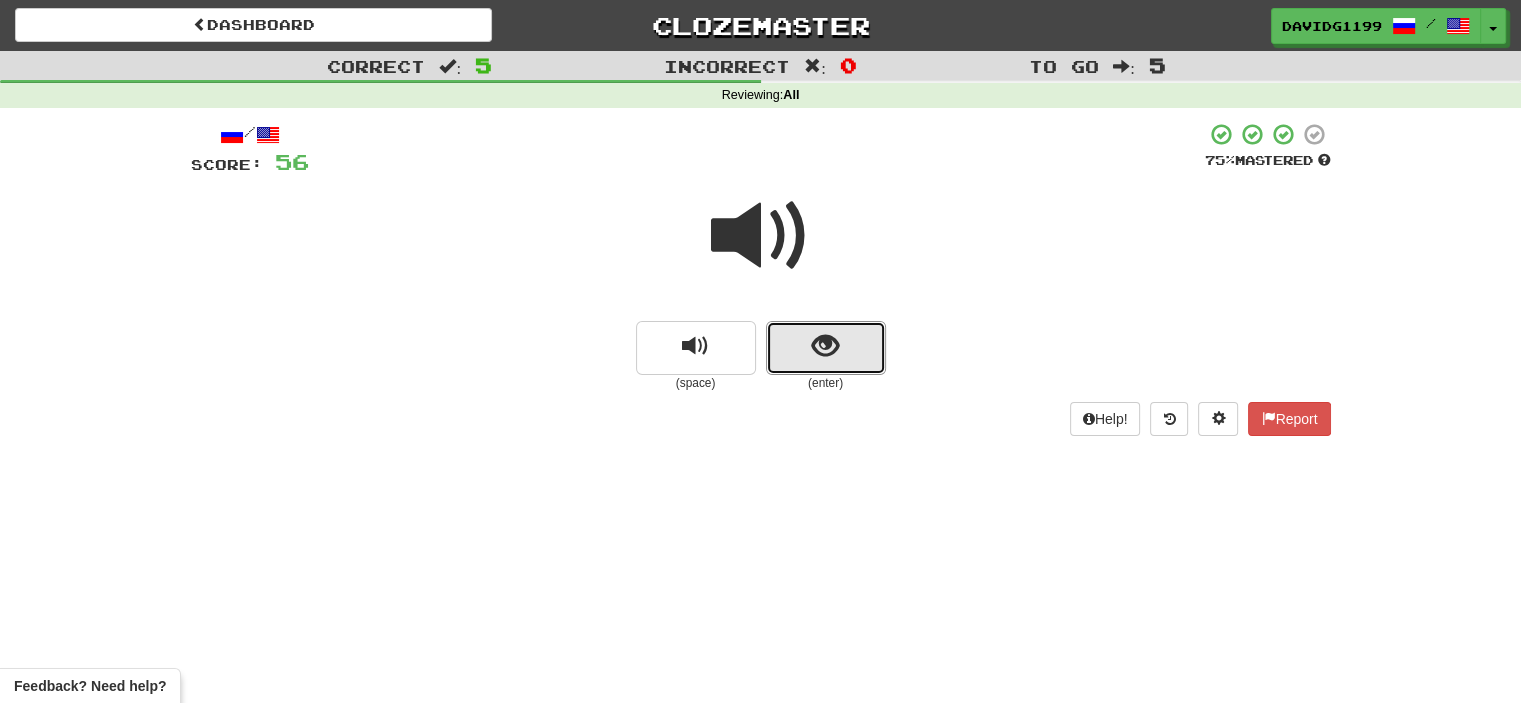 click at bounding box center (826, 348) 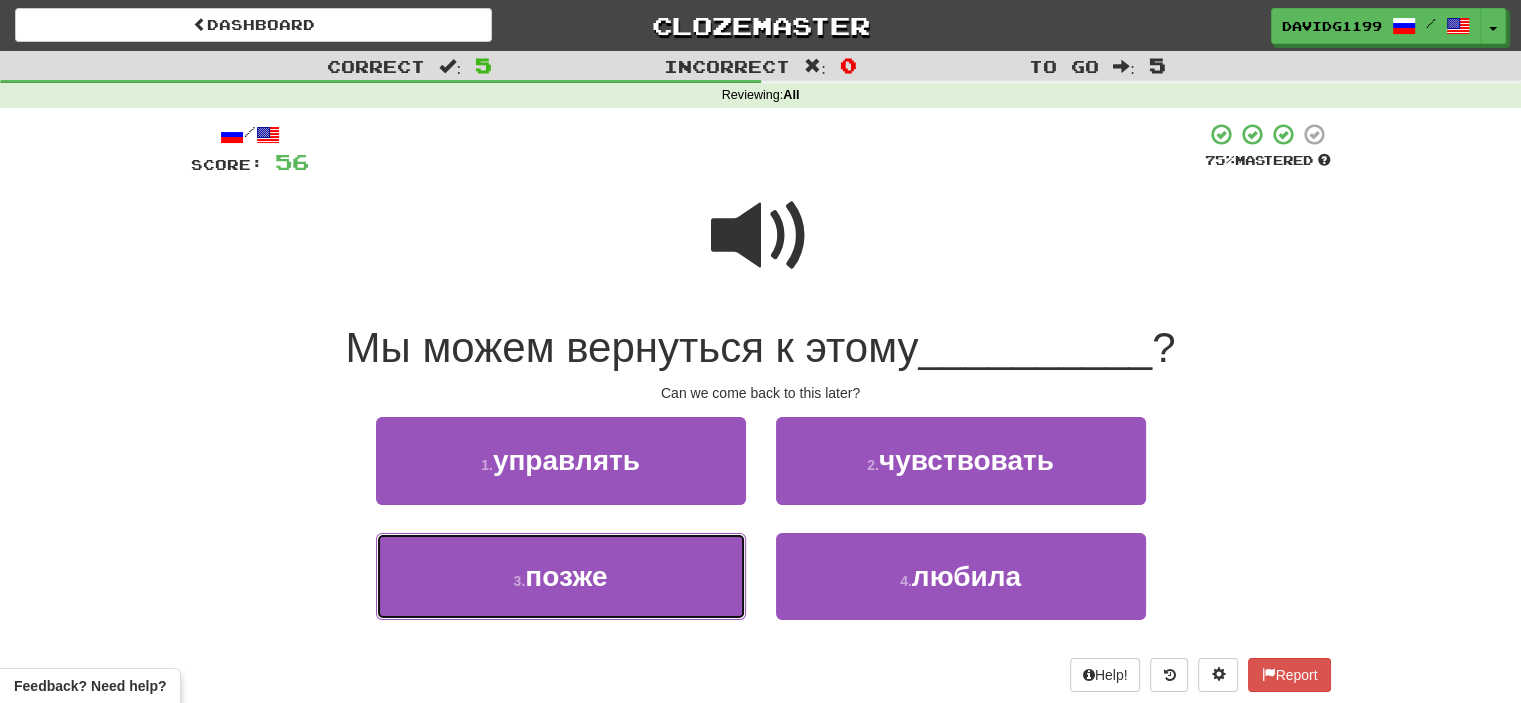 click on "3 .  позже" at bounding box center [561, 576] 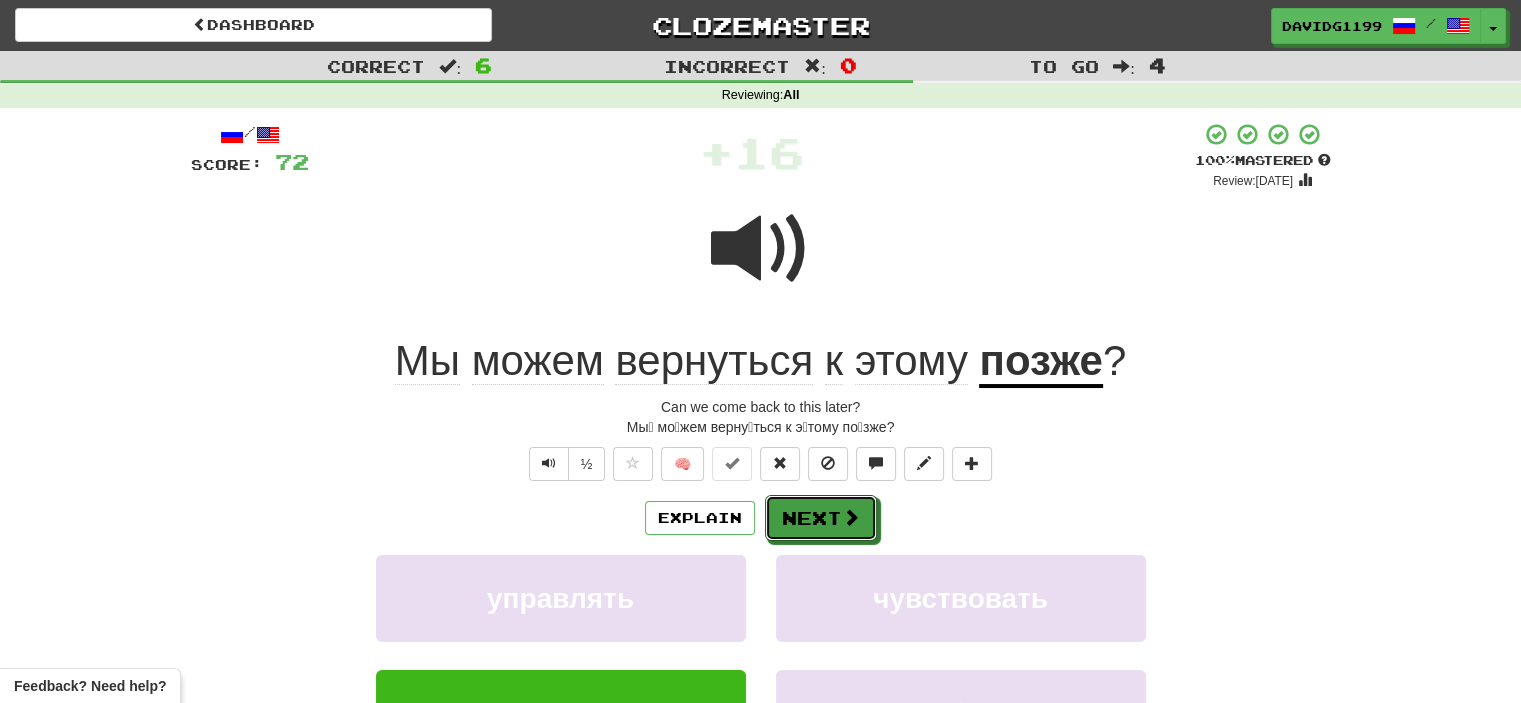 click on "Next" at bounding box center [821, 518] 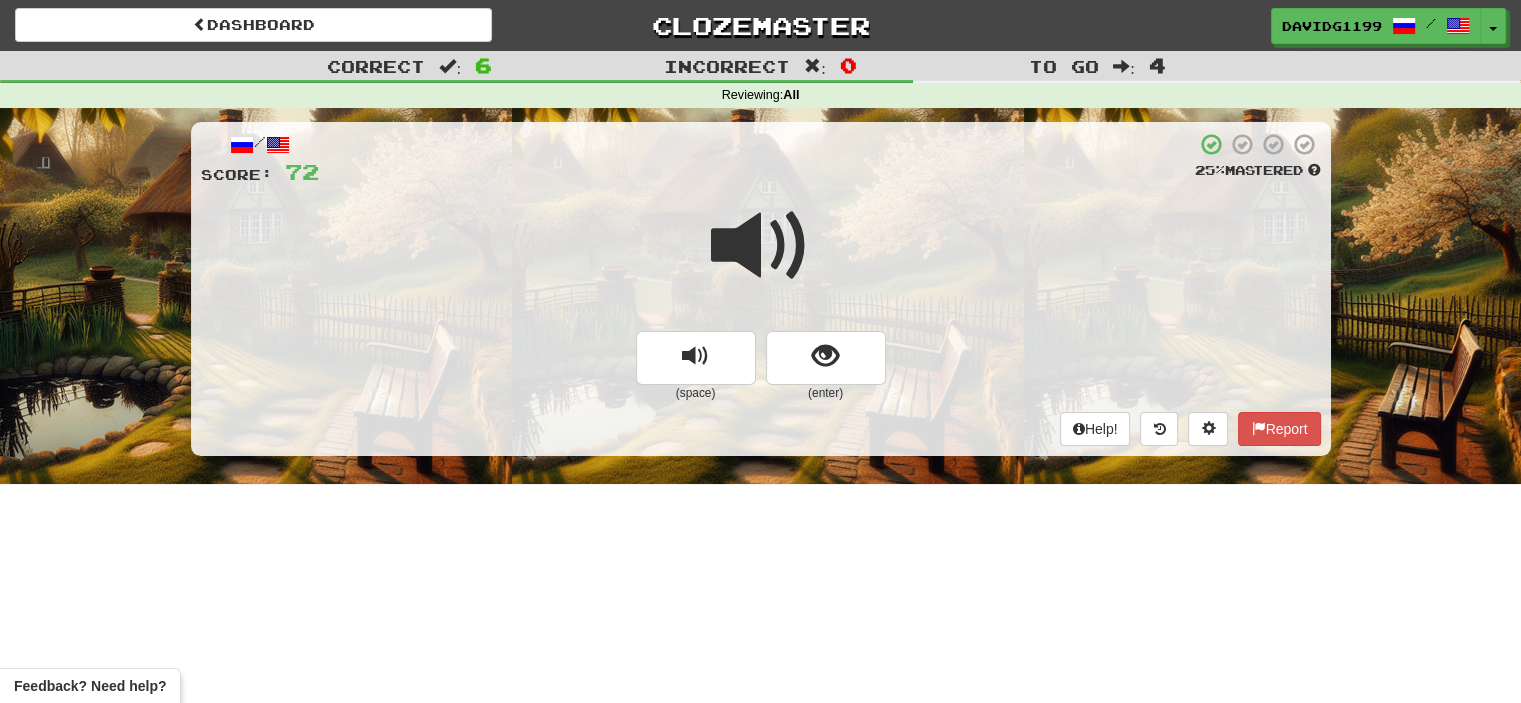 click at bounding box center (761, 246) 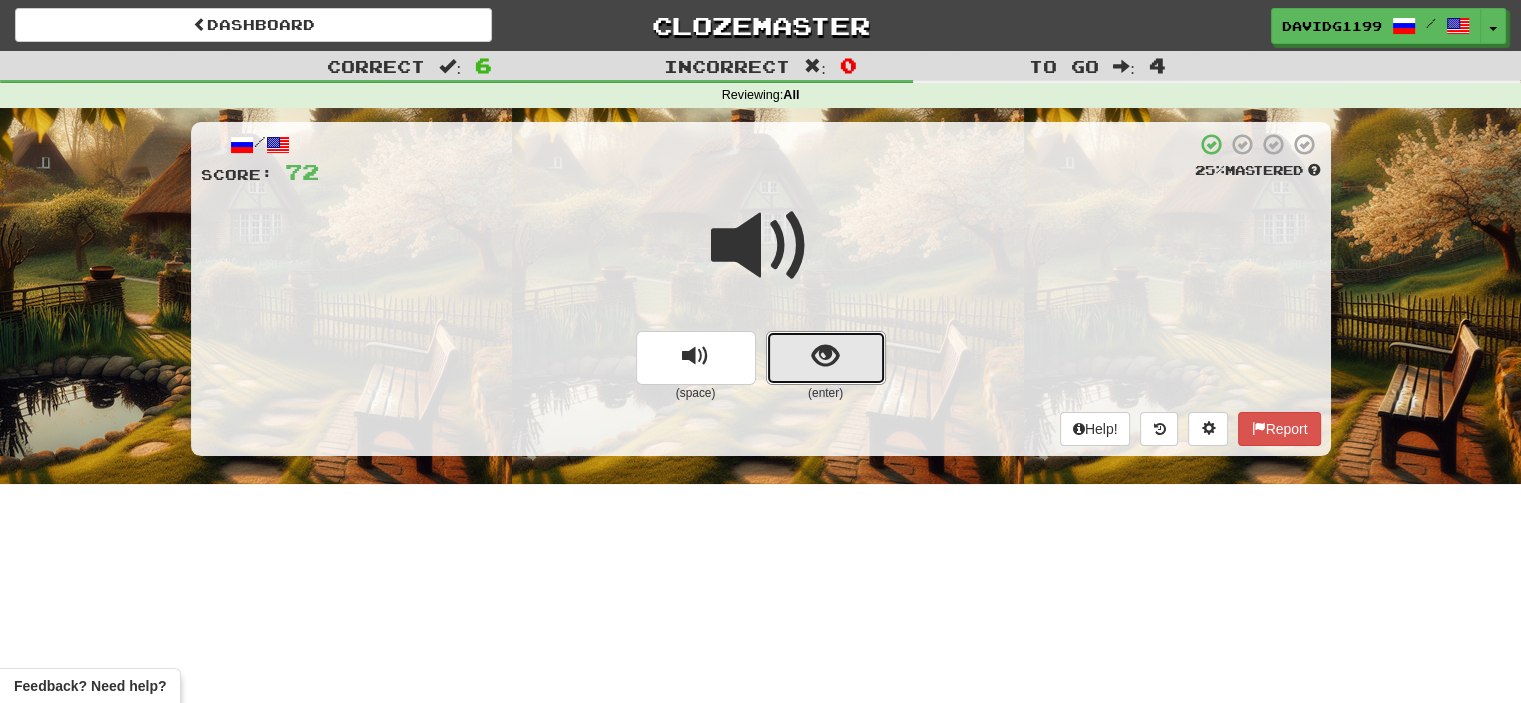 click at bounding box center (826, 358) 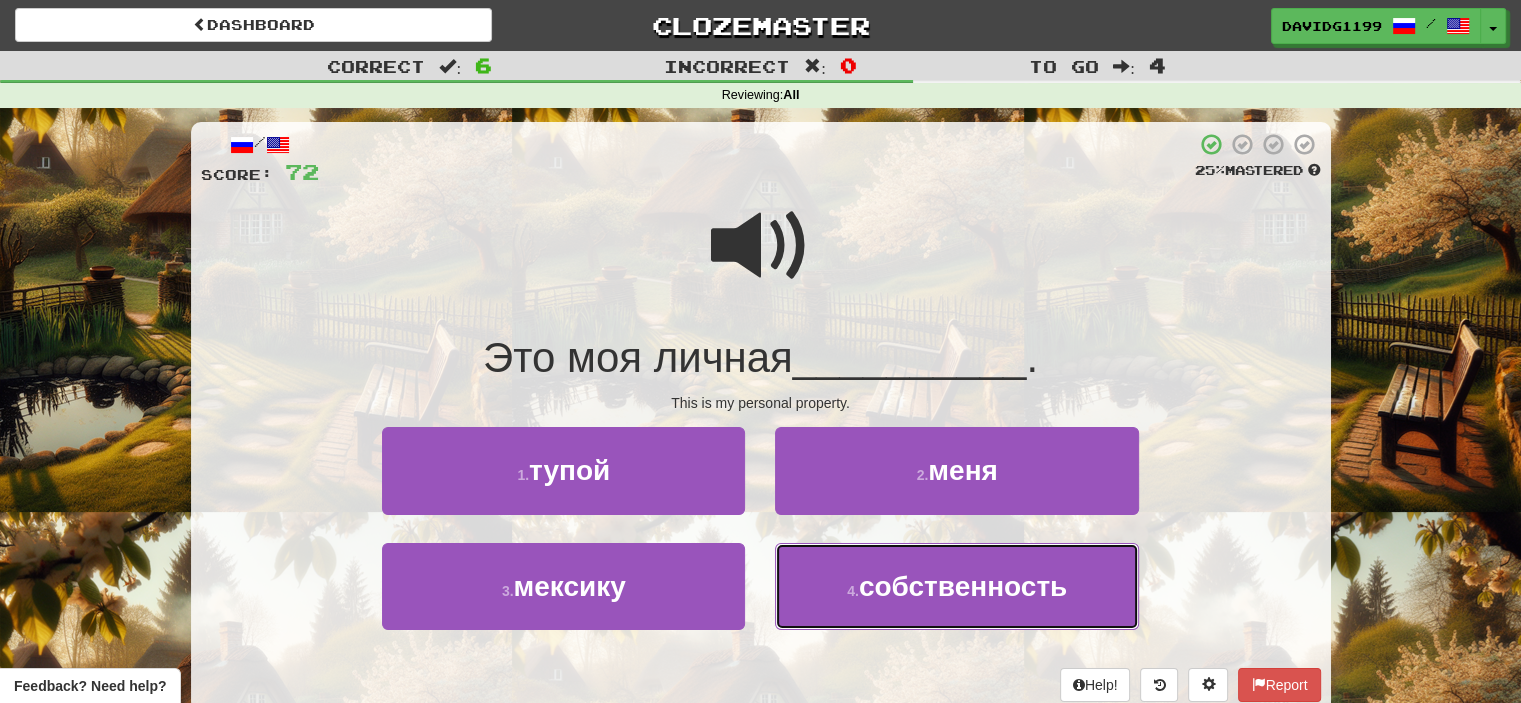 click on "собственность" at bounding box center (963, 586) 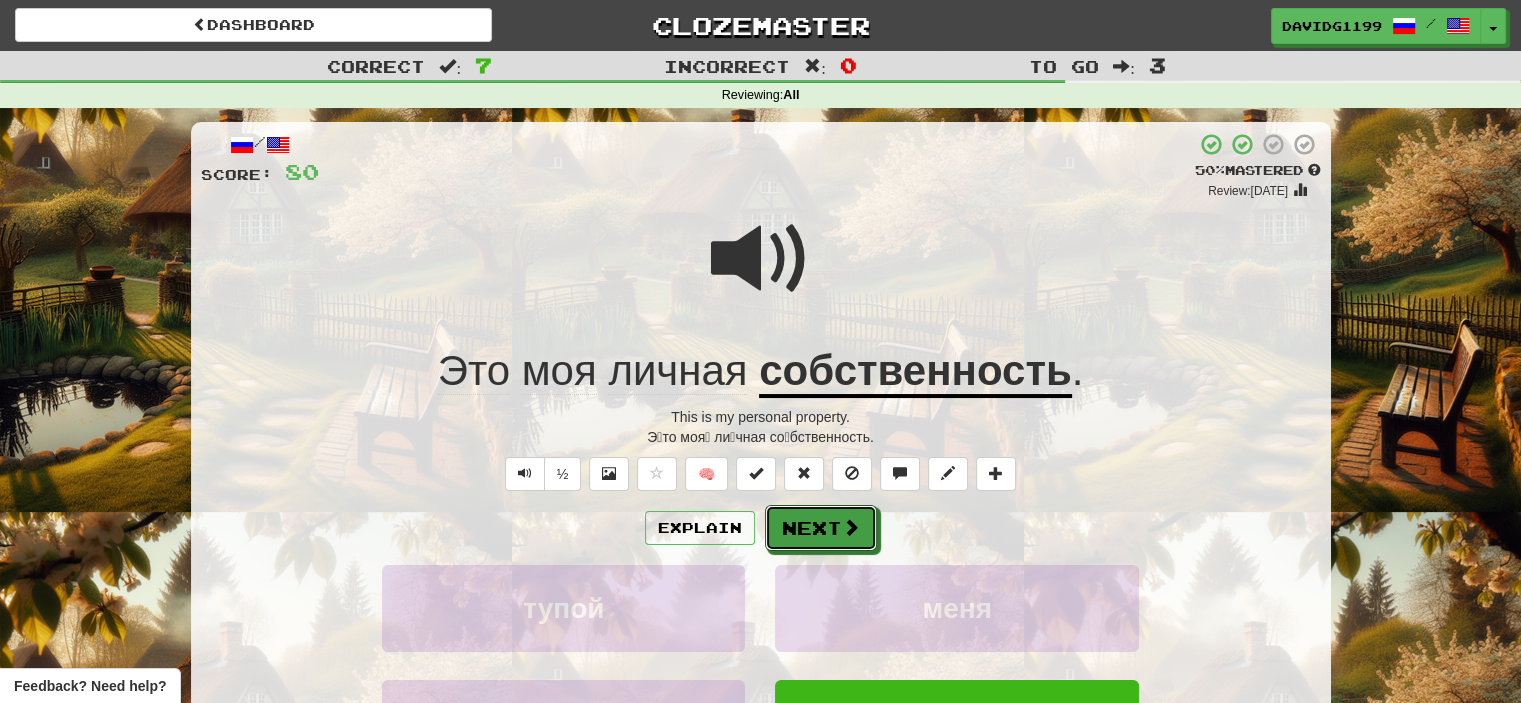 drag, startPoint x: 818, startPoint y: 532, endPoint x: 804, endPoint y: 532, distance: 14 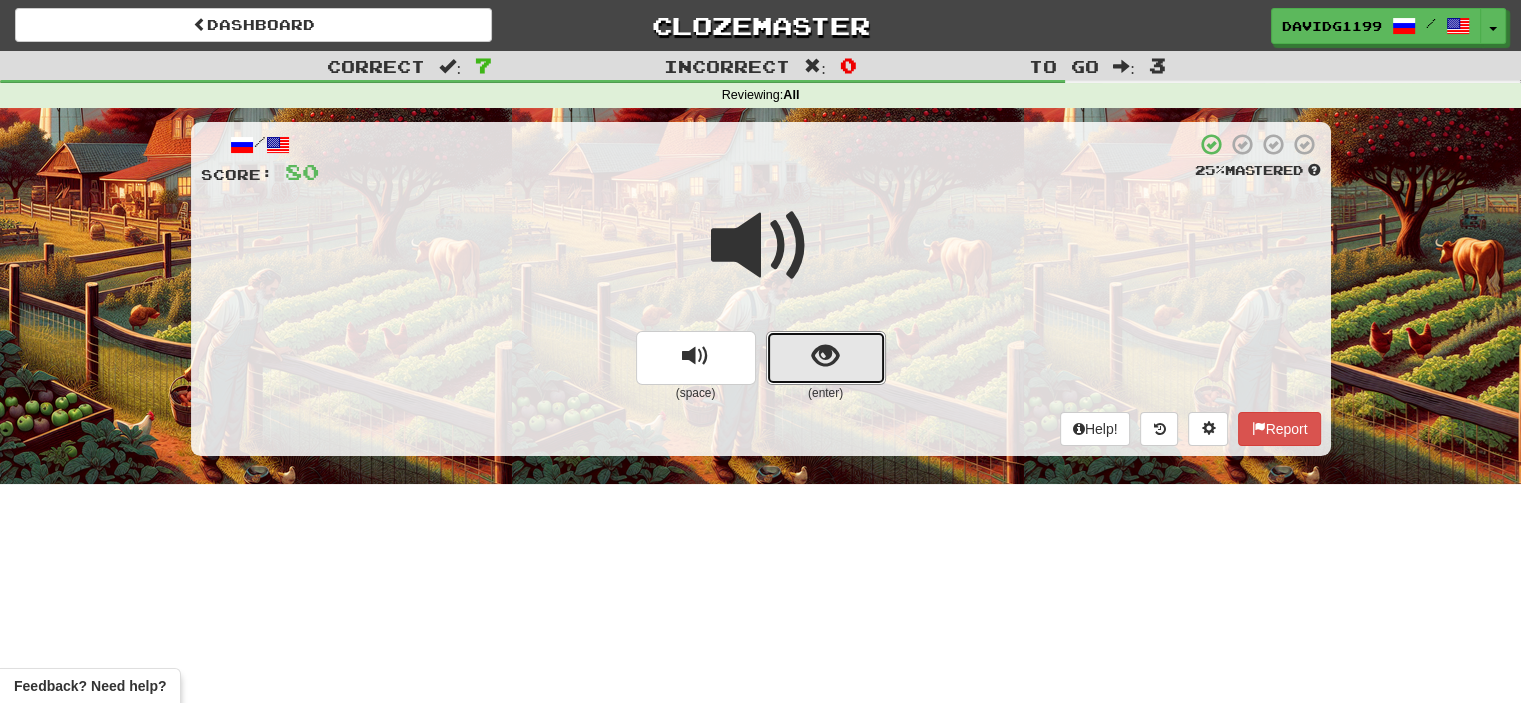 click at bounding box center (826, 358) 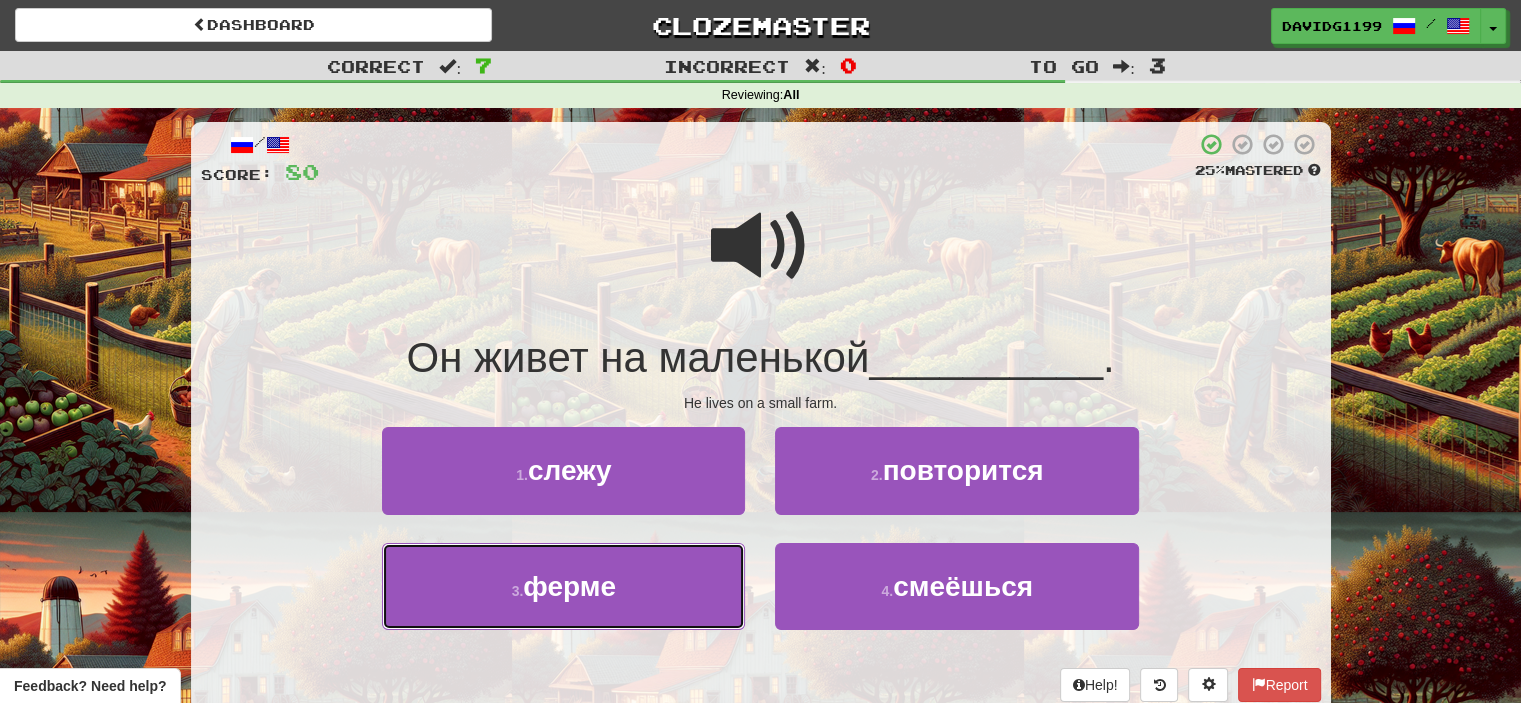 drag, startPoint x: 700, startPoint y: 579, endPoint x: 681, endPoint y: 586, distance: 20.248457 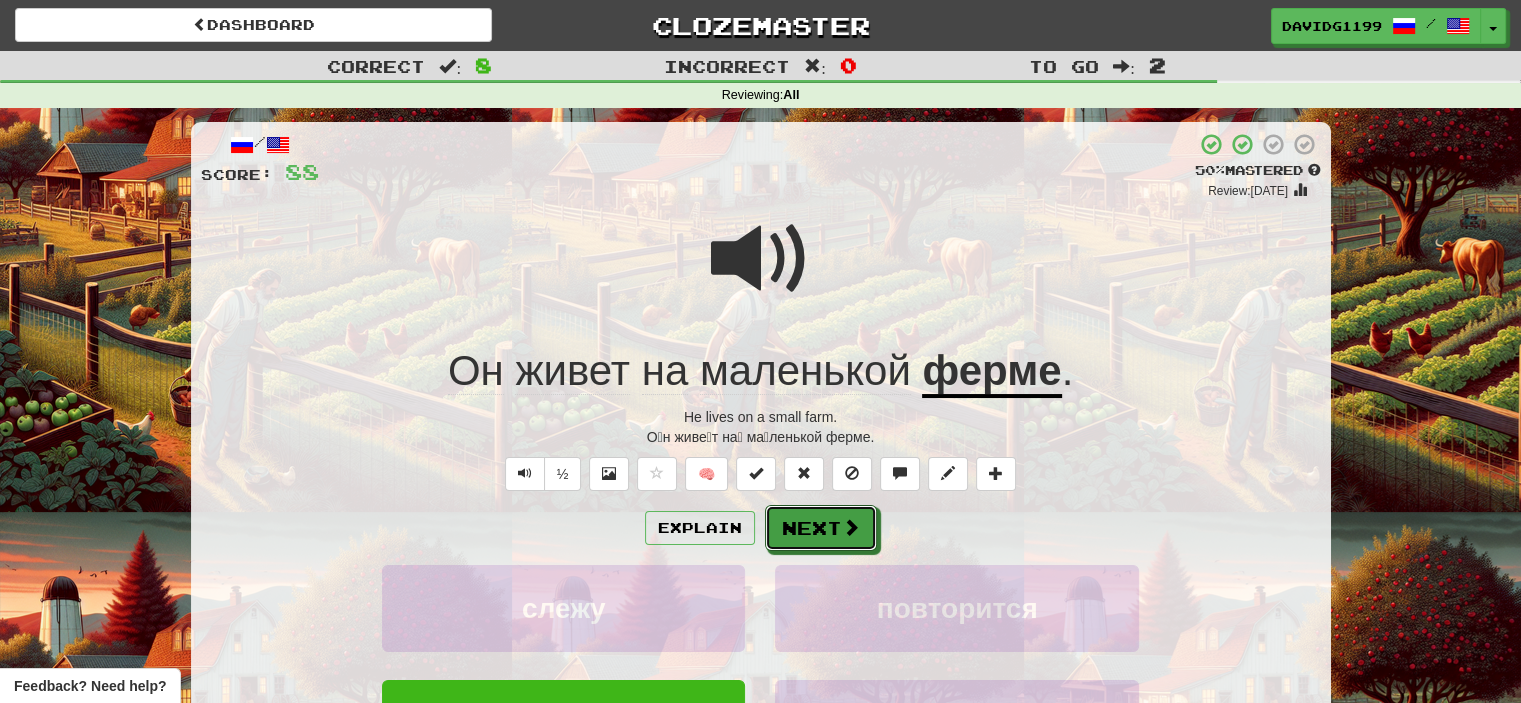 click on "Next" at bounding box center [821, 528] 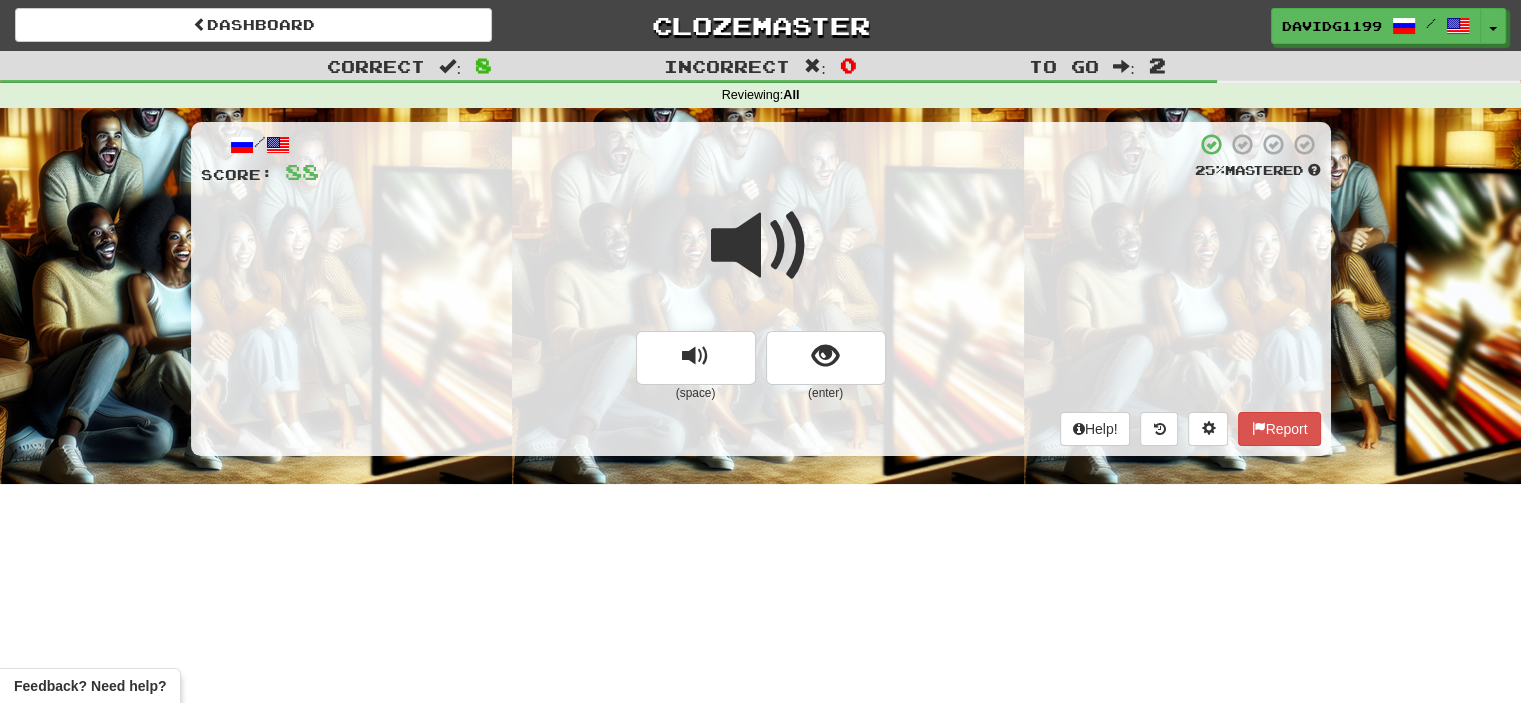 click at bounding box center (761, 246) 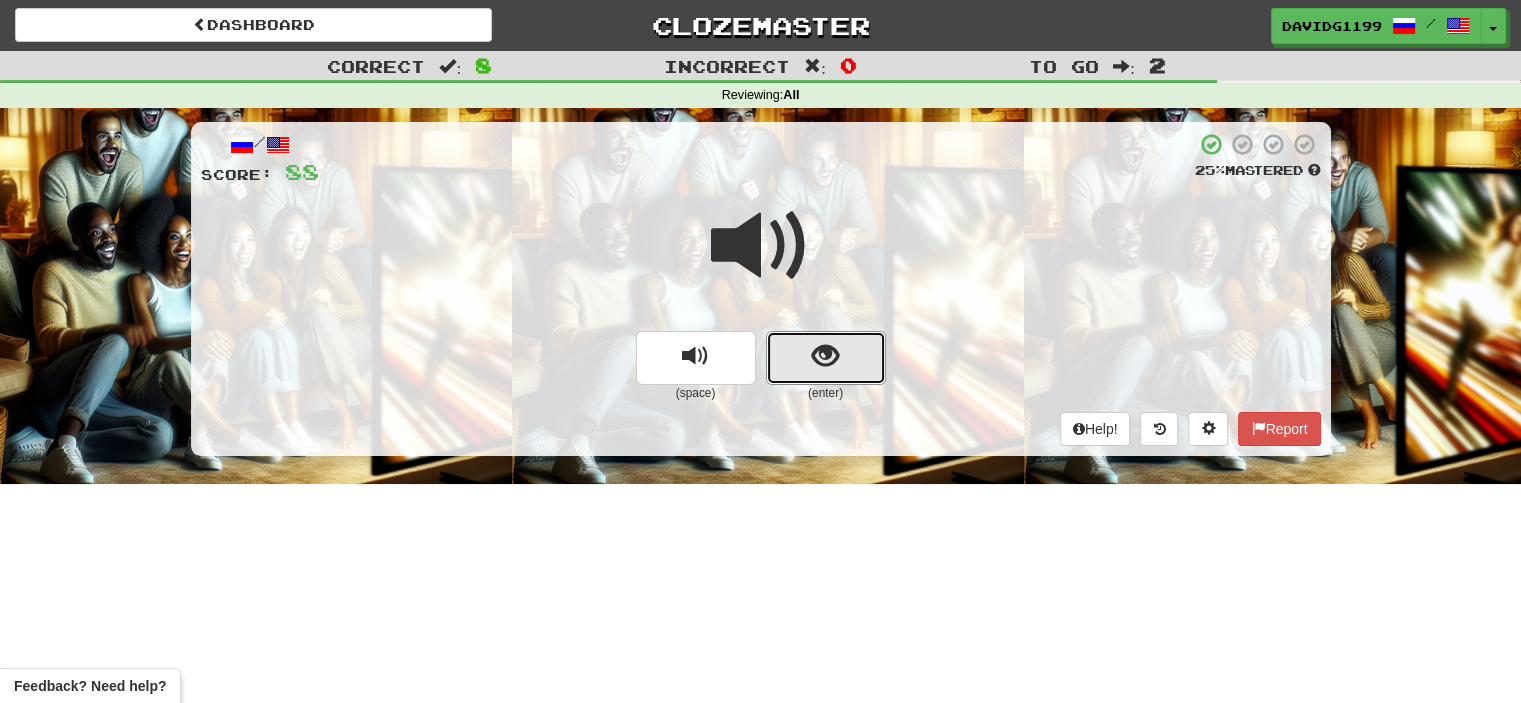 click at bounding box center (826, 358) 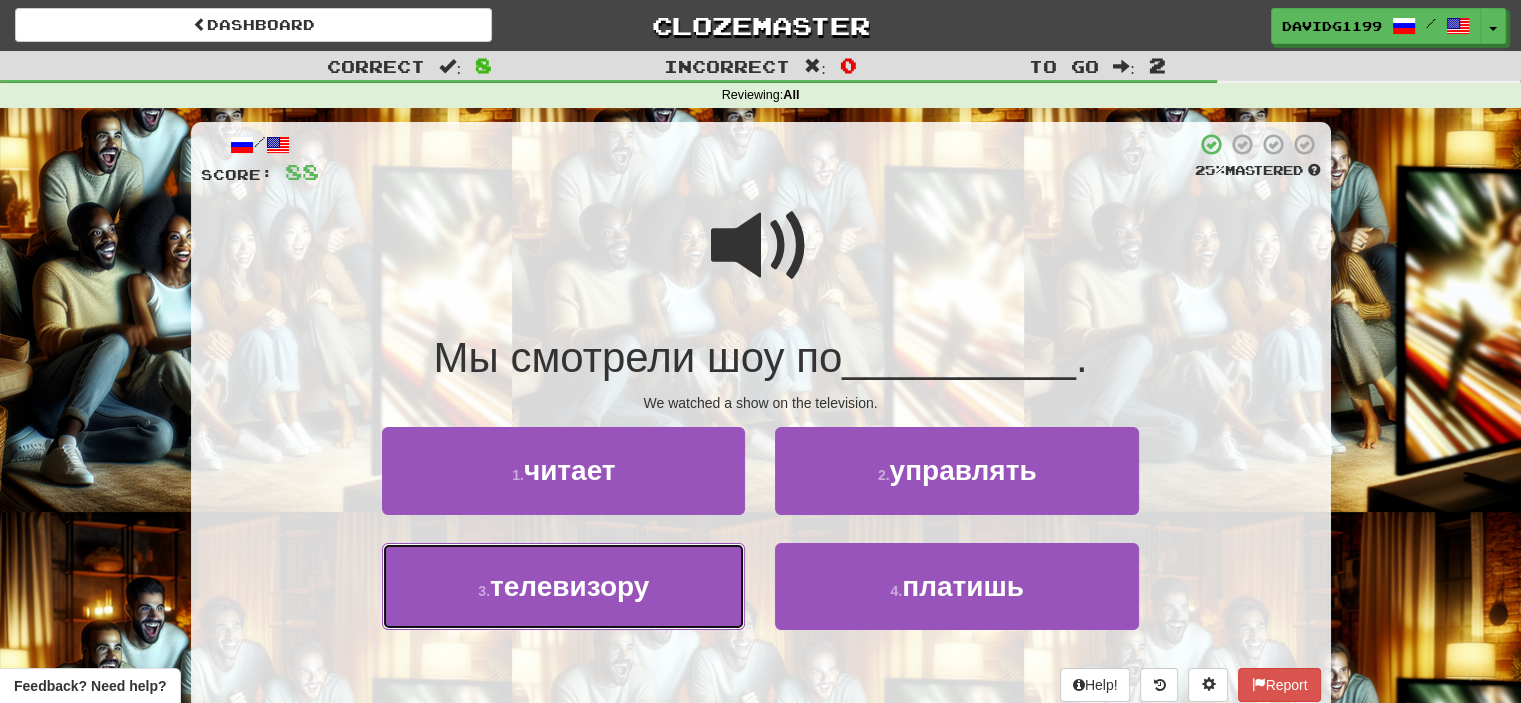 drag, startPoint x: 701, startPoint y: 575, endPoint x: 637, endPoint y: 575, distance: 64 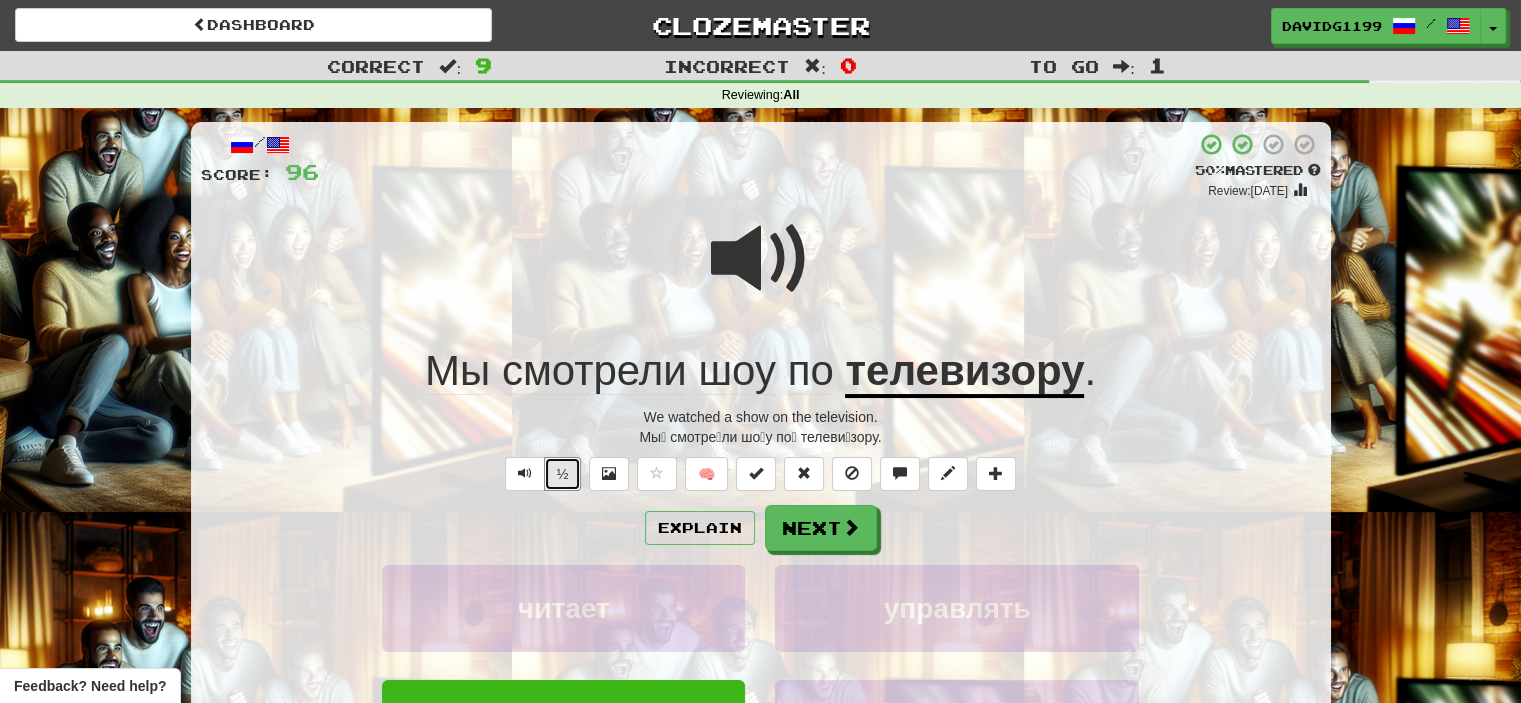 click on "½" at bounding box center [563, 474] 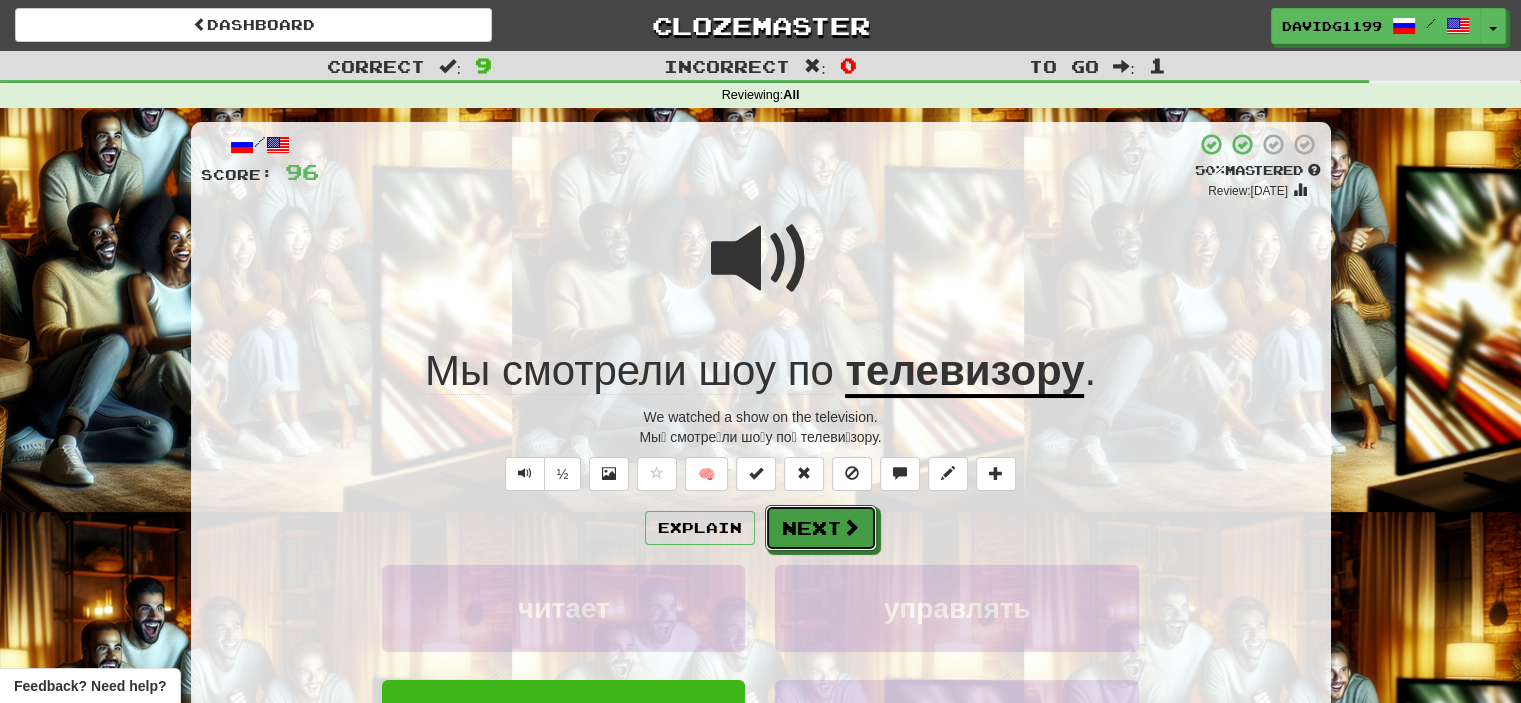click on "Next" at bounding box center (821, 528) 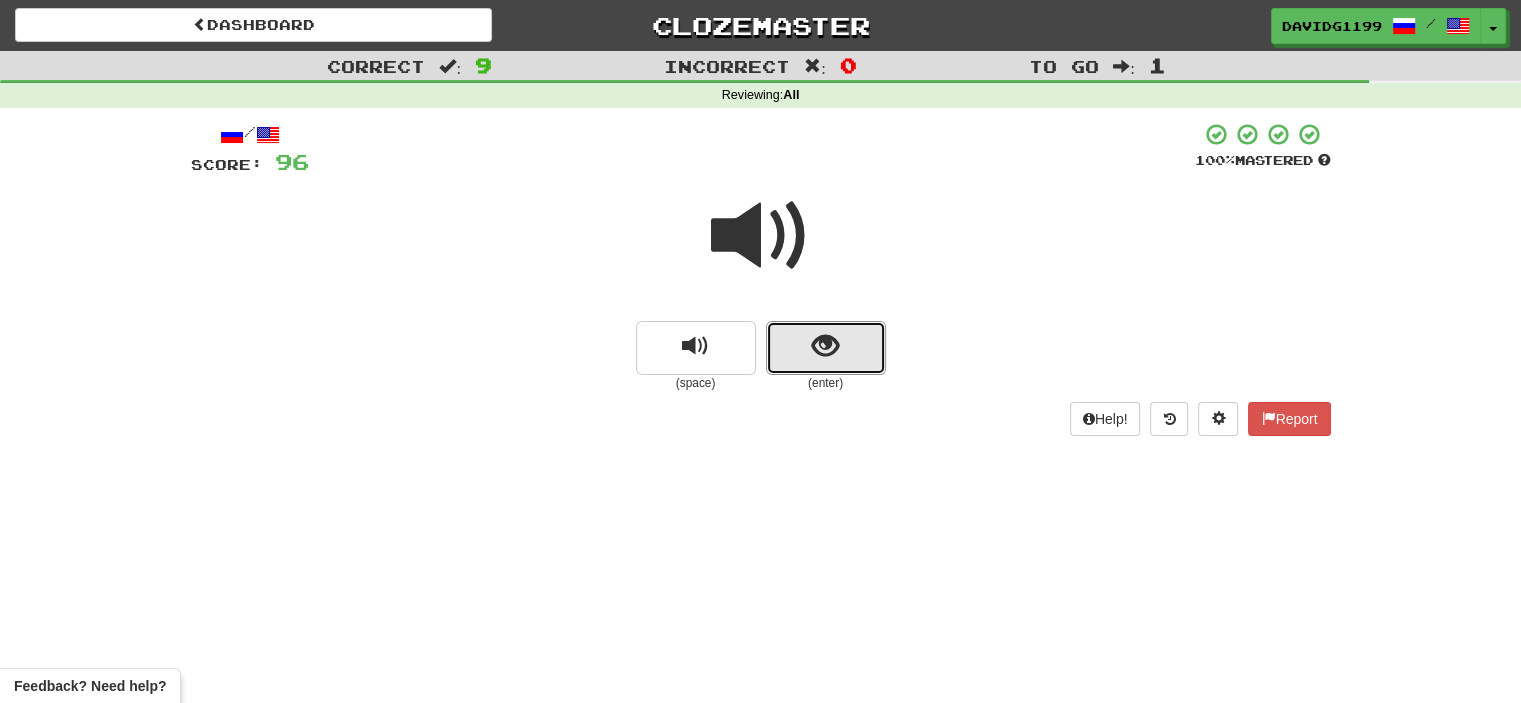 click at bounding box center [826, 348] 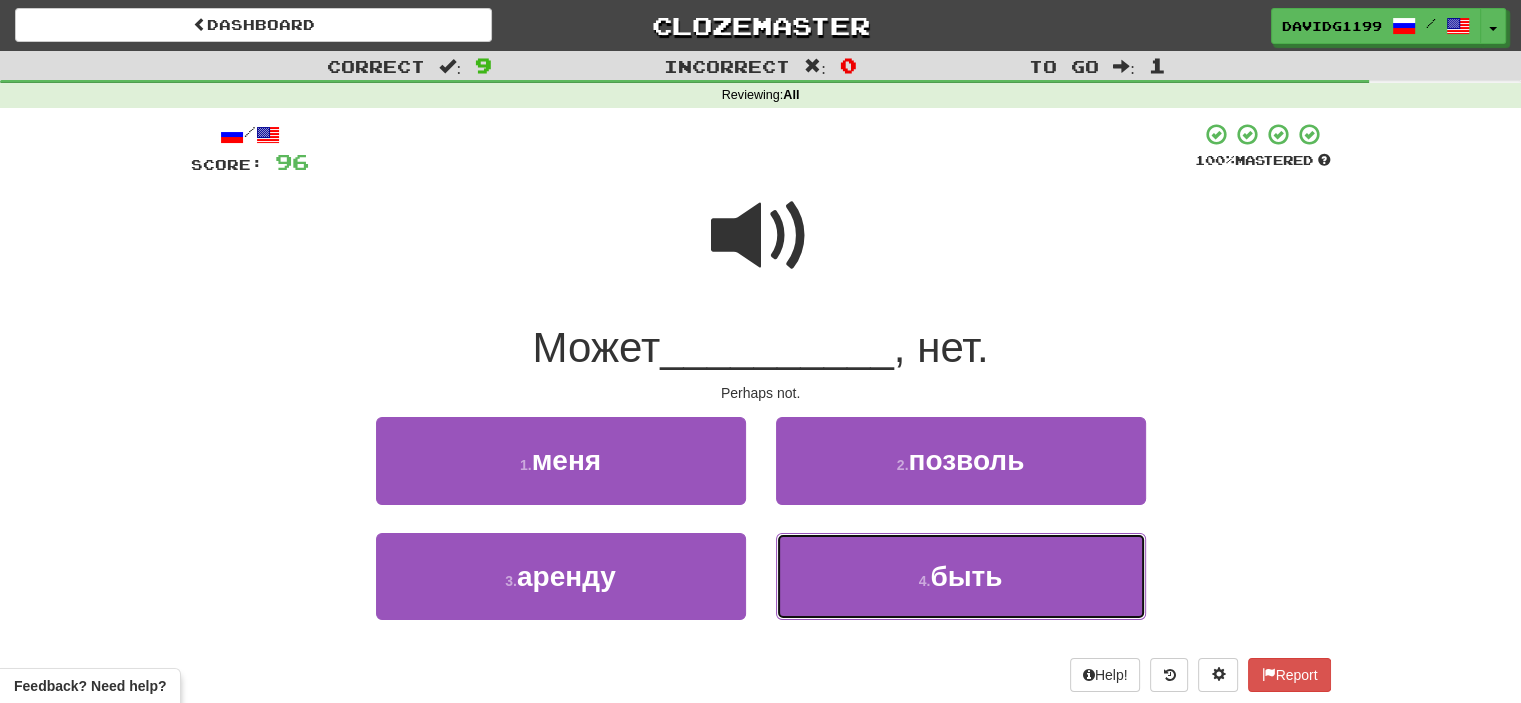 click on "4 .  быть" at bounding box center [961, 576] 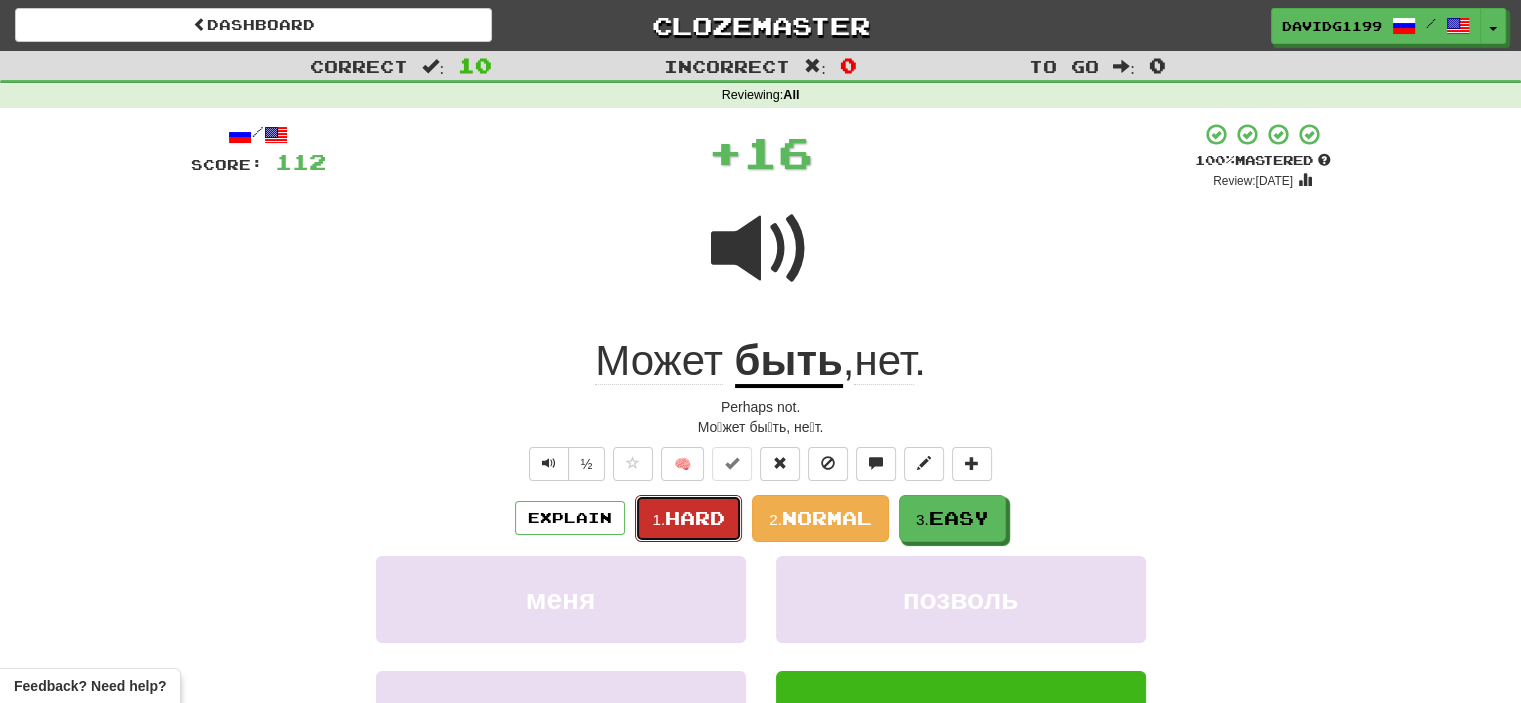 click on "Hard" at bounding box center (695, 518) 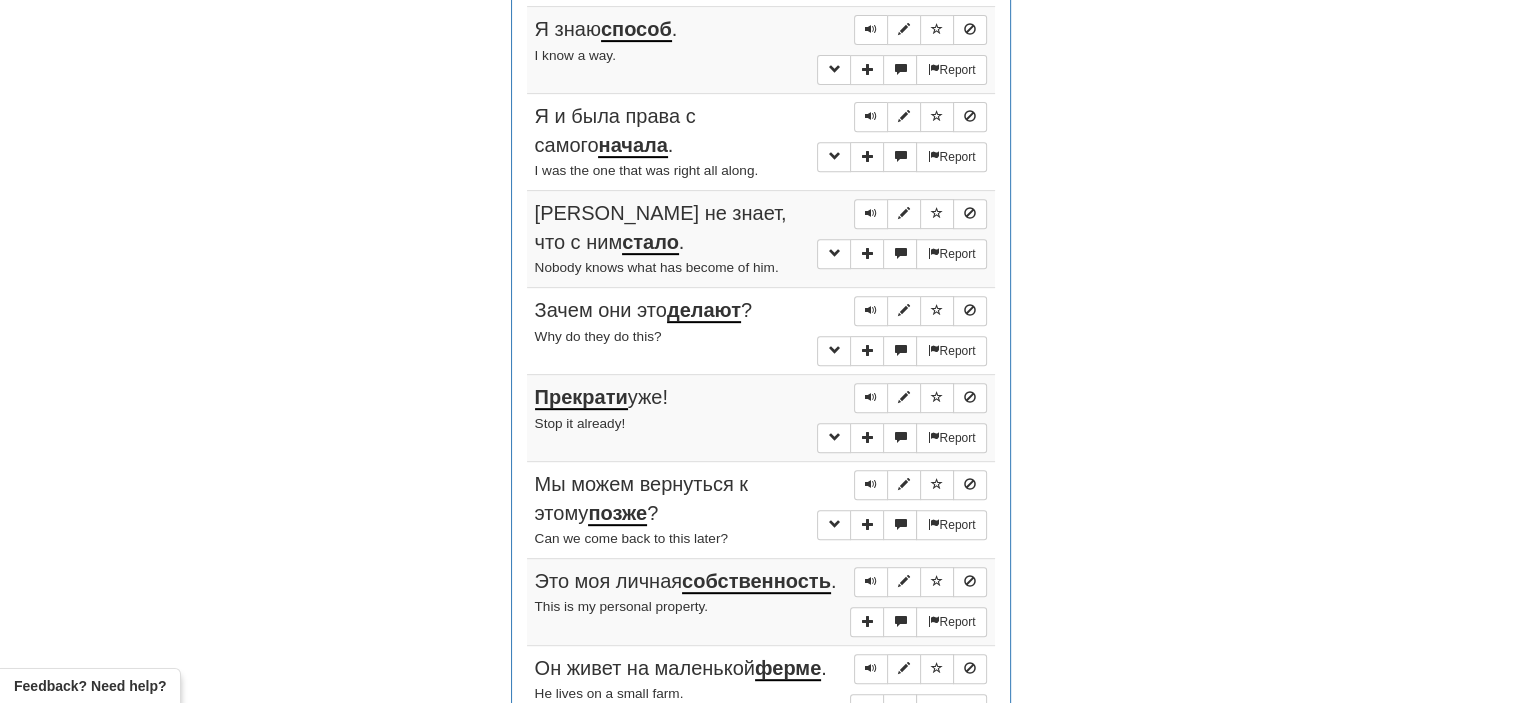 scroll, scrollTop: 824, scrollLeft: 0, axis: vertical 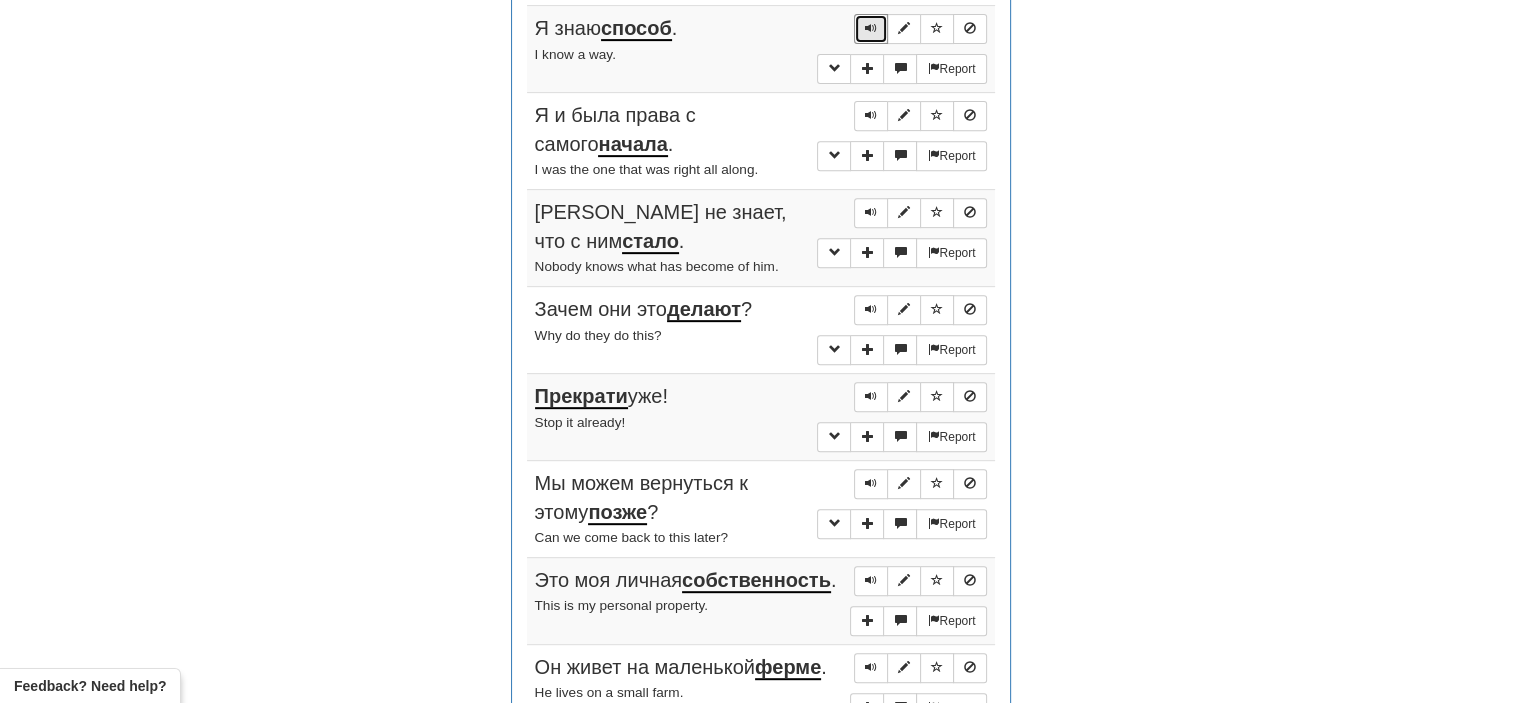 click at bounding box center (871, 28) 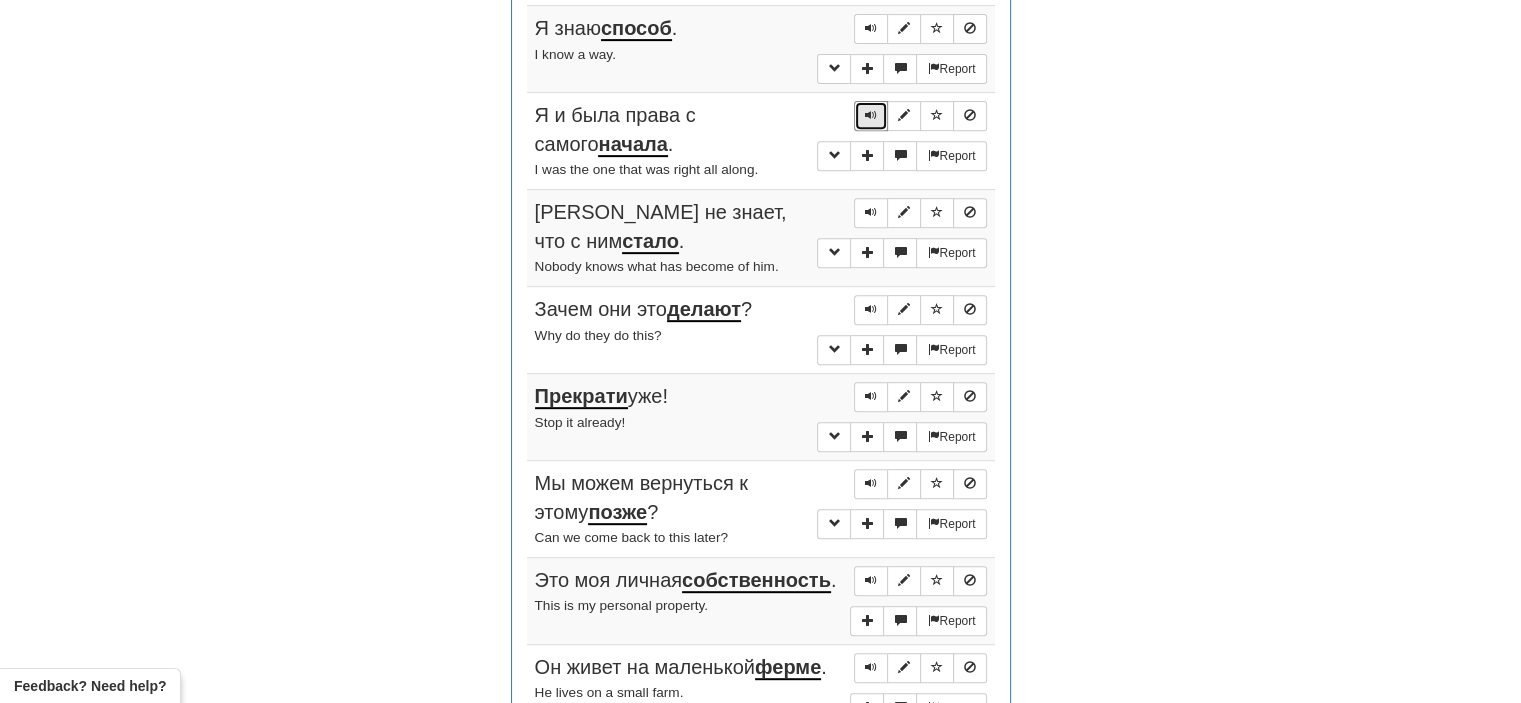 click at bounding box center (871, 115) 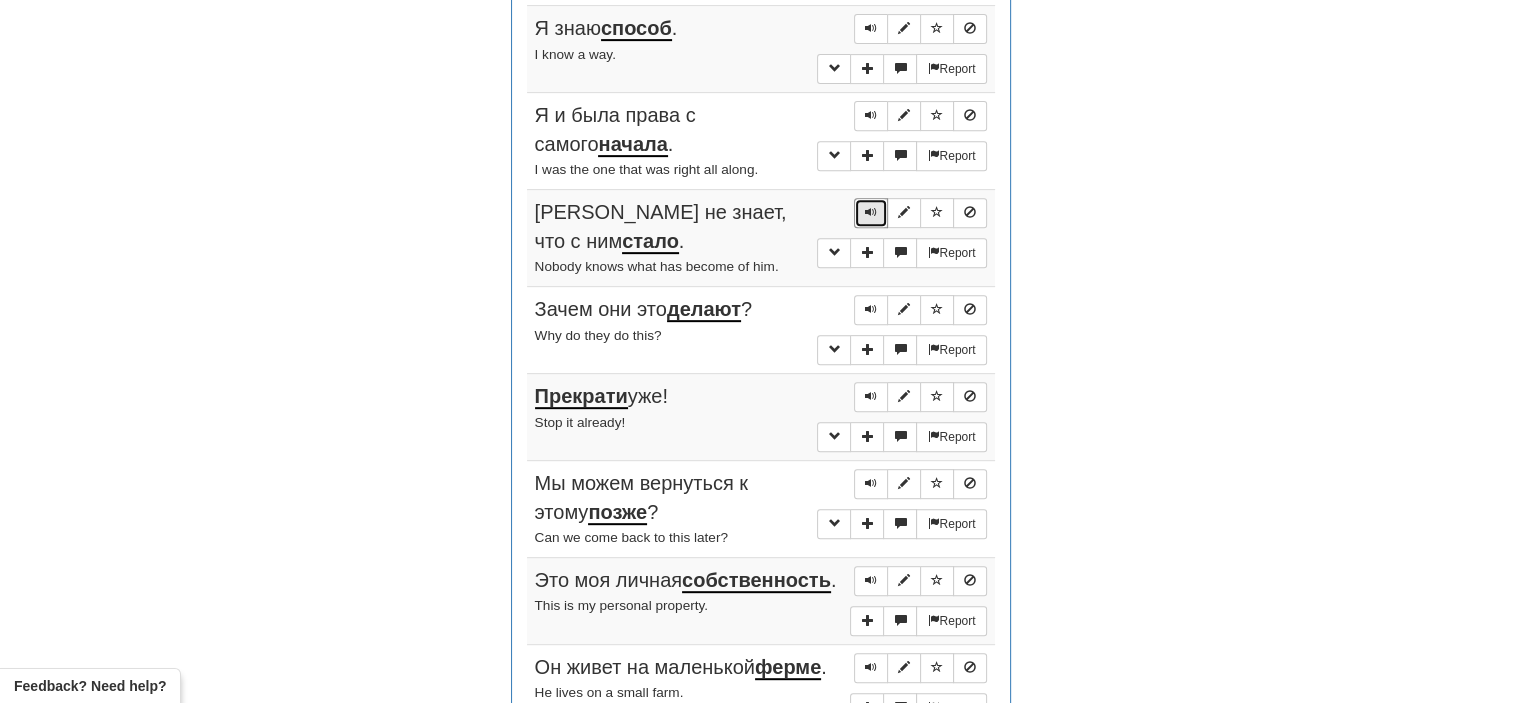 click at bounding box center [871, 213] 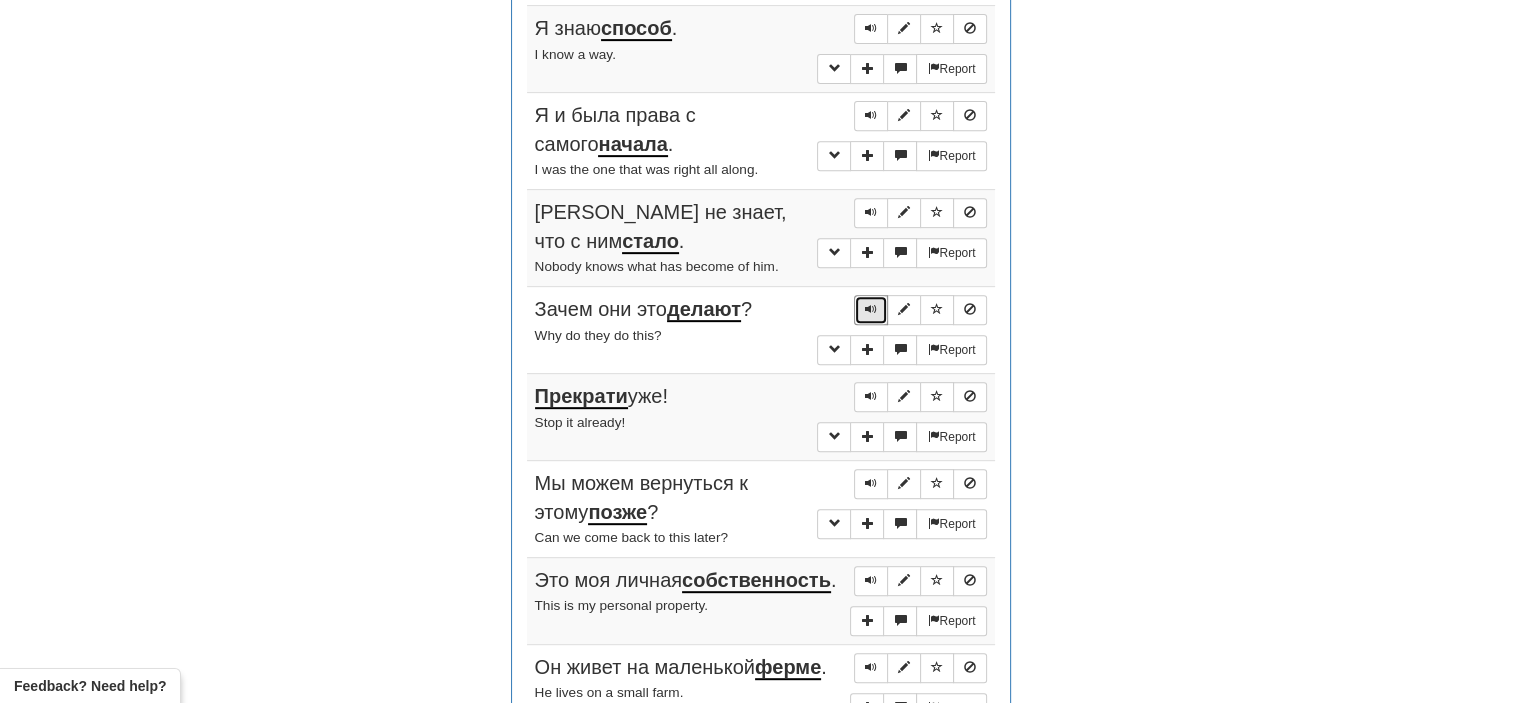 click at bounding box center [871, 309] 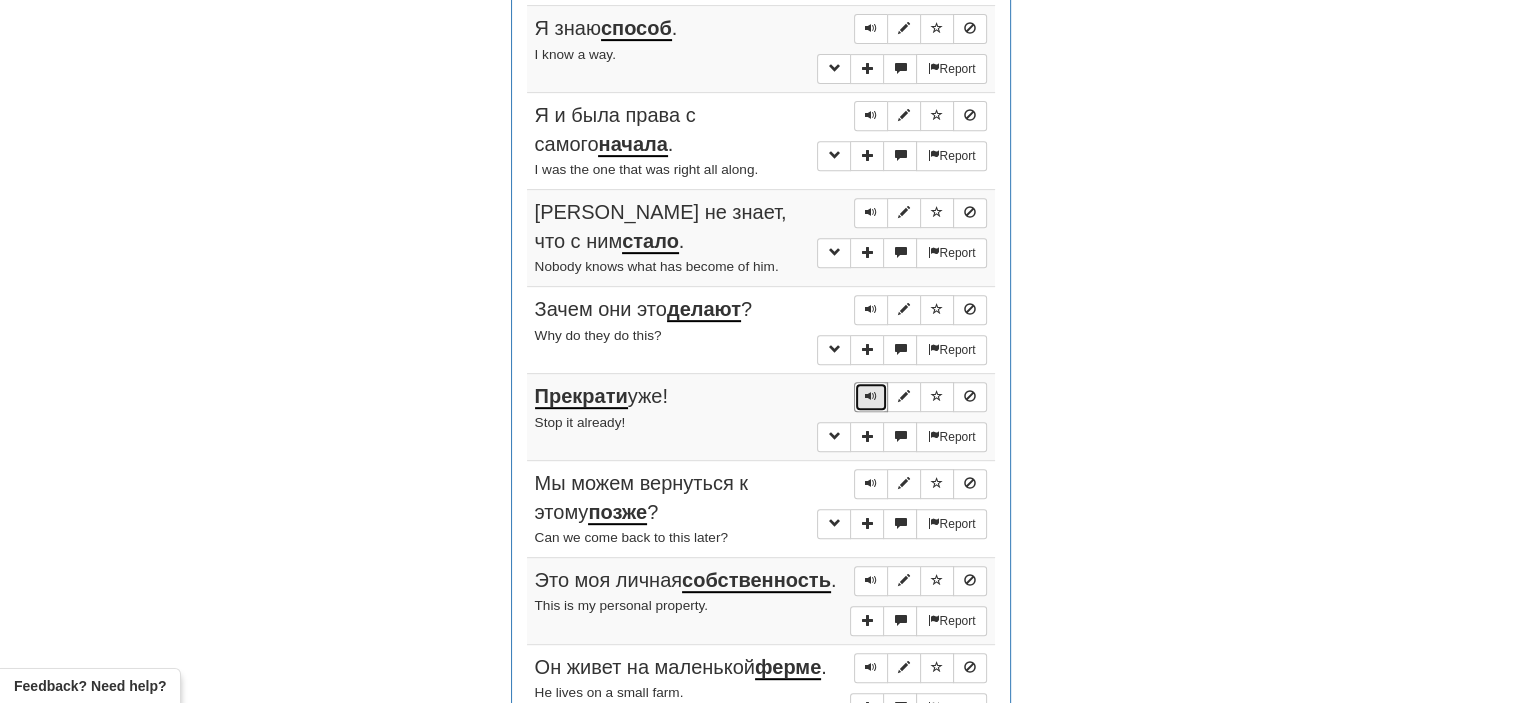 click at bounding box center (871, 396) 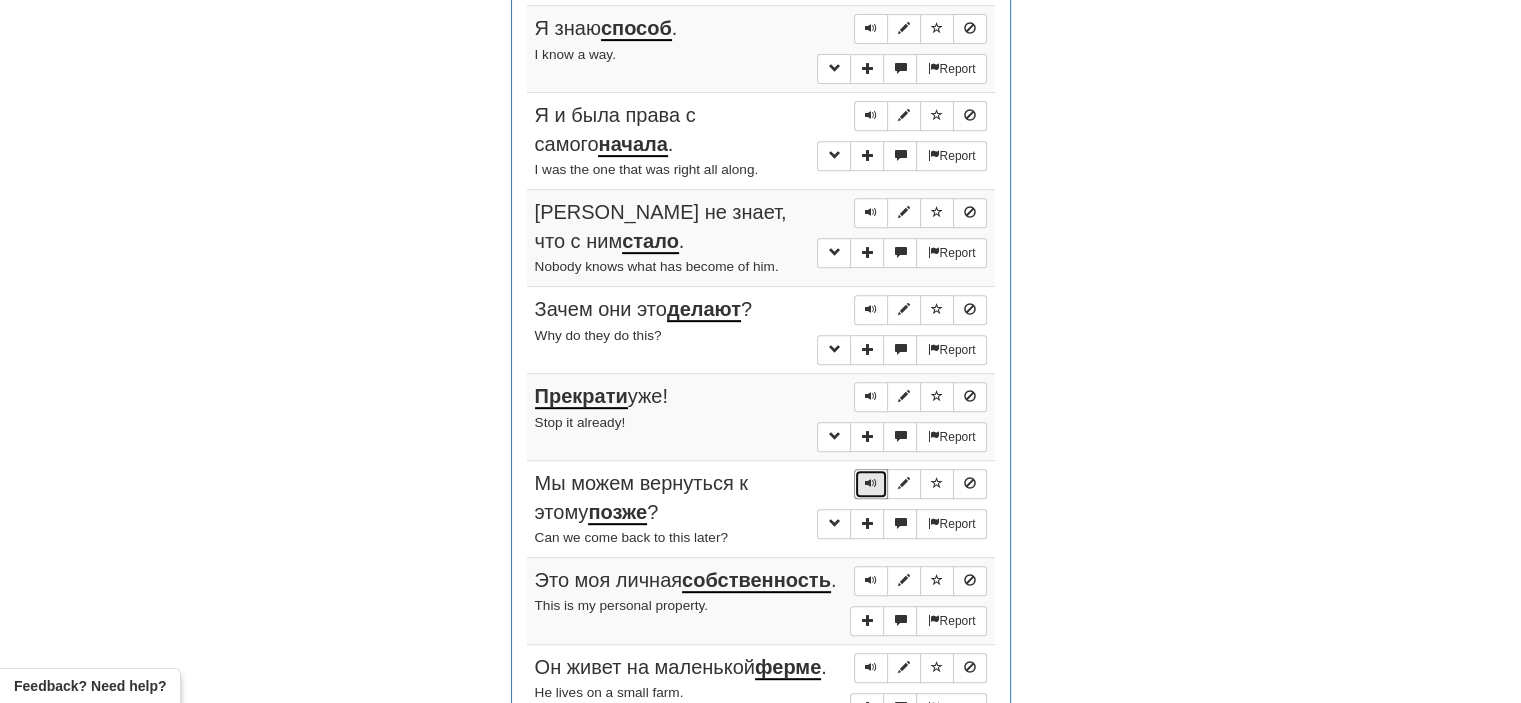 click at bounding box center (871, 484) 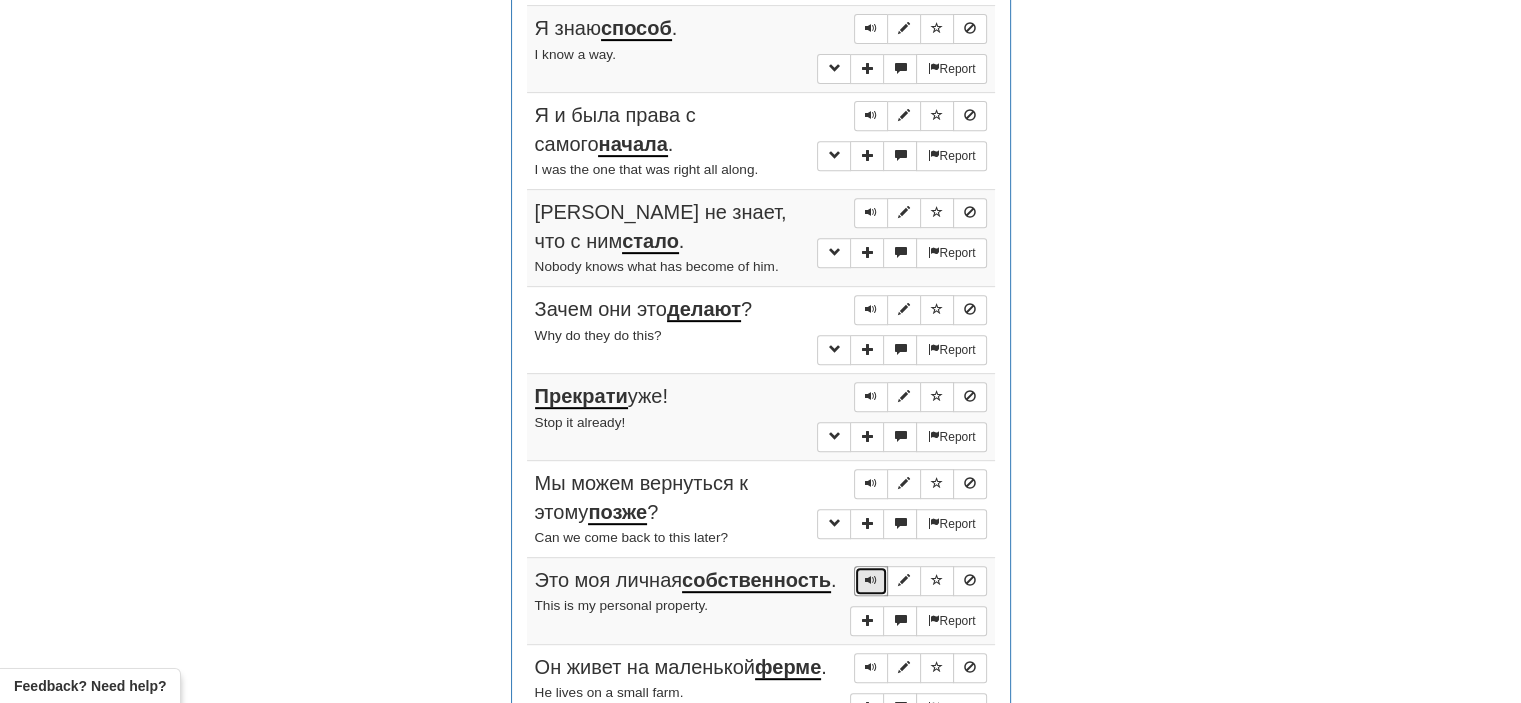 click at bounding box center (871, 581) 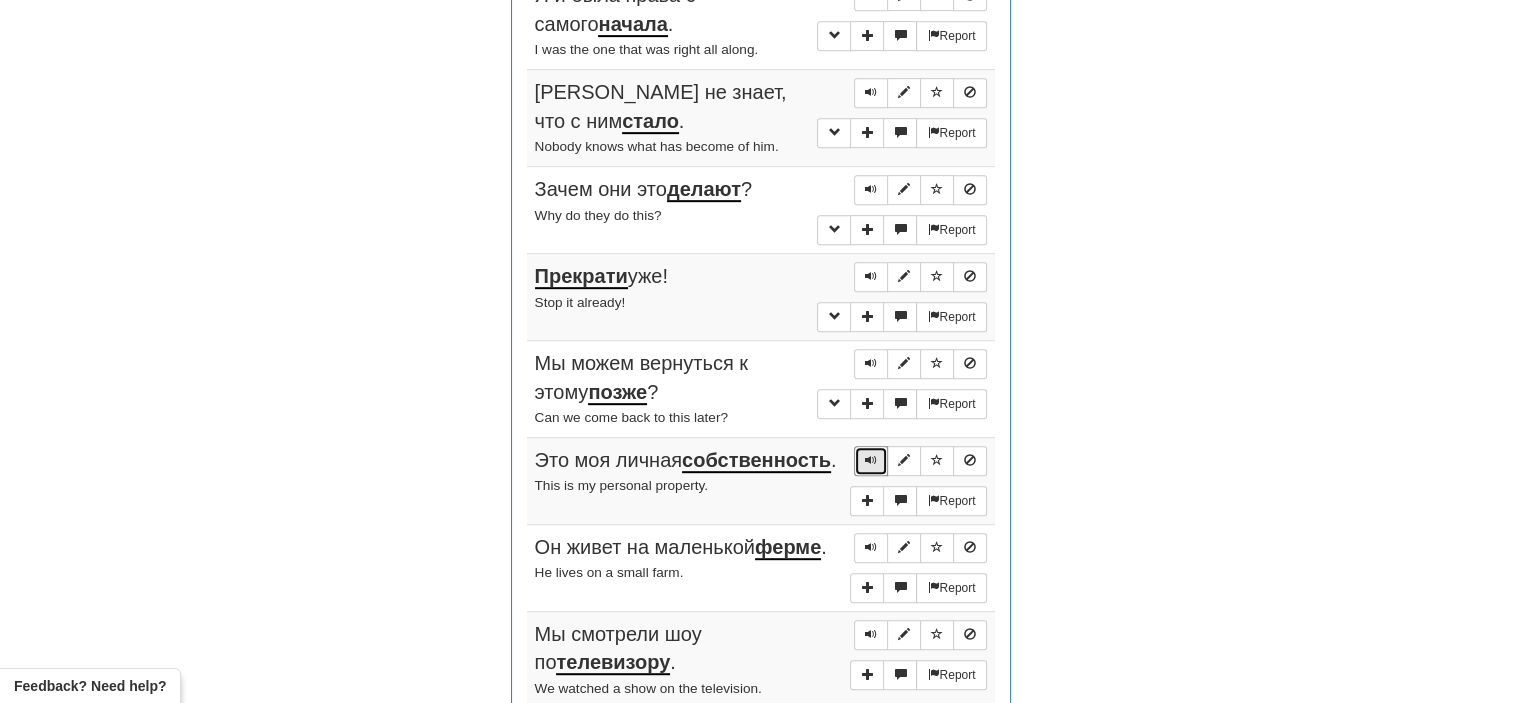 scroll, scrollTop: 1046, scrollLeft: 0, axis: vertical 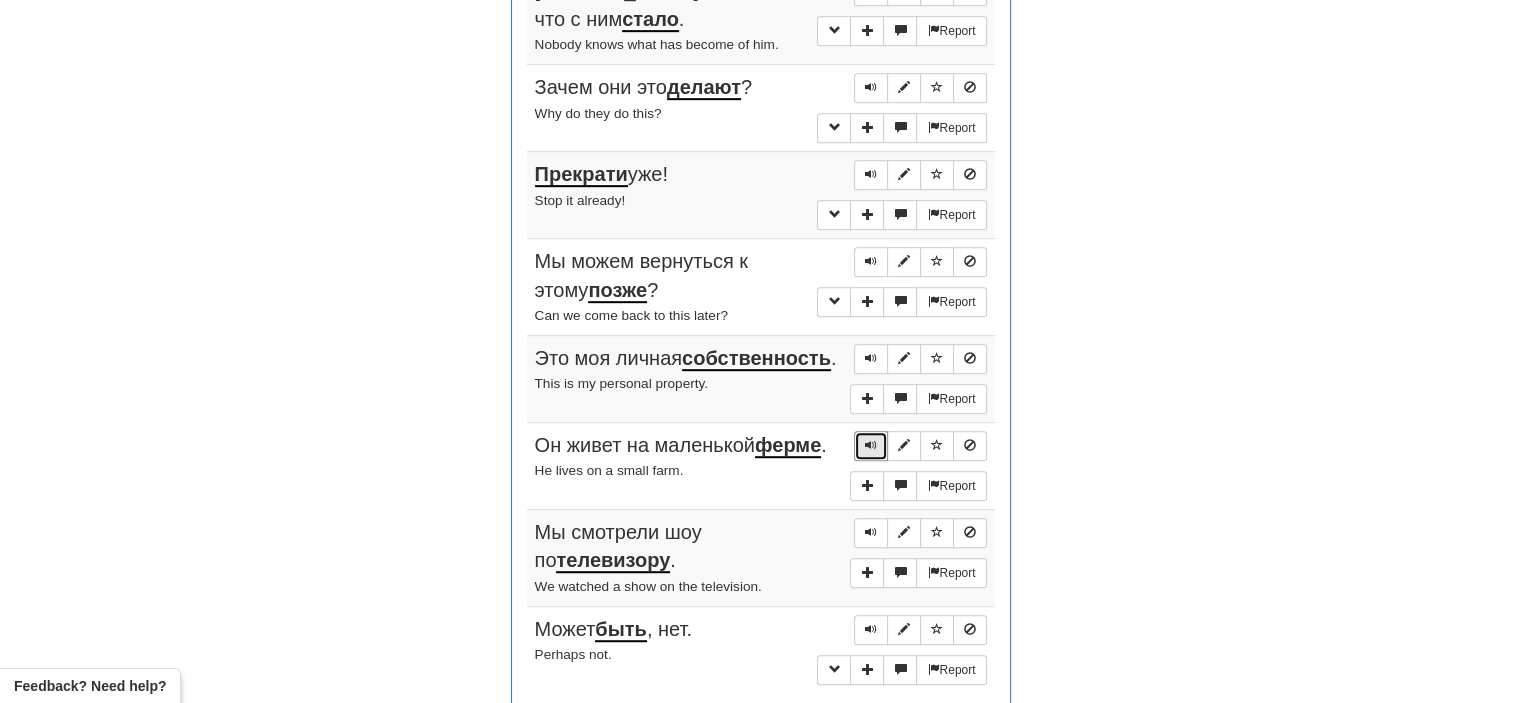 click at bounding box center [871, 445] 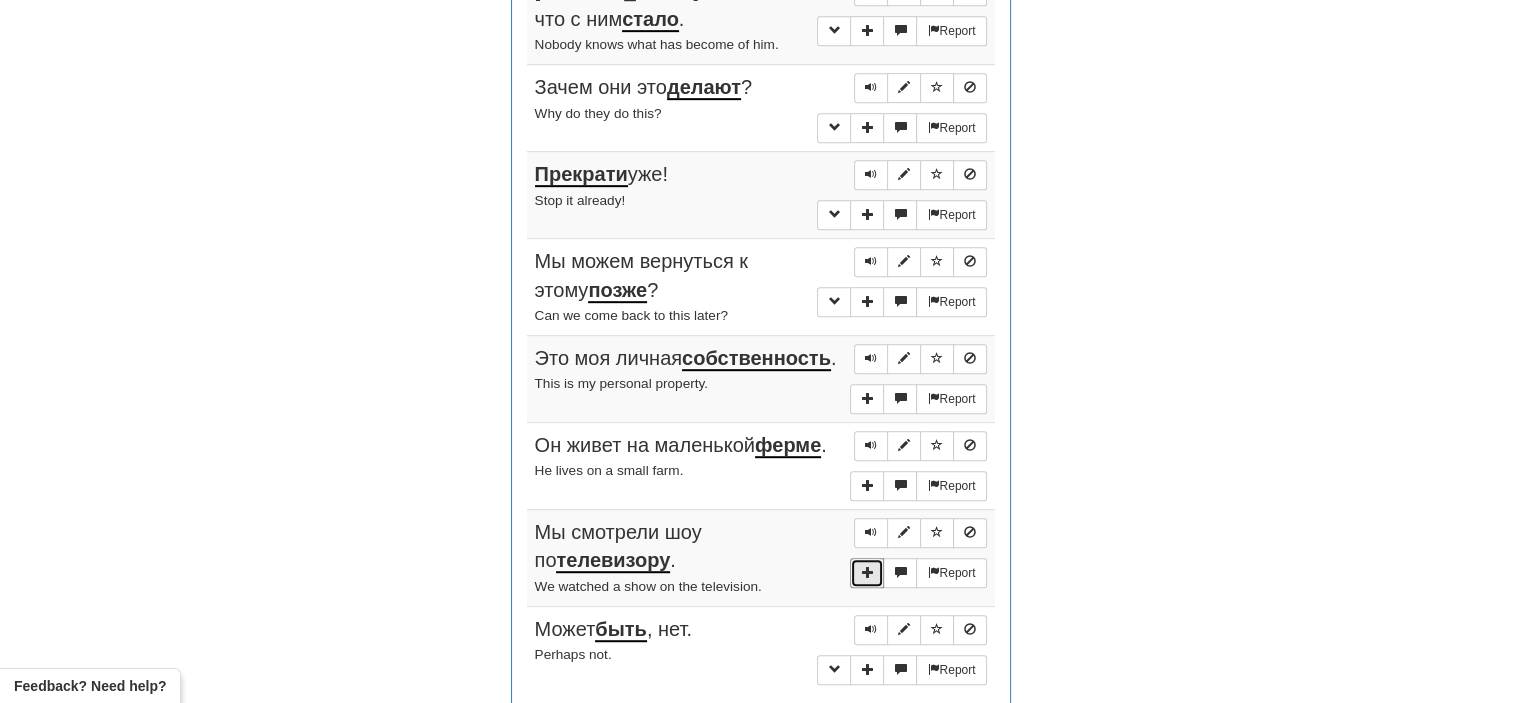 click at bounding box center (867, 572) 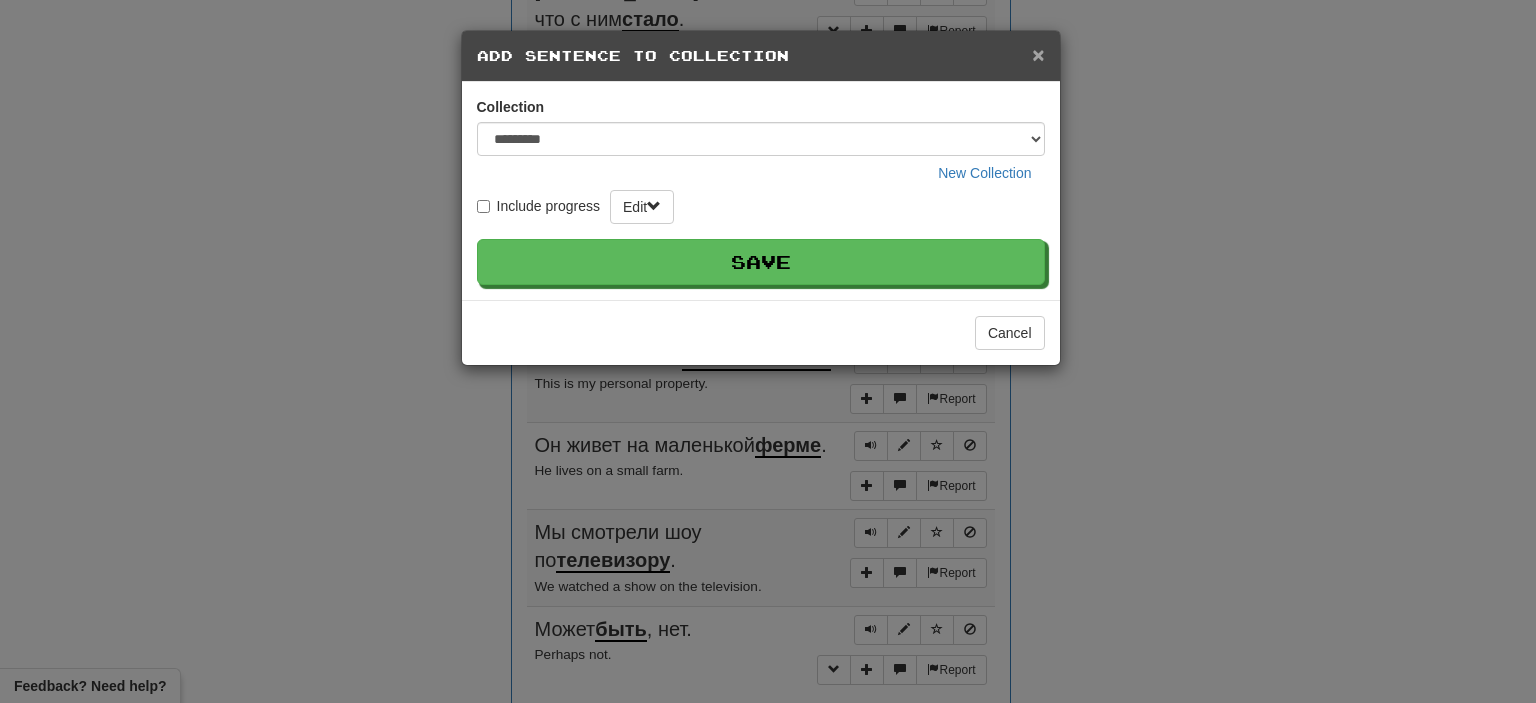 click on "×" at bounding box center (1038, 54) 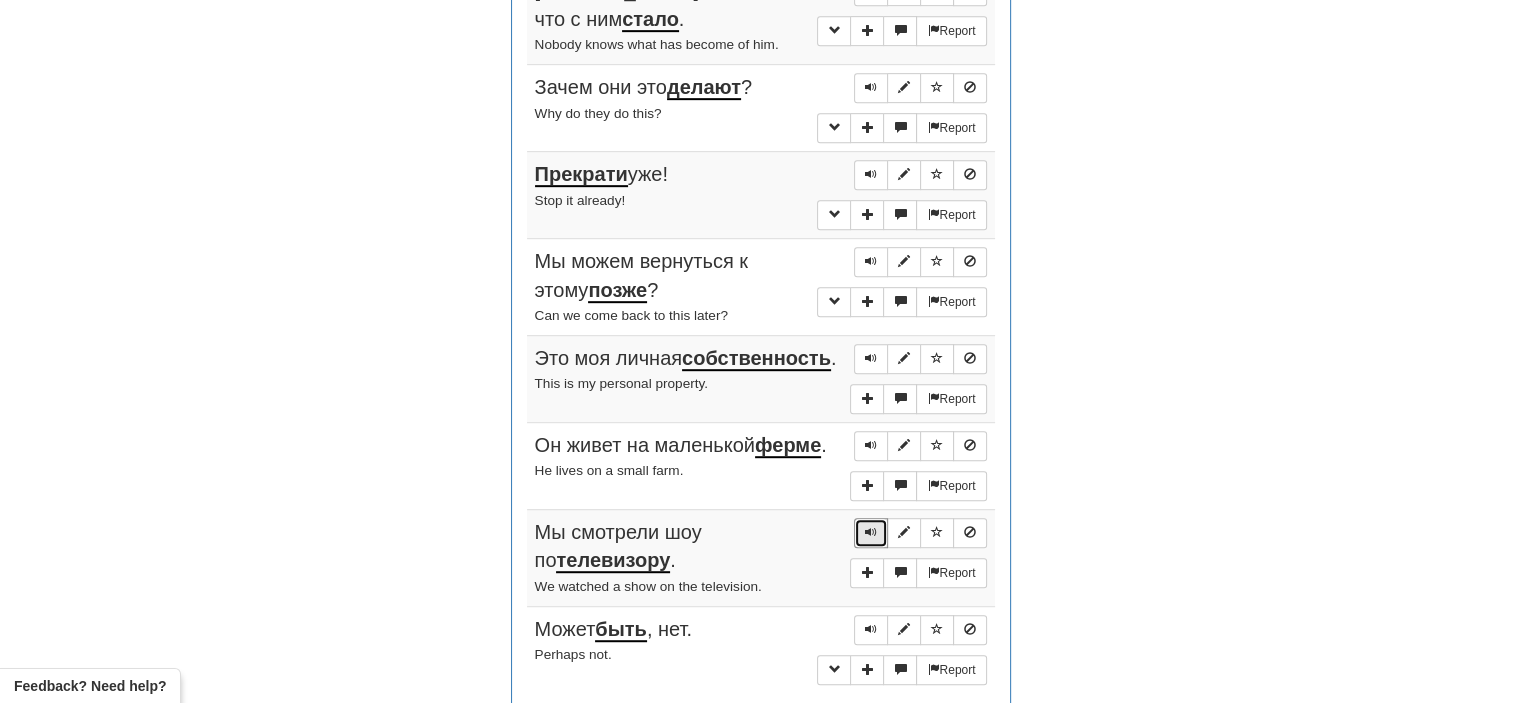 click at bounding box center [871, 532] 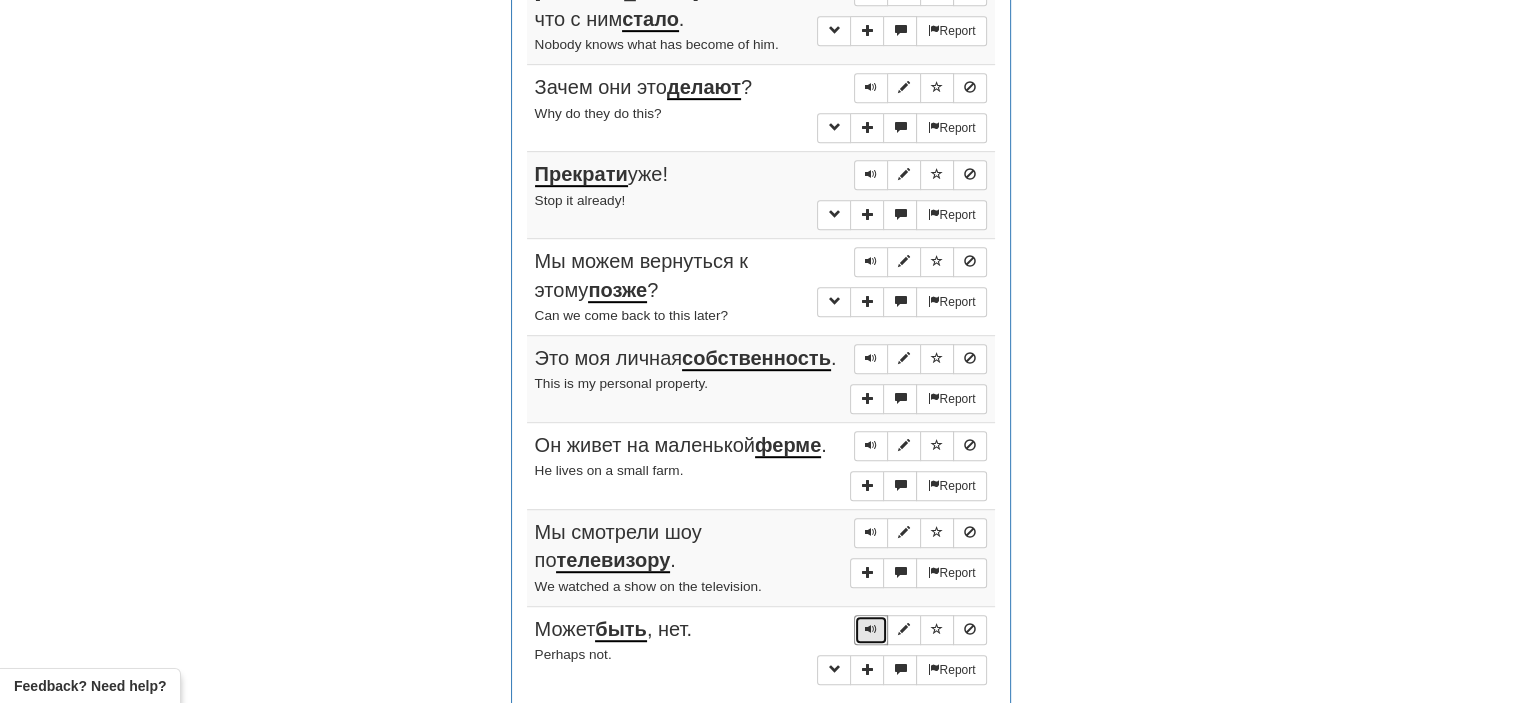 click at bounding box center [871, 629] 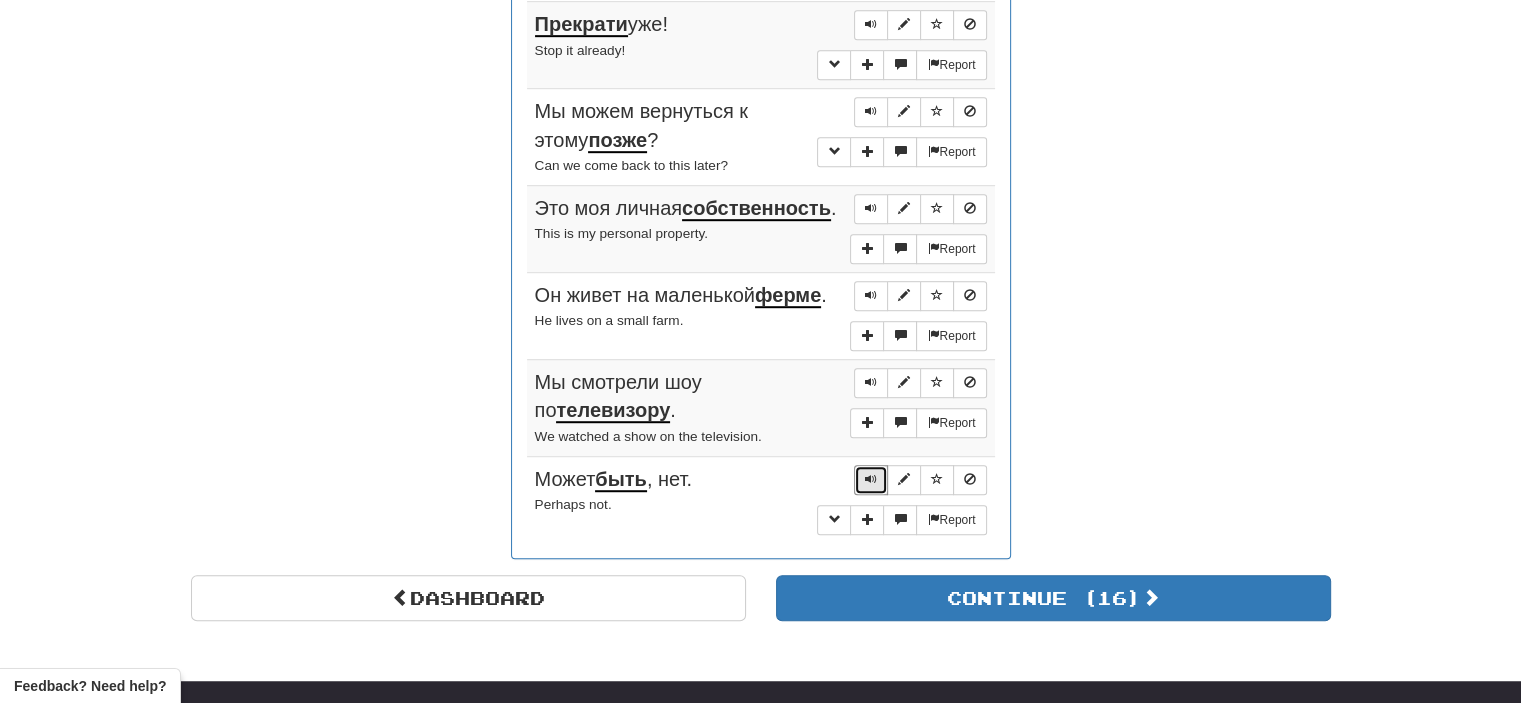 scroll, scrollTop: 1198, scrollLeft: 0, axis: vertical 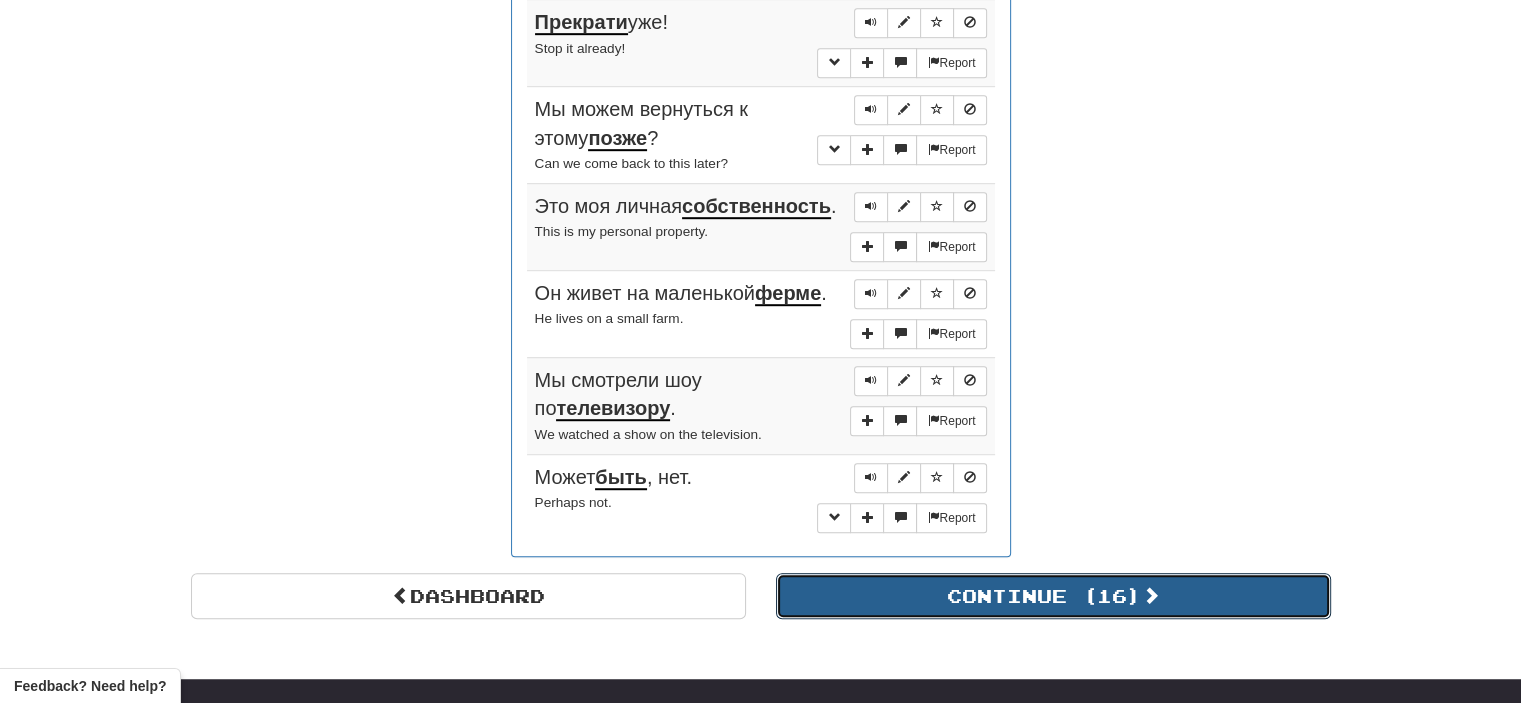 click on "Continue ( 16 )" at bounding box center (1053, 596) 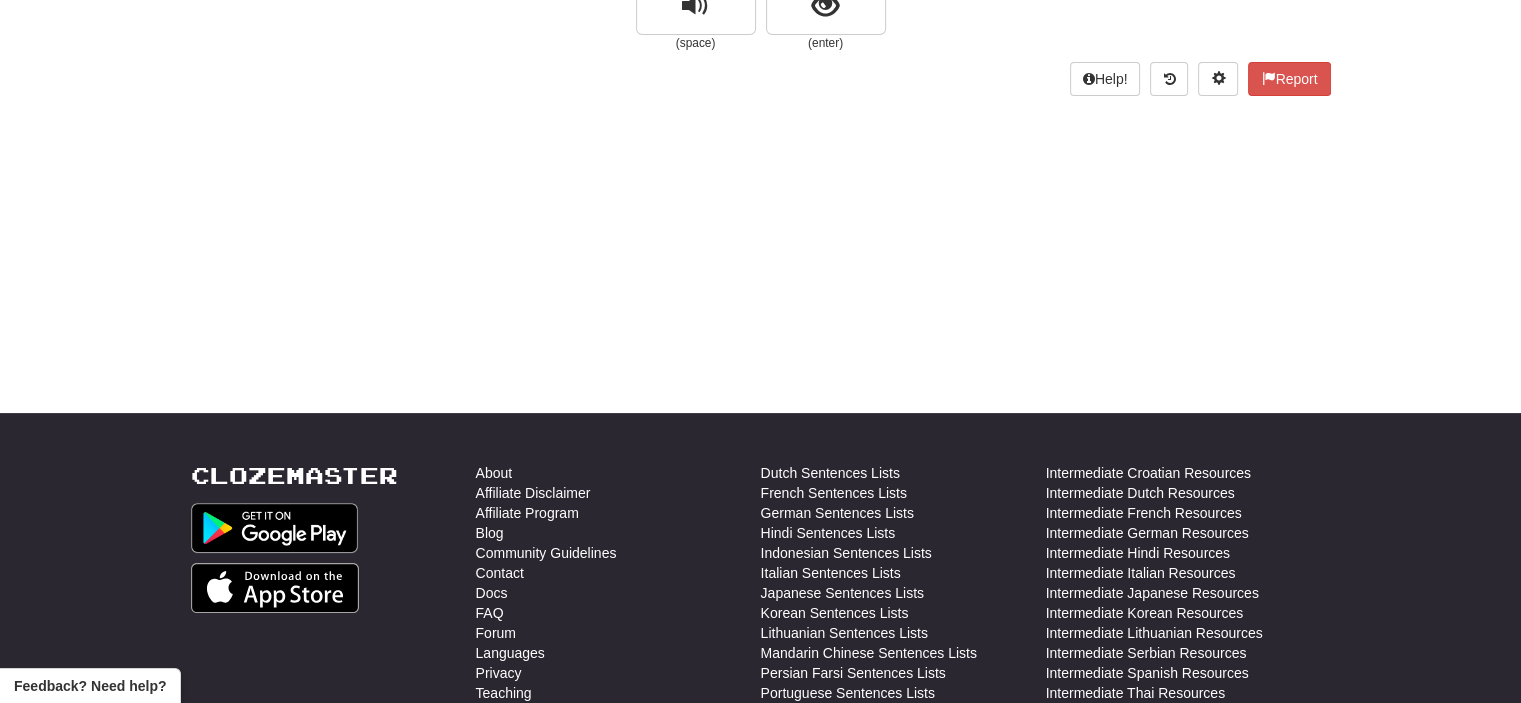 scroll, scrollTop: 0, scrollLeft: 0, axis: both 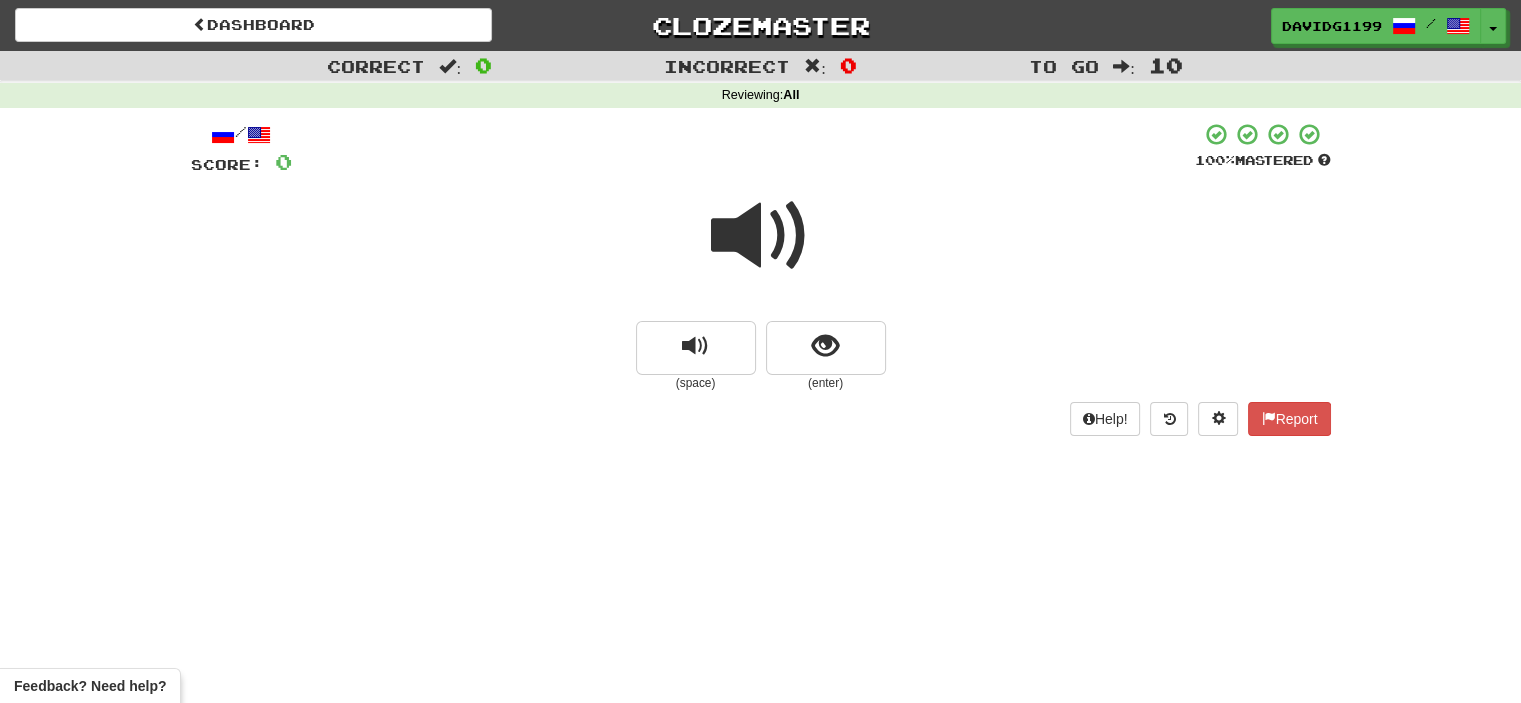 click at bounding box center [761, 236] 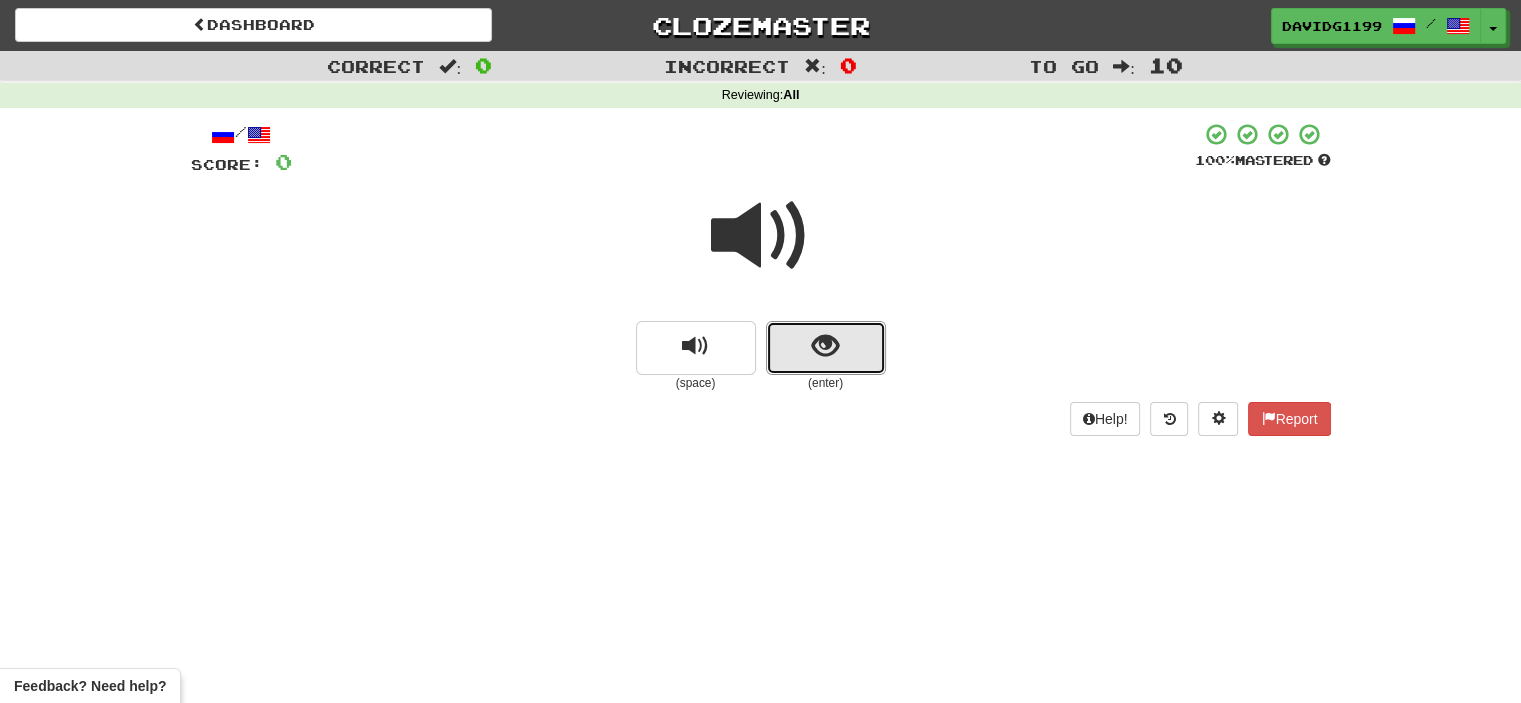 click at bounding box center [826, 348] 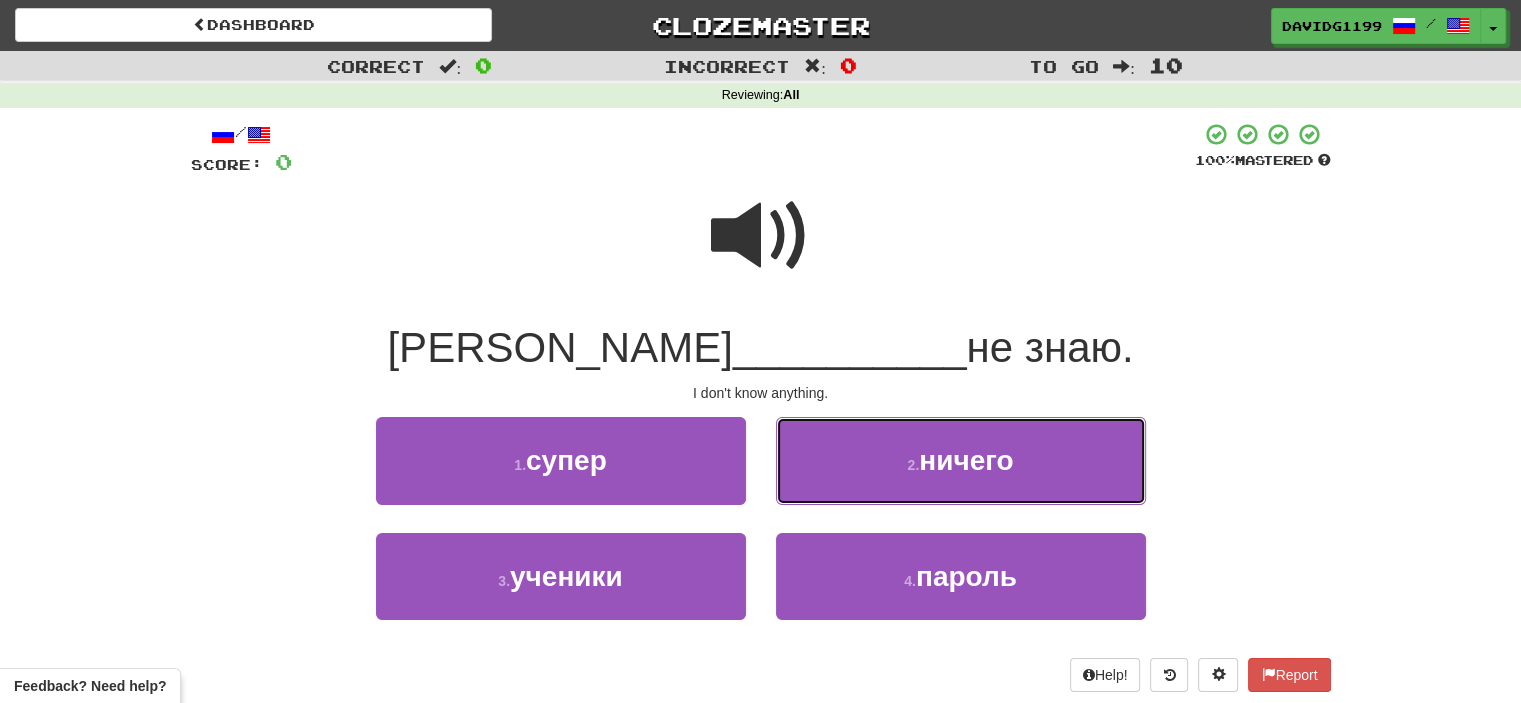 click on "2 .  ничего" at bounding box center [961, 460] 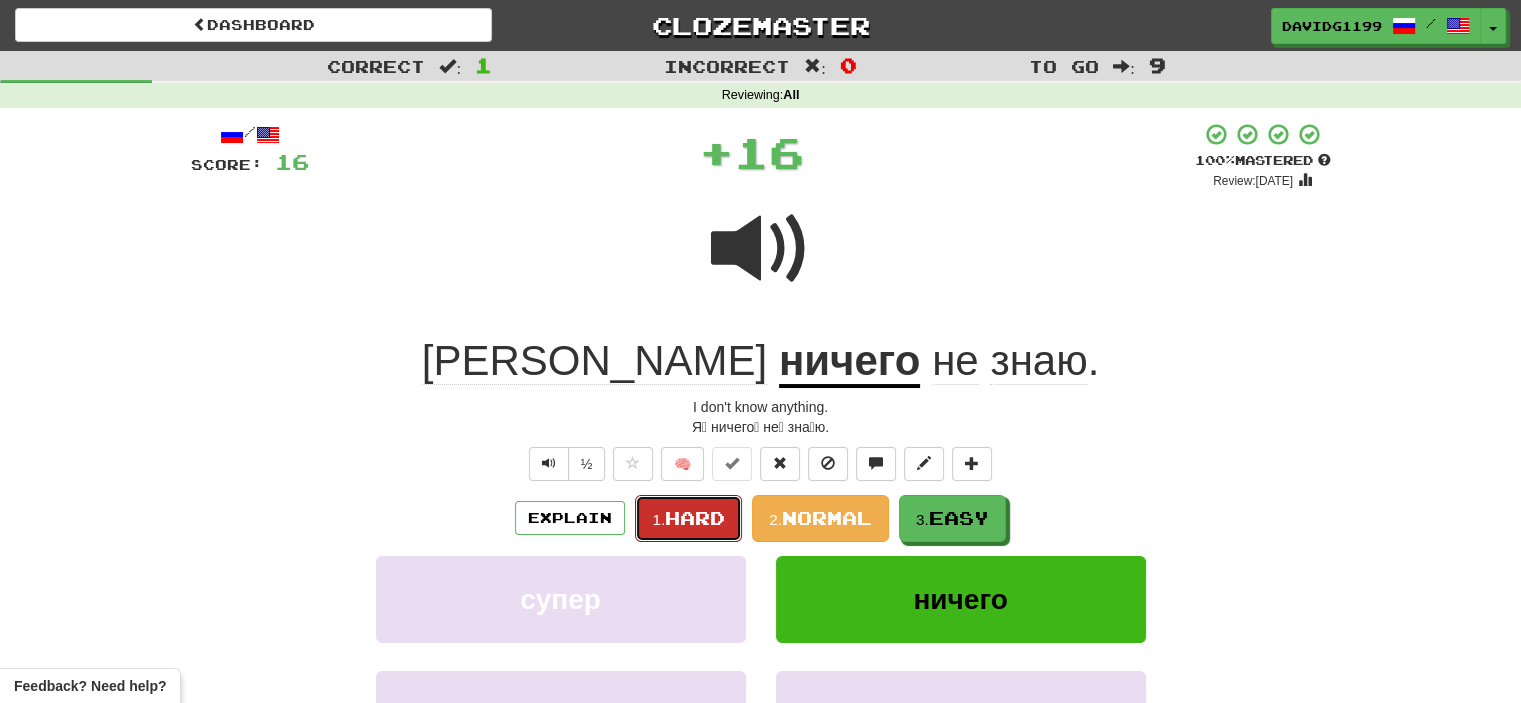 click on "Hard" at bounding box center (695, 518) 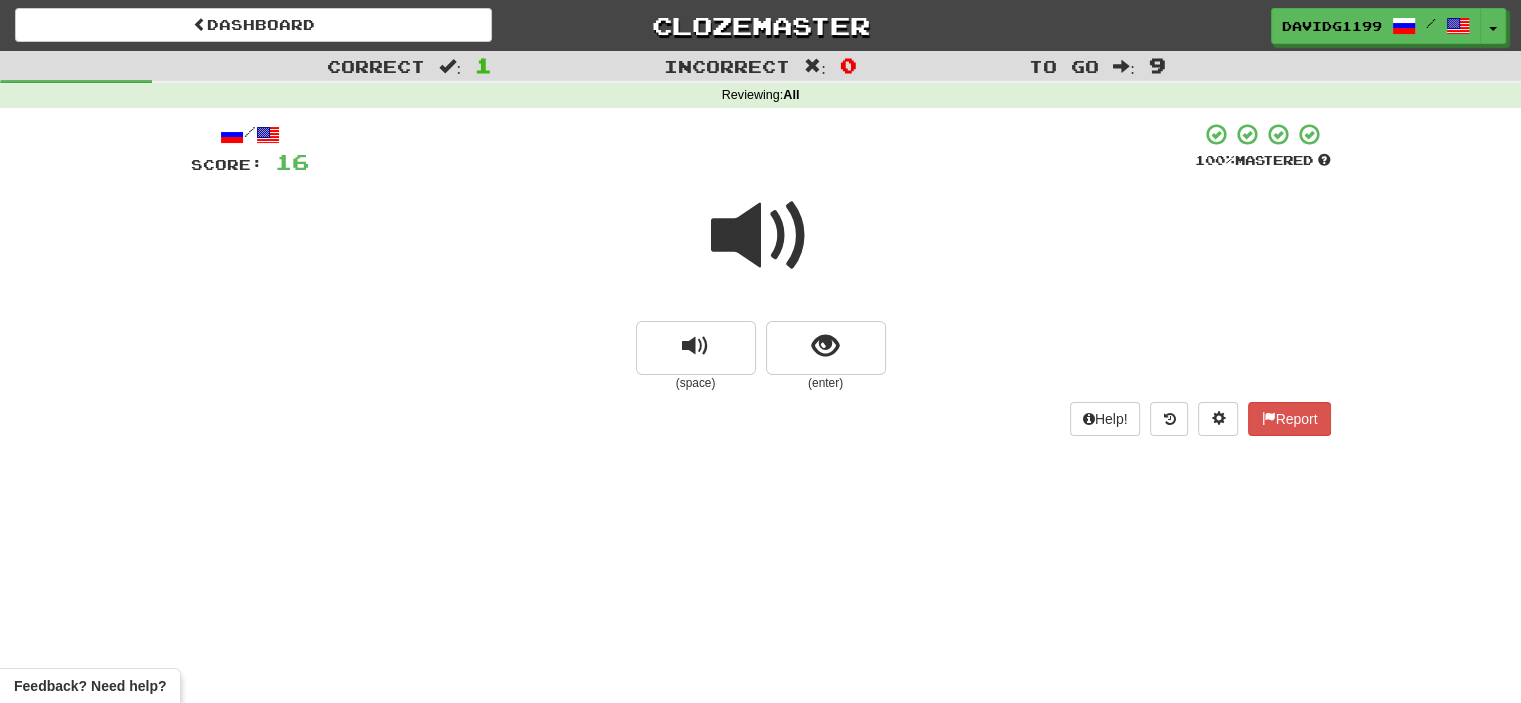 click at bounding box center (761, 236) 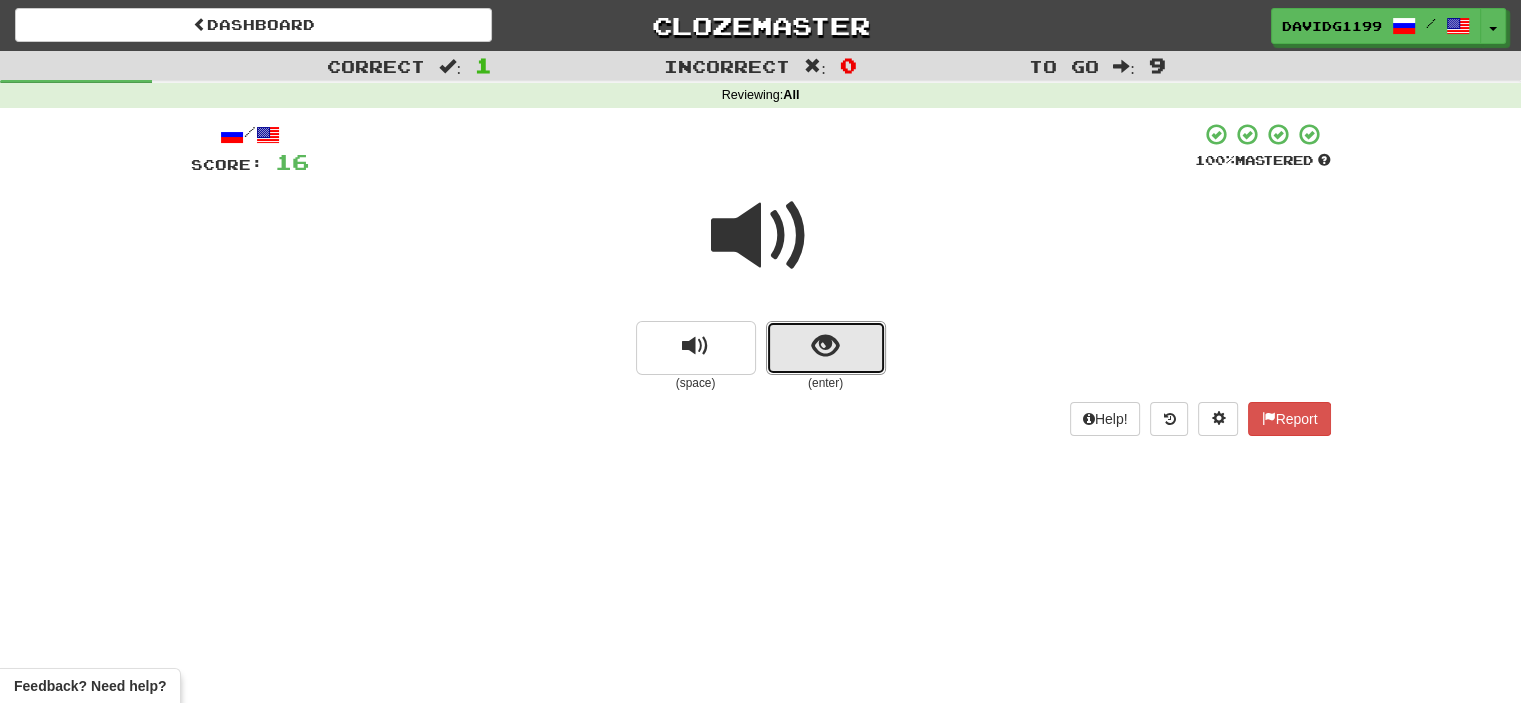 click at bounding box center [826, 348] 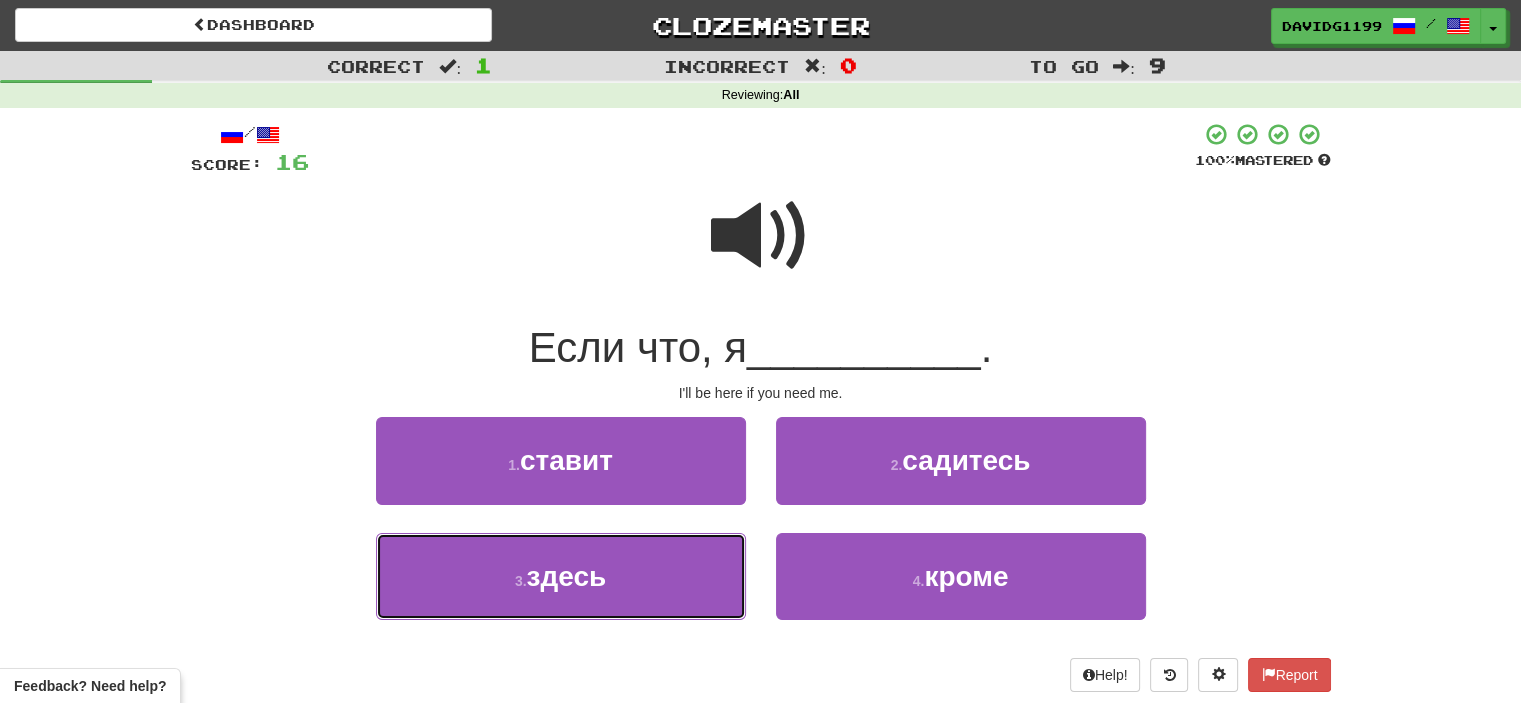 click on "3 .  здесь" at bounding box center [561, 576] 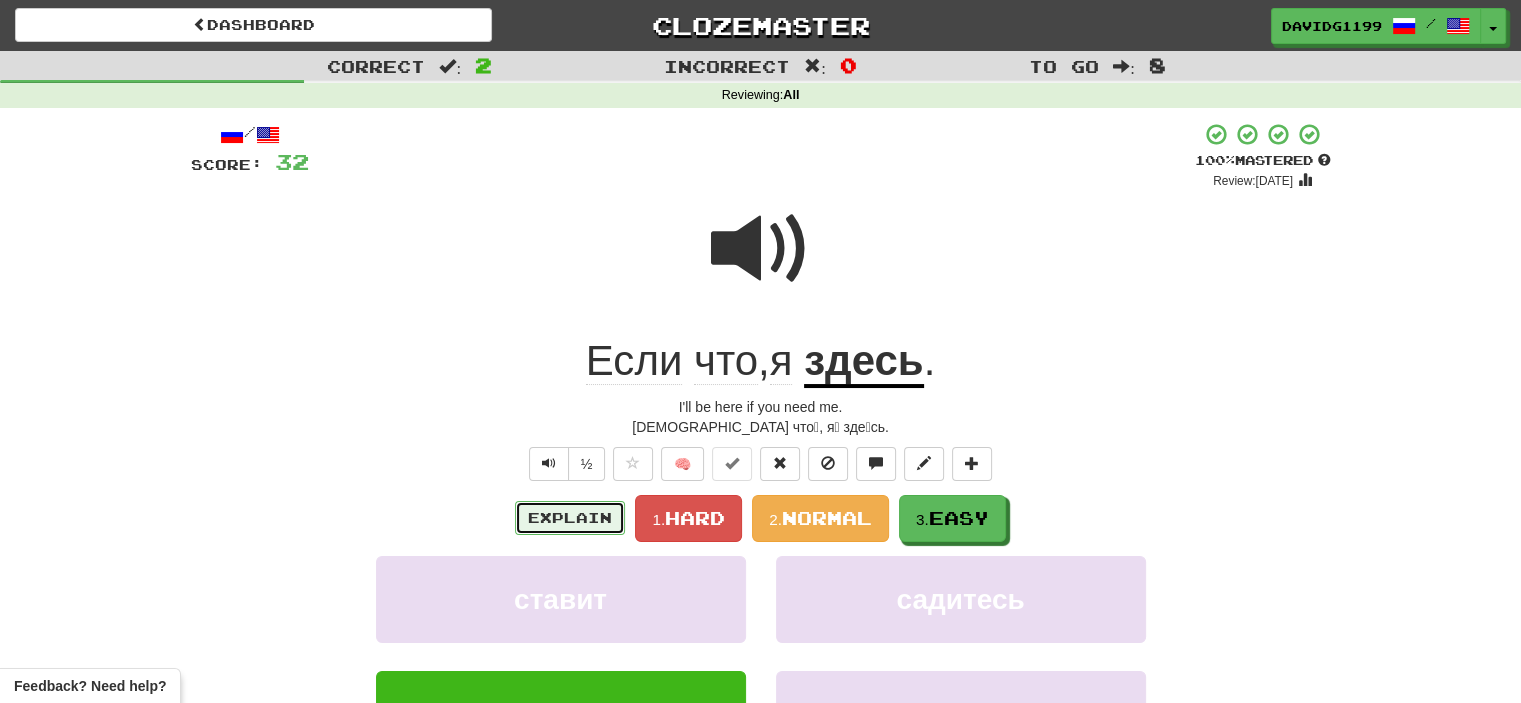 click on "Explain" at bounding box center (570, 518) 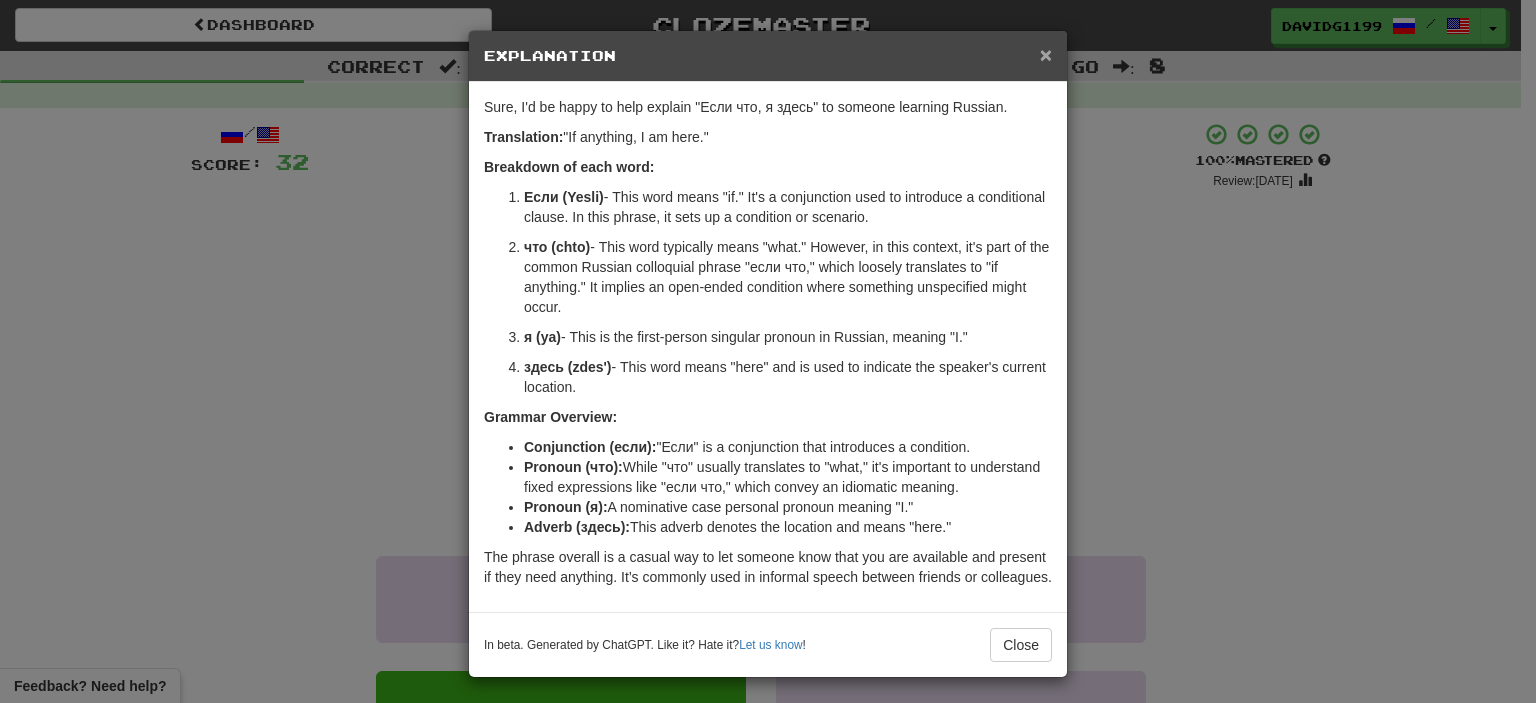 click on "×" at bounding box center (1046, 54) 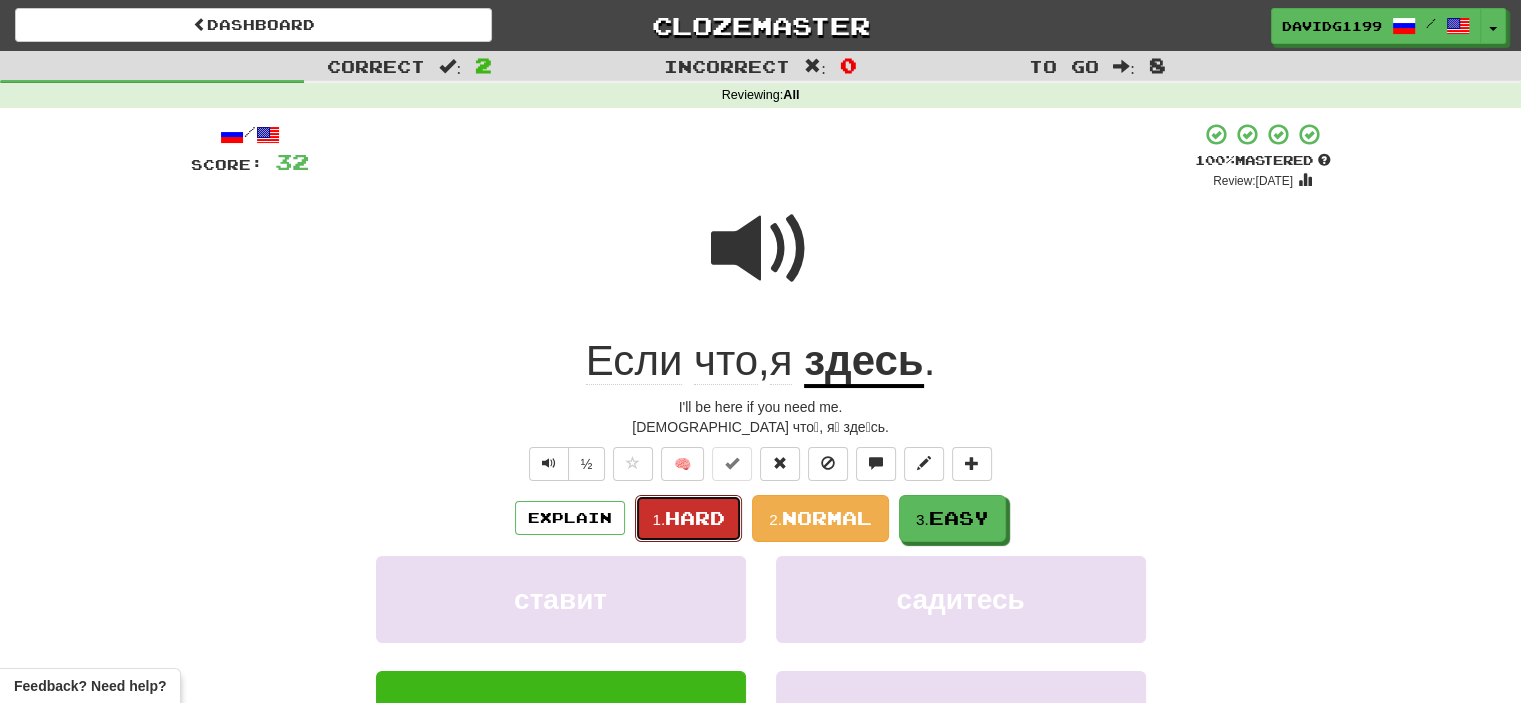 click on "Hard" at bounding box center (695, 518) 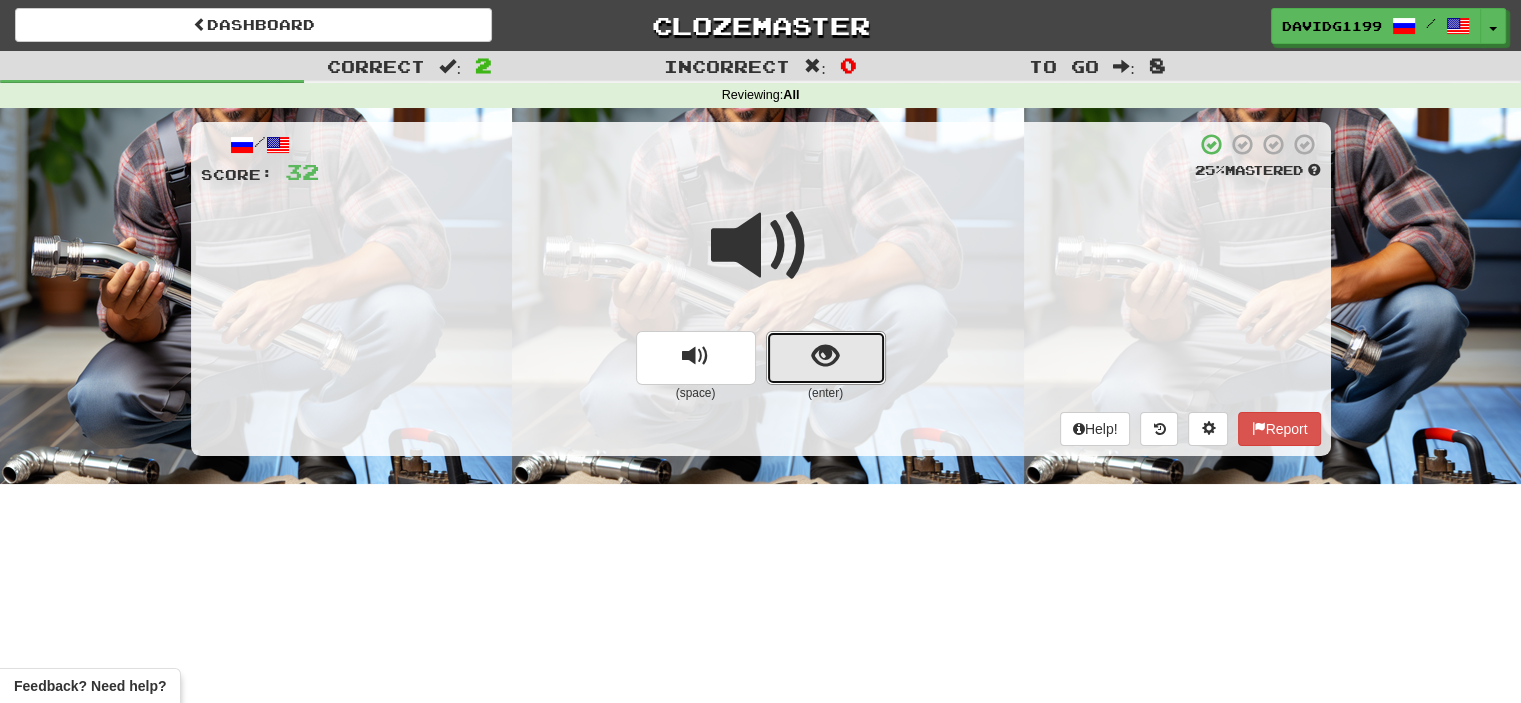 click at bounding box center [826, 358] 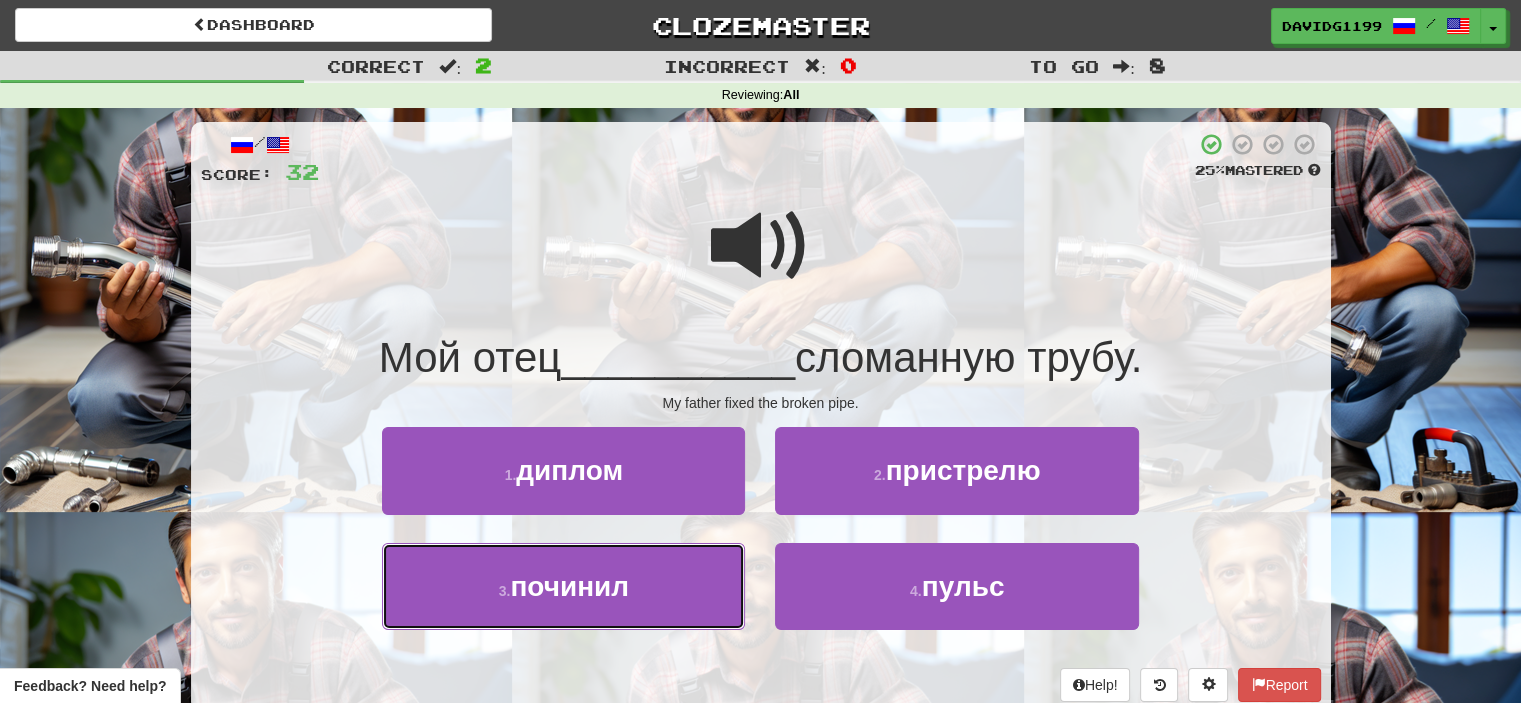 drag, startPoint x: 661, startPoint y: 583, endPoint x: 647, endPoint y: 585, distance: 14.142136 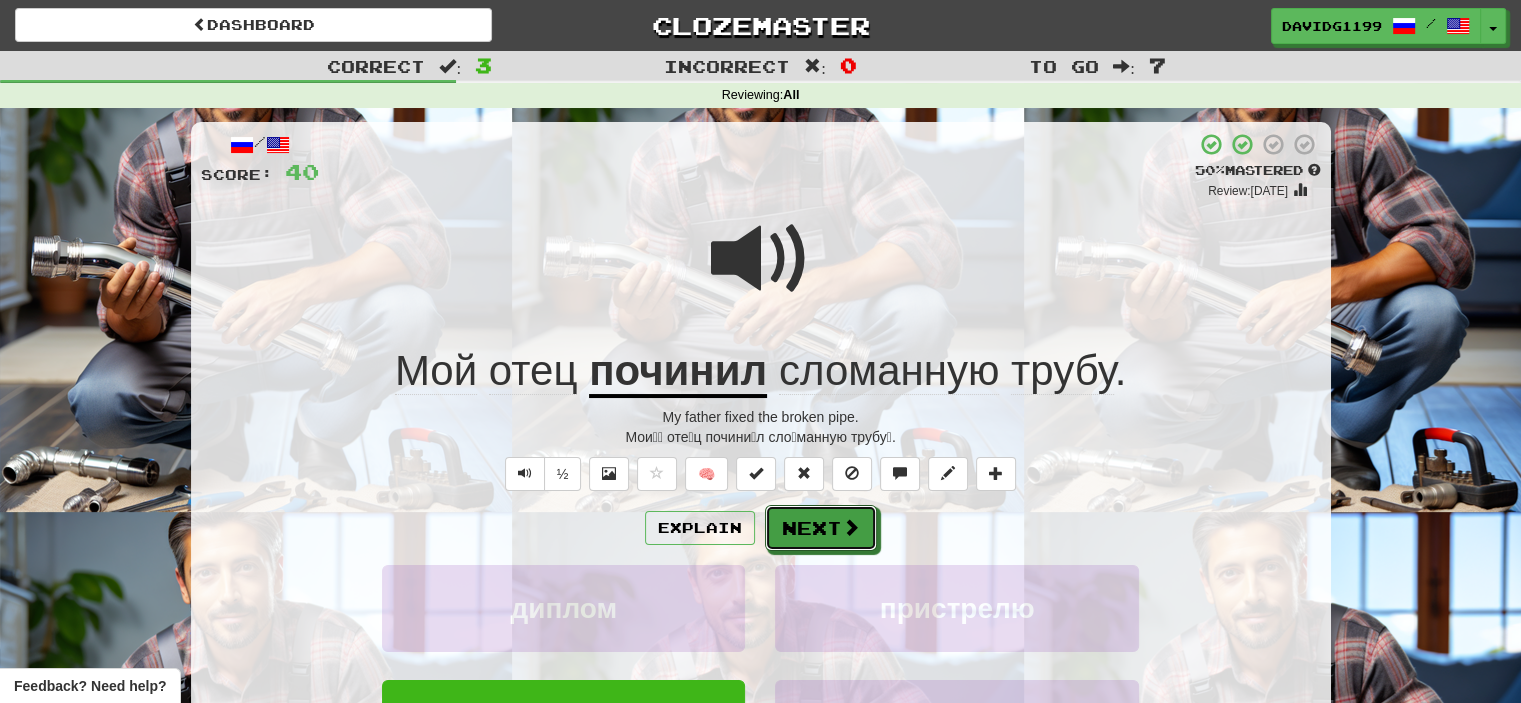 click on "Next" at bounding box center (821, 528) 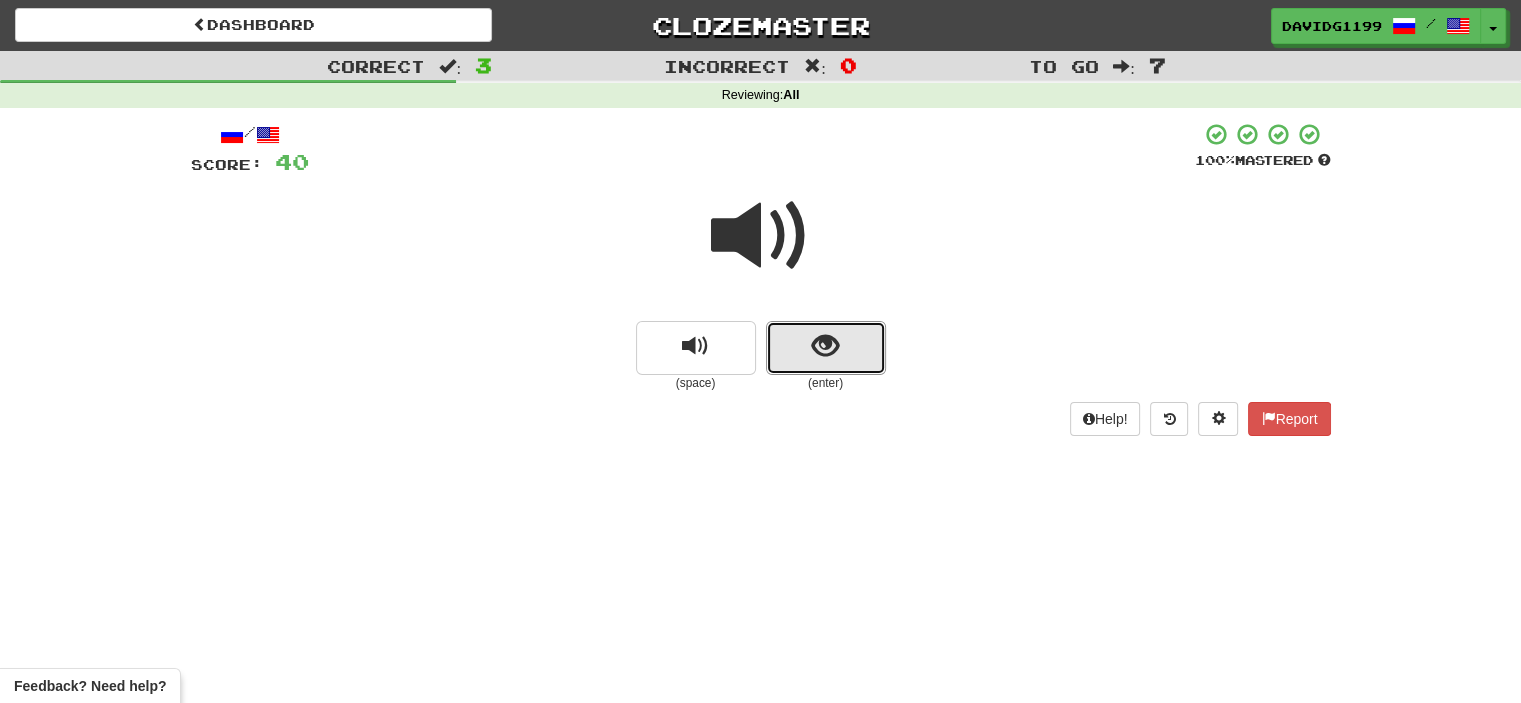 click at bounding box center (826, 348) 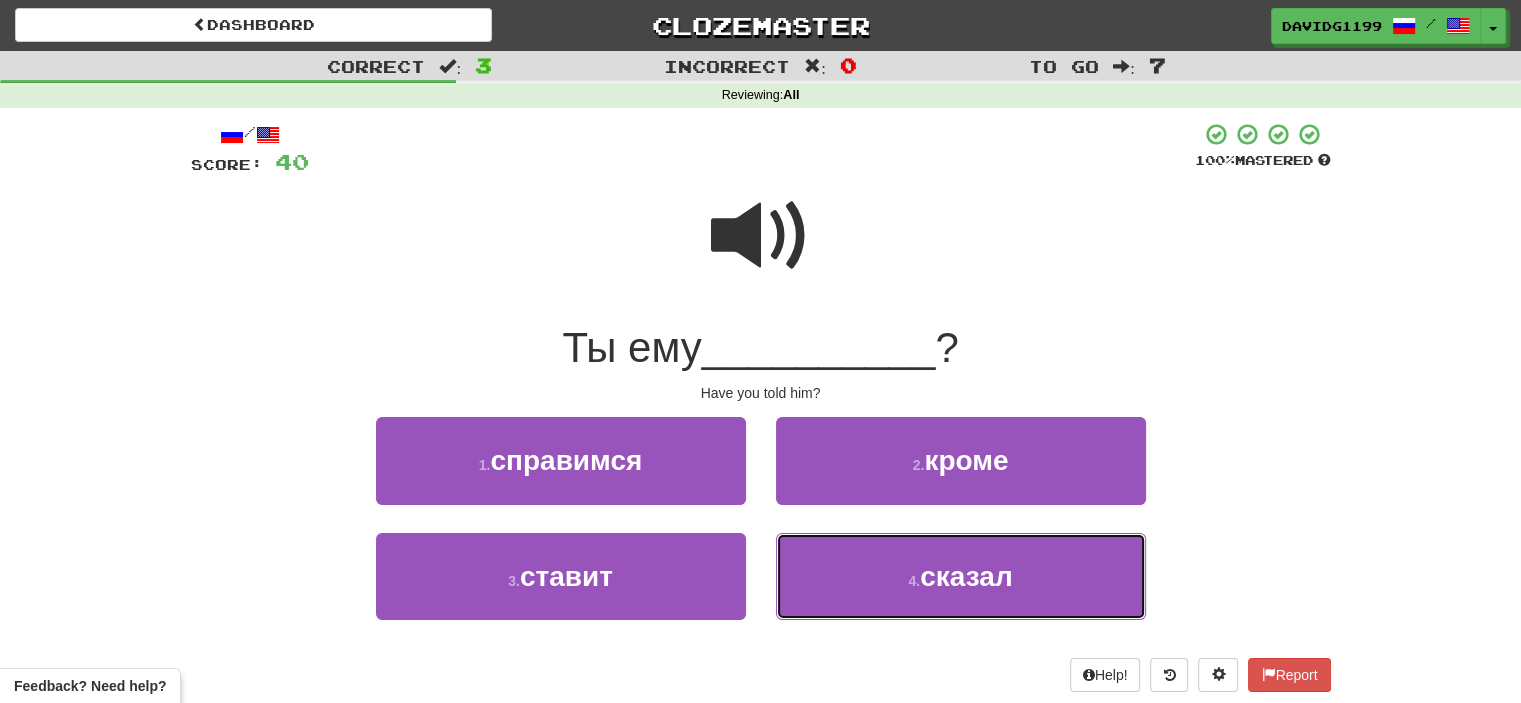 drag, startPoint x: 876, startPoint y: 588, endPoint x: 845, endPoint y: 582, distance: 31.575306 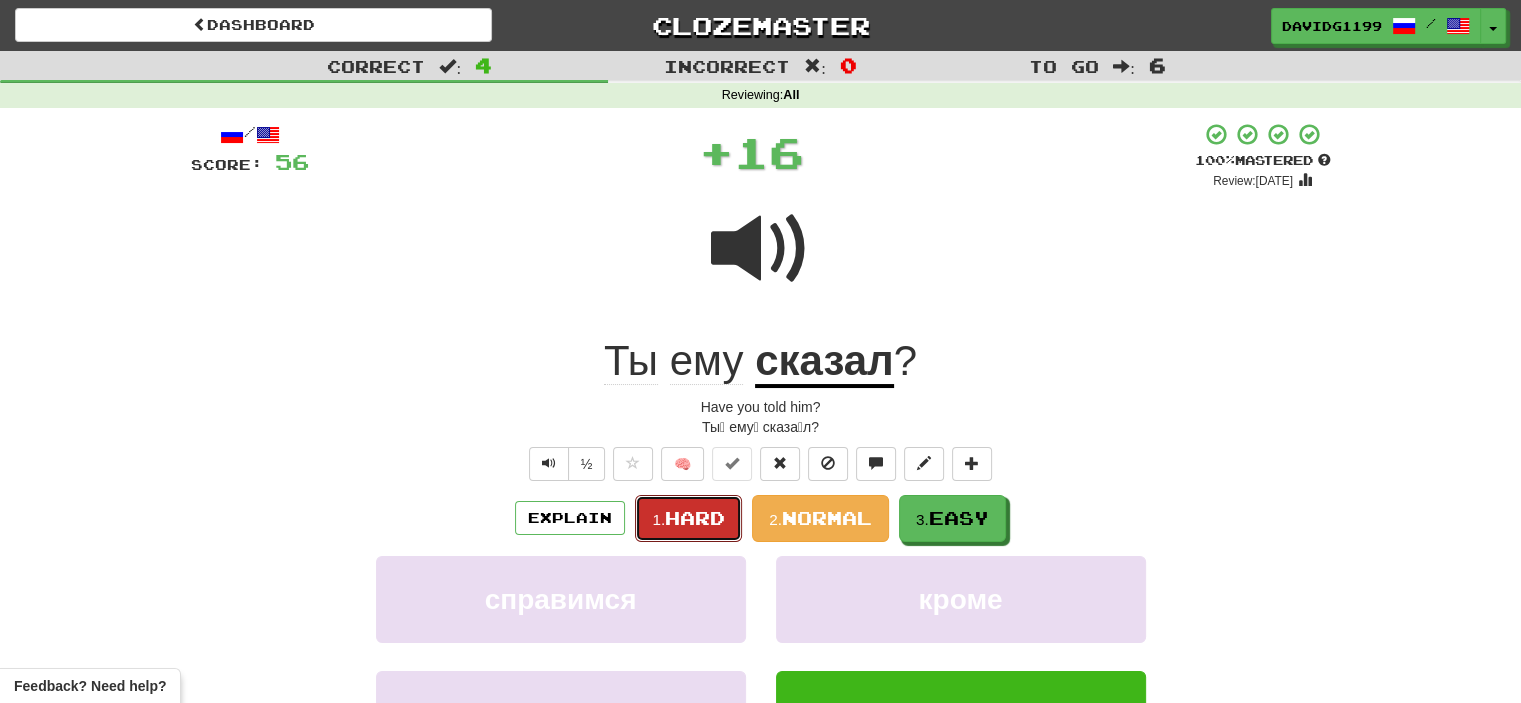click on "Hard" at bounding box center [695, 518] 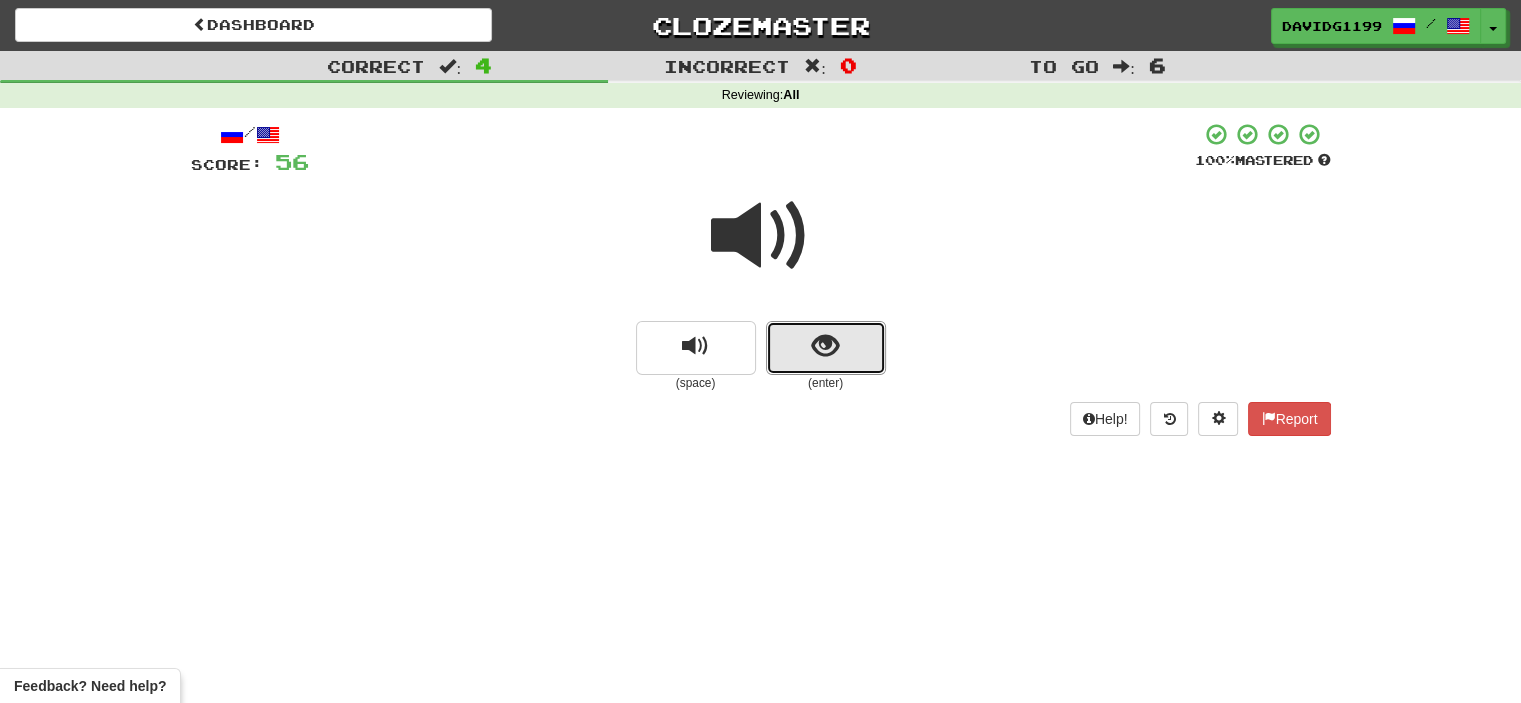 click at bounding box center [825, 346] 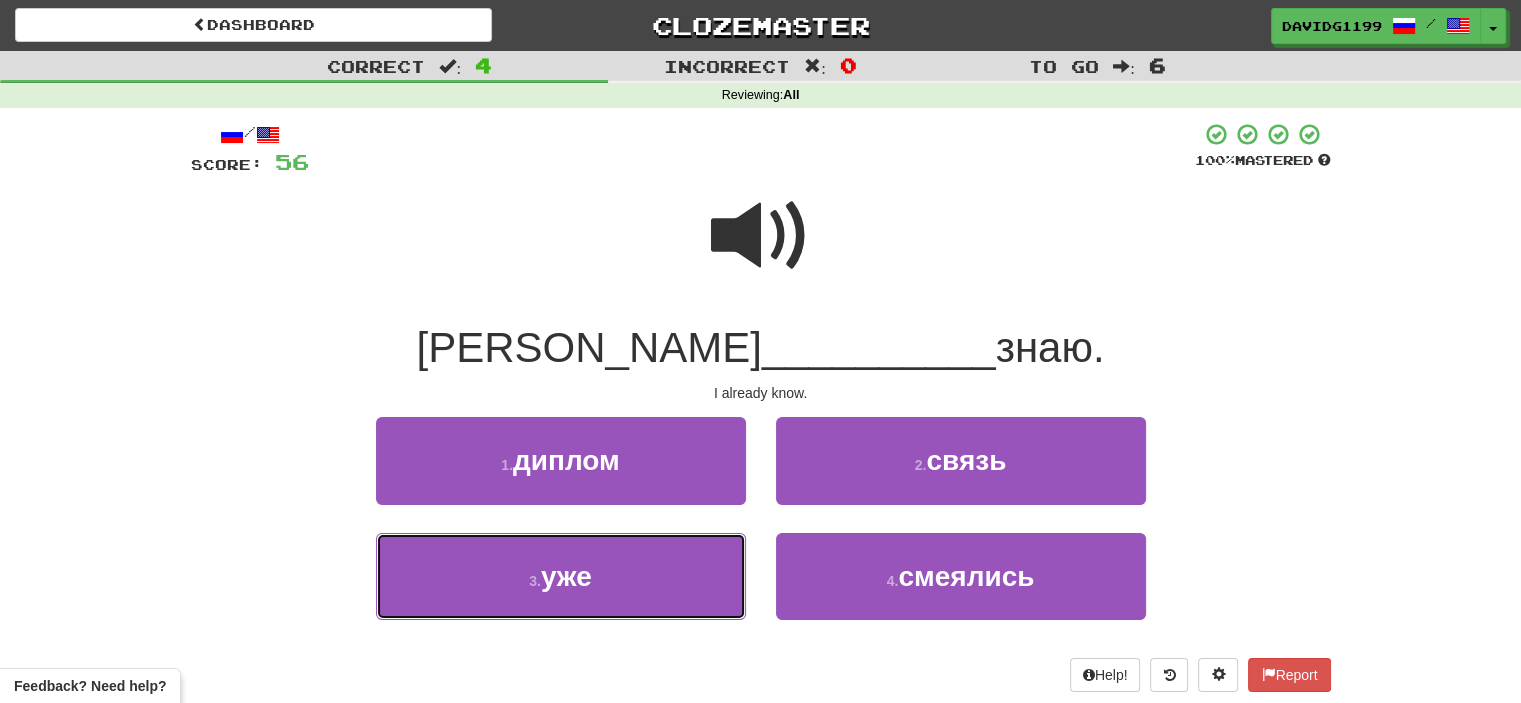 click on "3 .  уже" at bounding box center [561, 576] 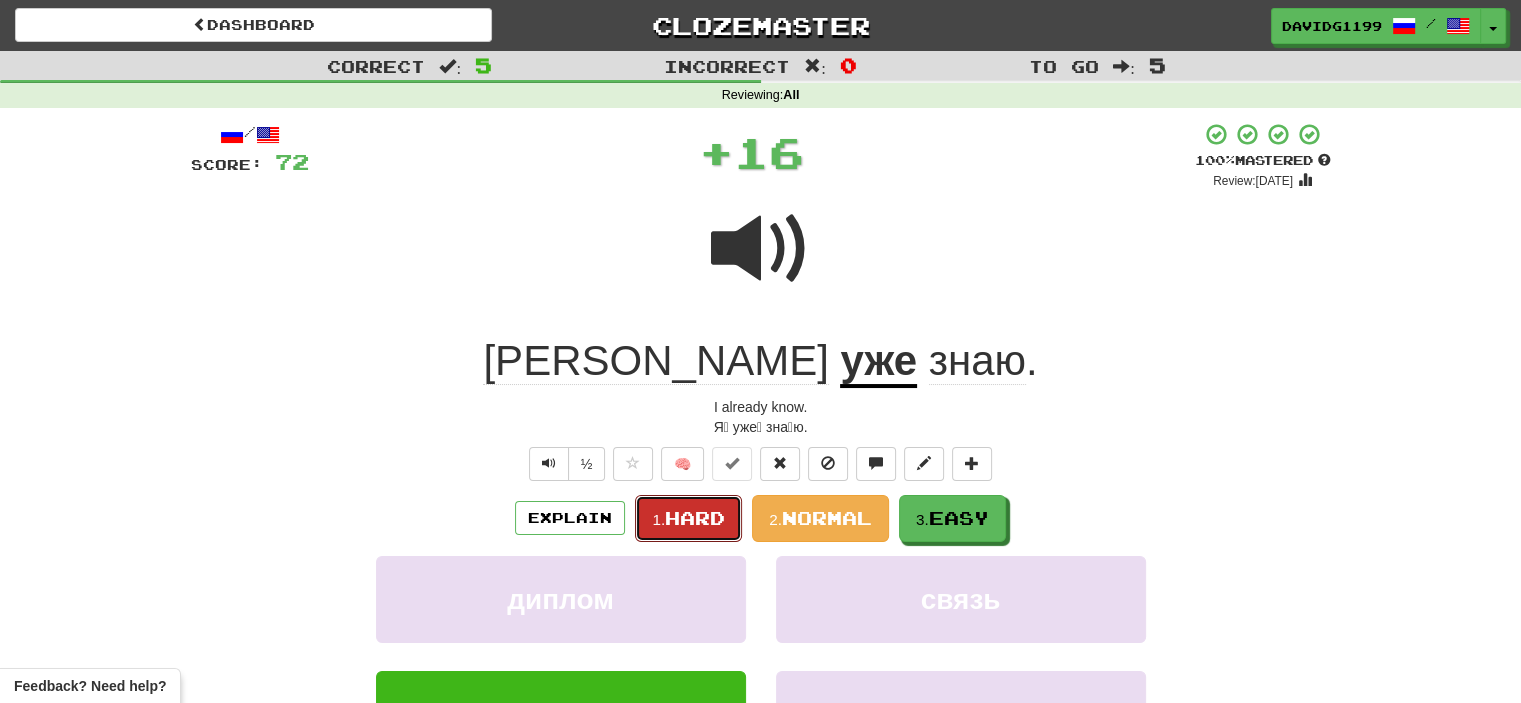 click on "Hard" at bounding box center [695, 518] 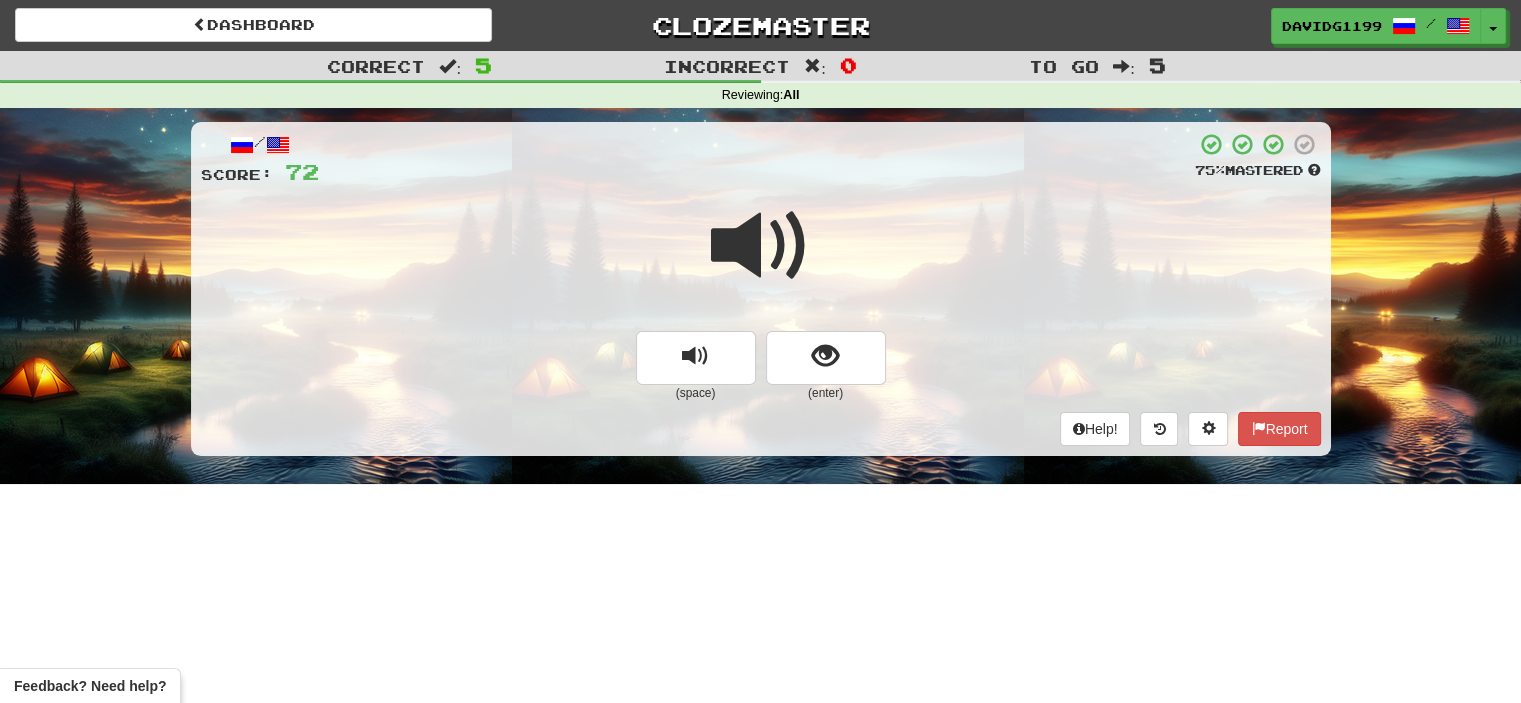 click at bounding box center [761, 246] 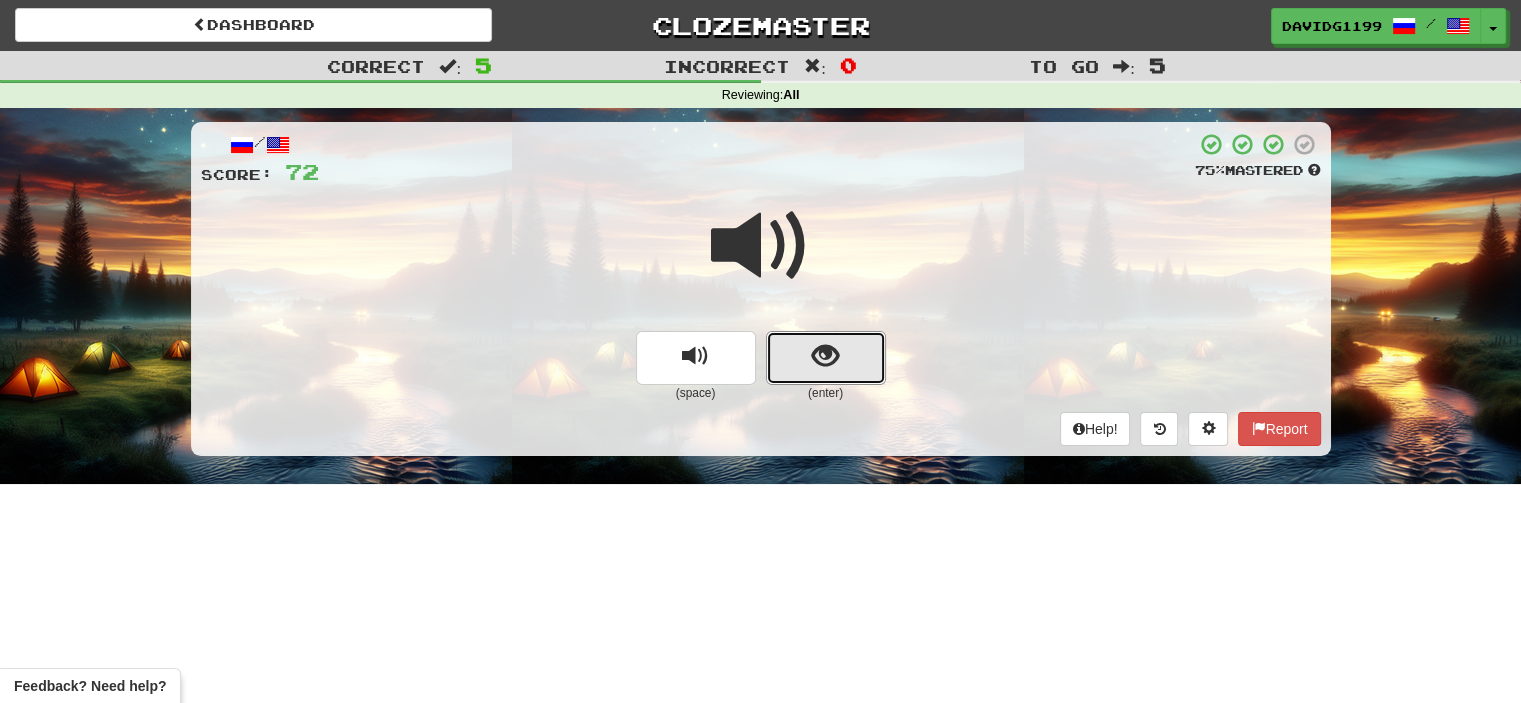 click at bounding box center (826, 358) 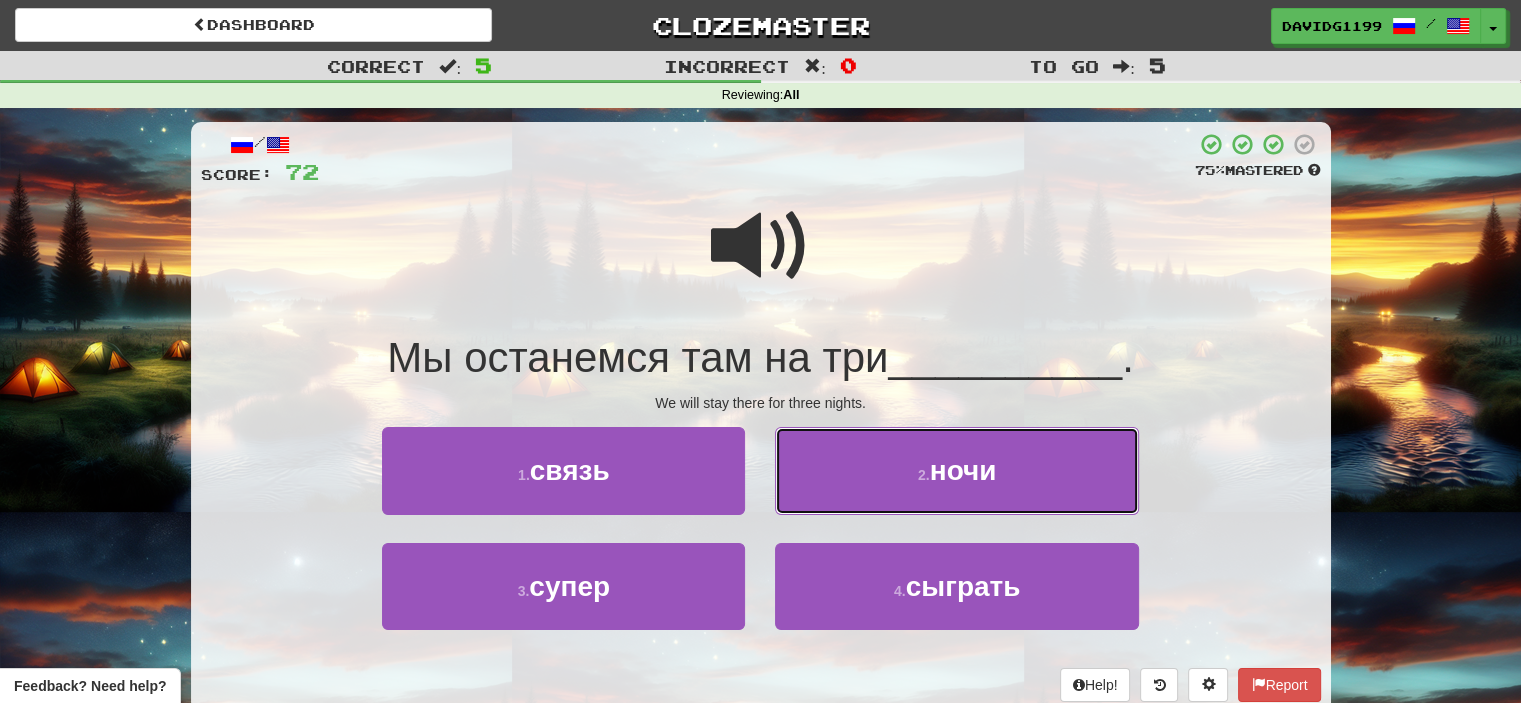 click on "2 .  ночи" at bounding box center [956, 470] 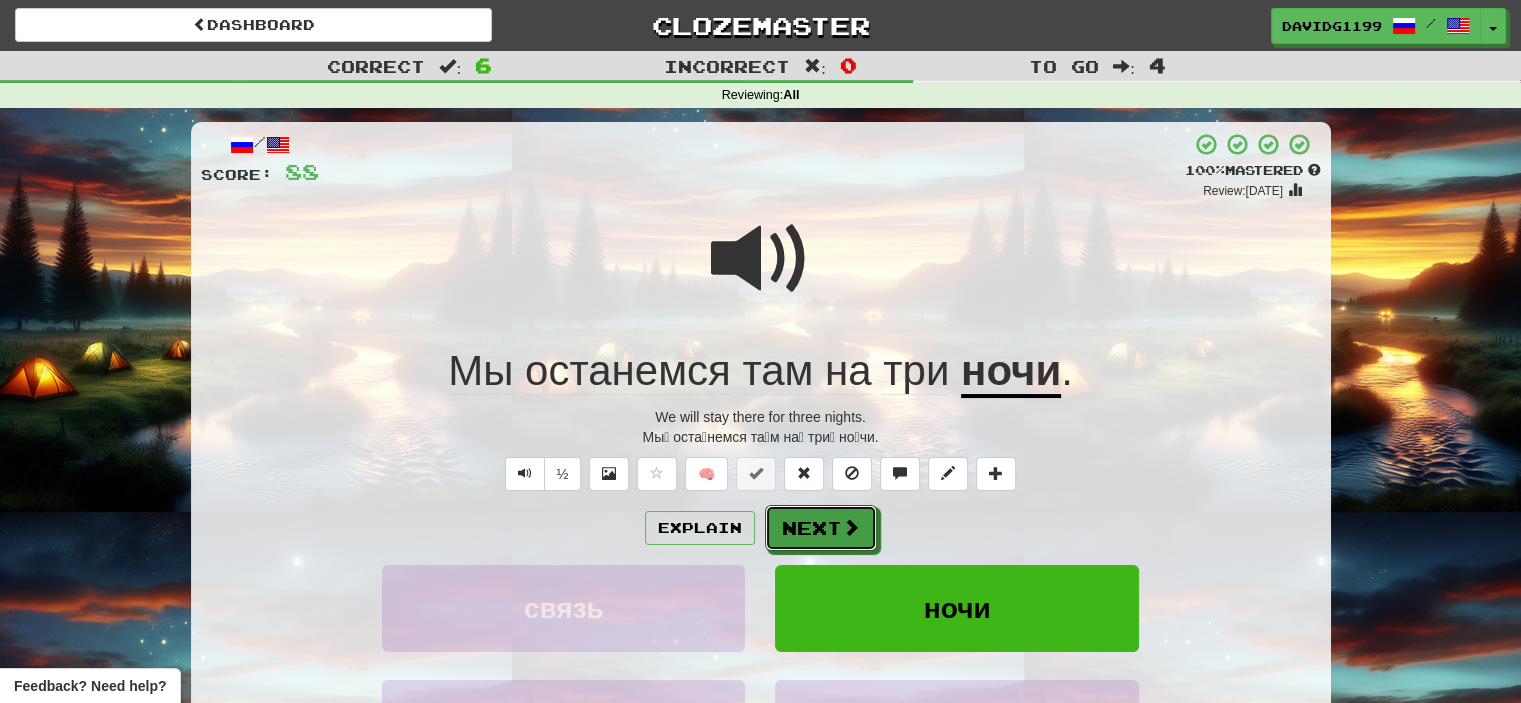 click on "Next" at bounding box center [821, 528] 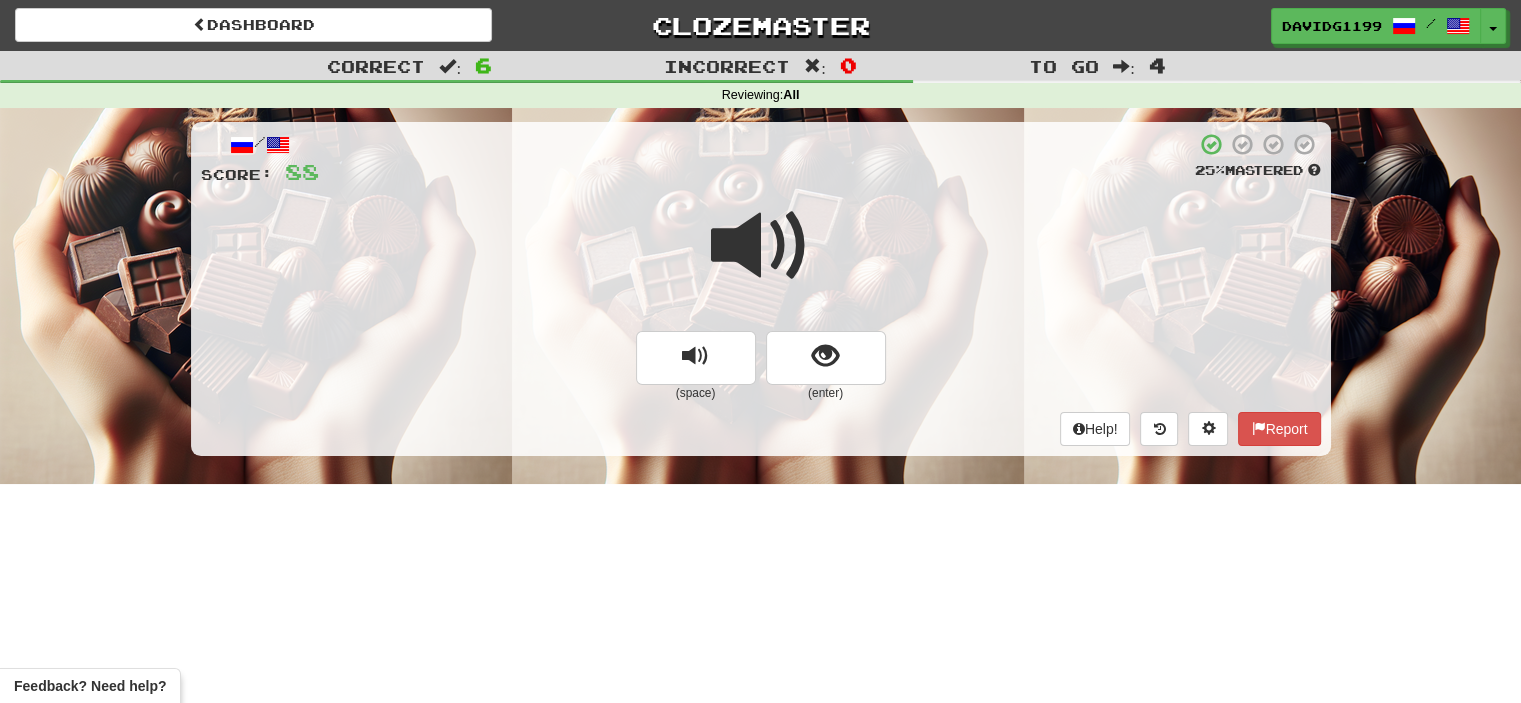 click at bounding box center [761, 246] 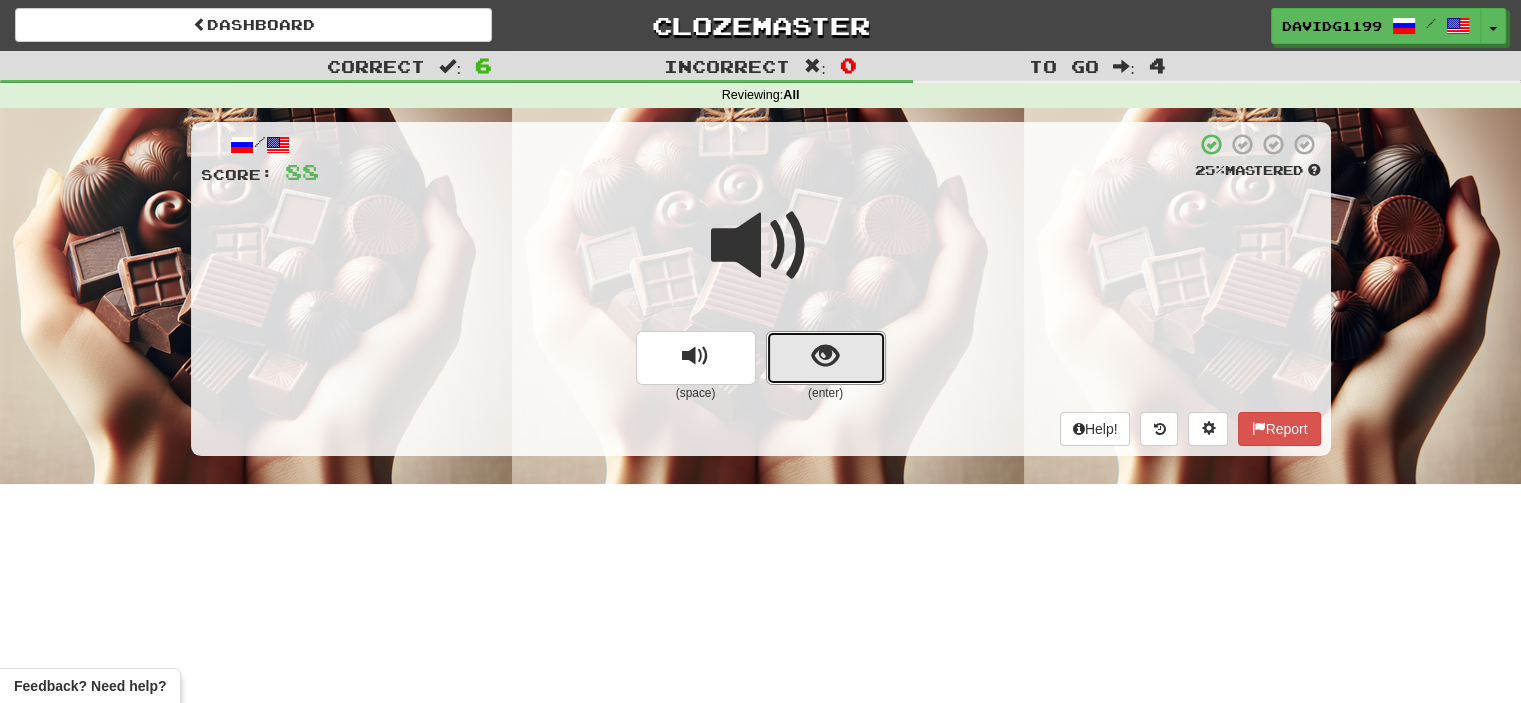 click at bounding box center (826, 358) 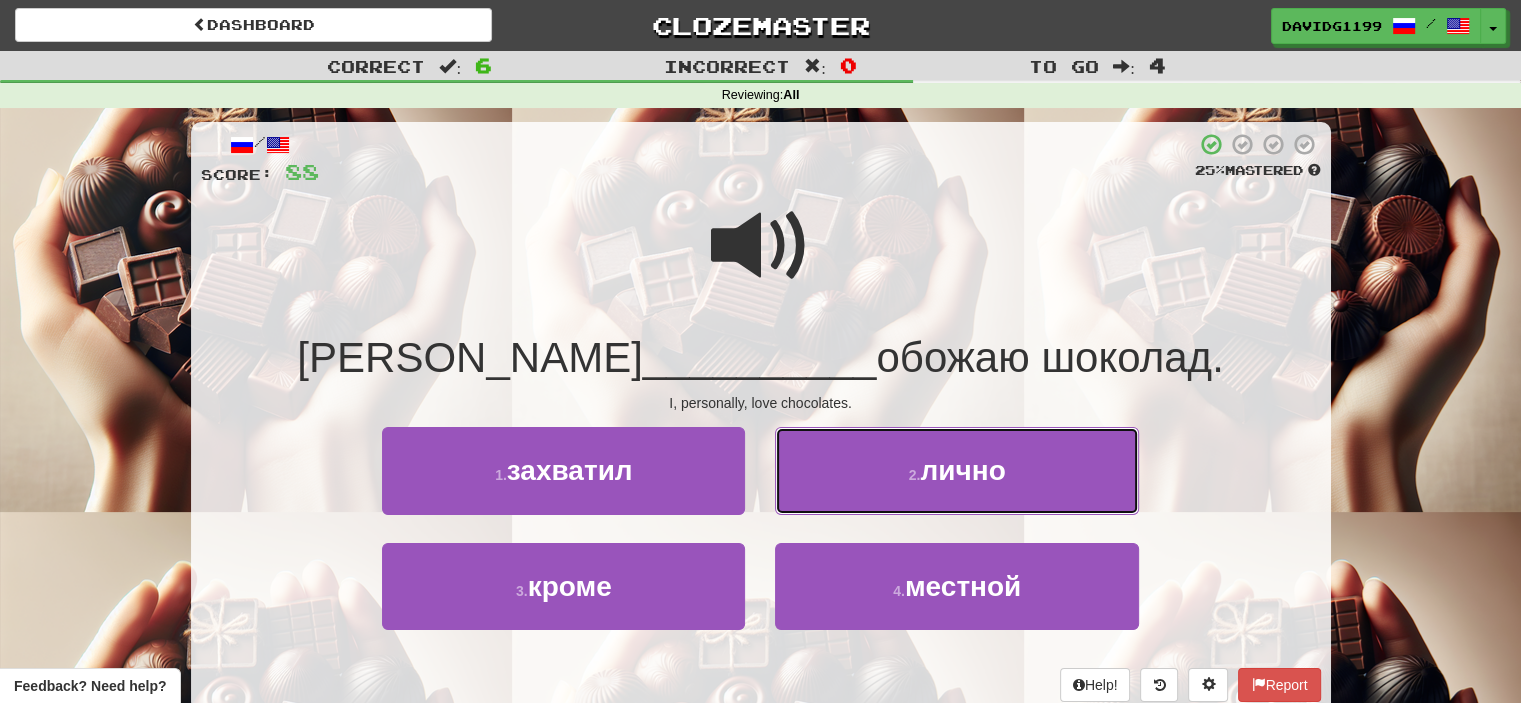 click on "2 .  лично" at bounding box center [956, 470] 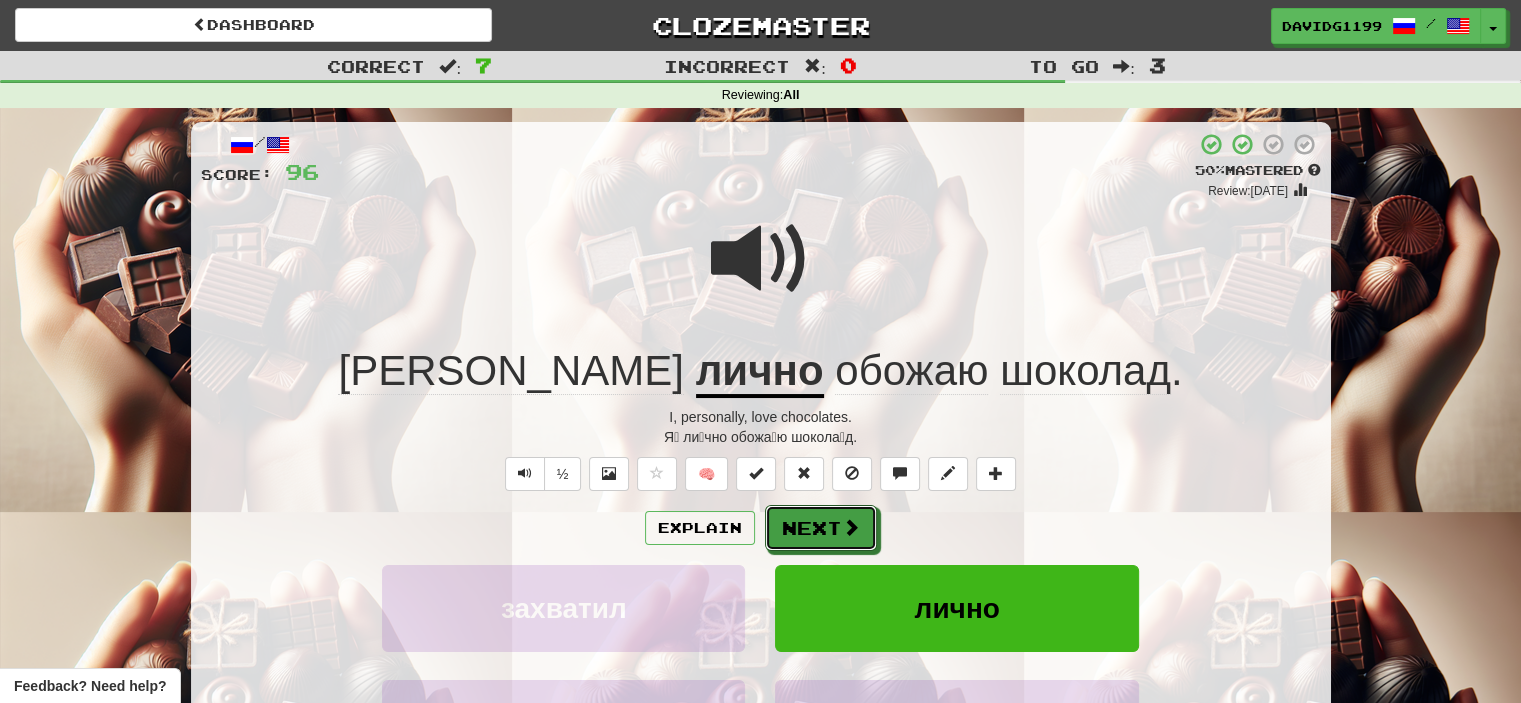 click on "Next" at bounding box center (821, 528) 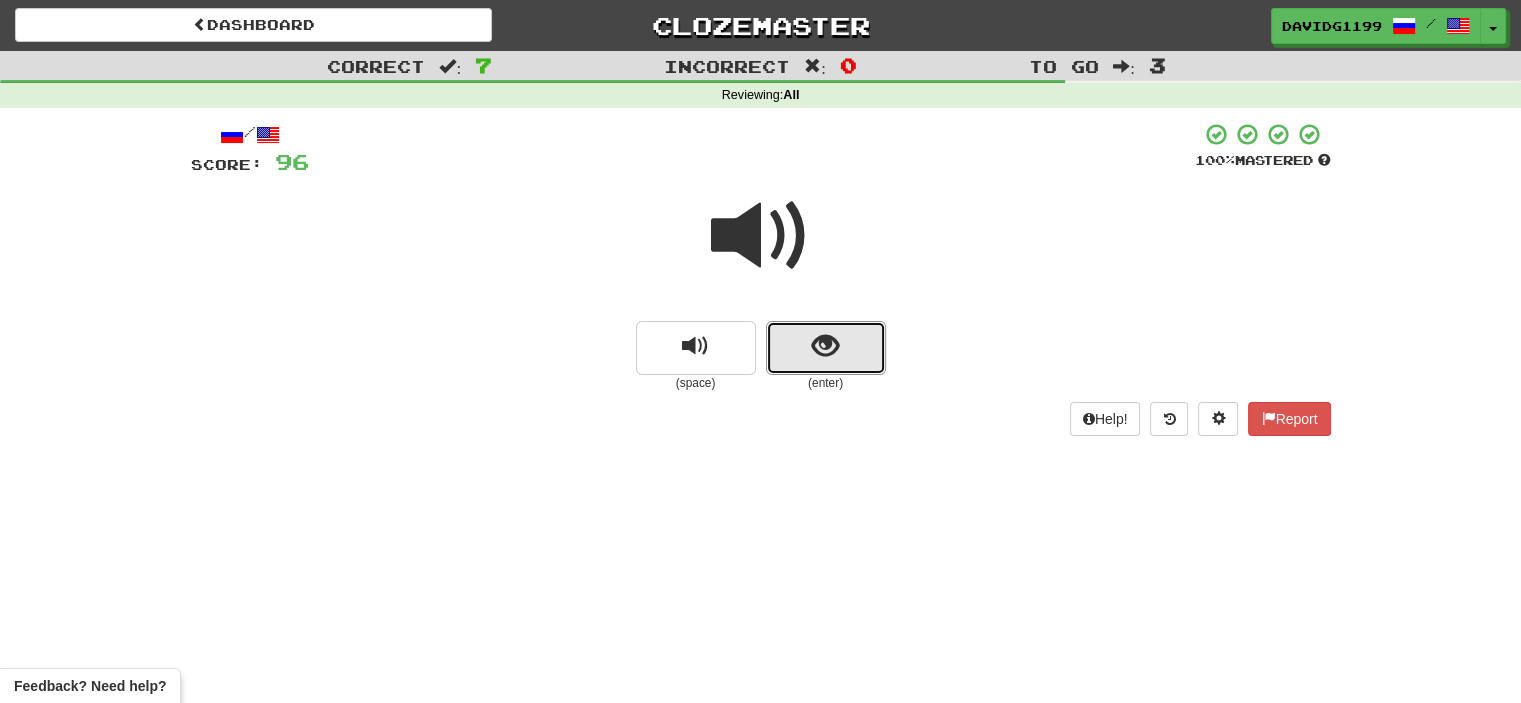 click at bounding box center [826, 348] 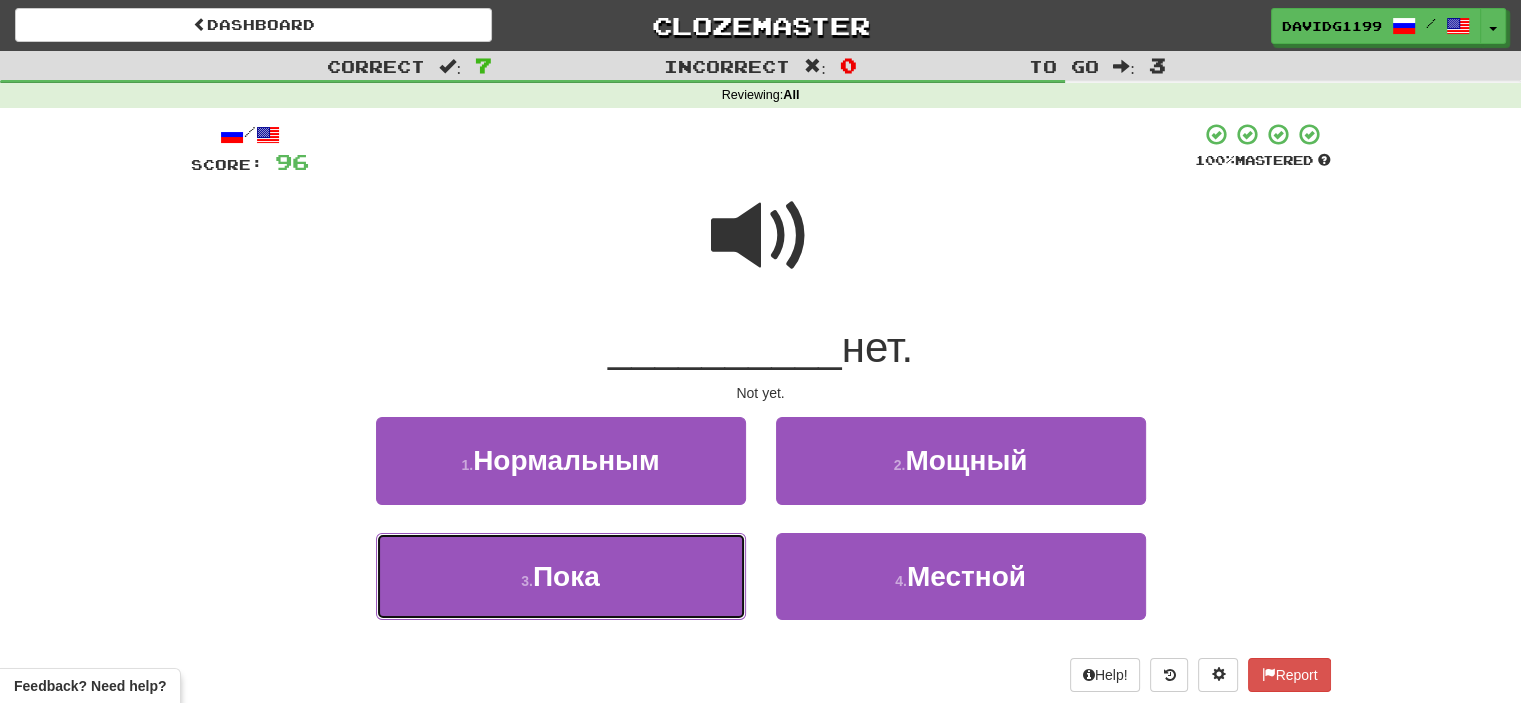 click on "3 .  Пока" at bounding box center (561, 576) 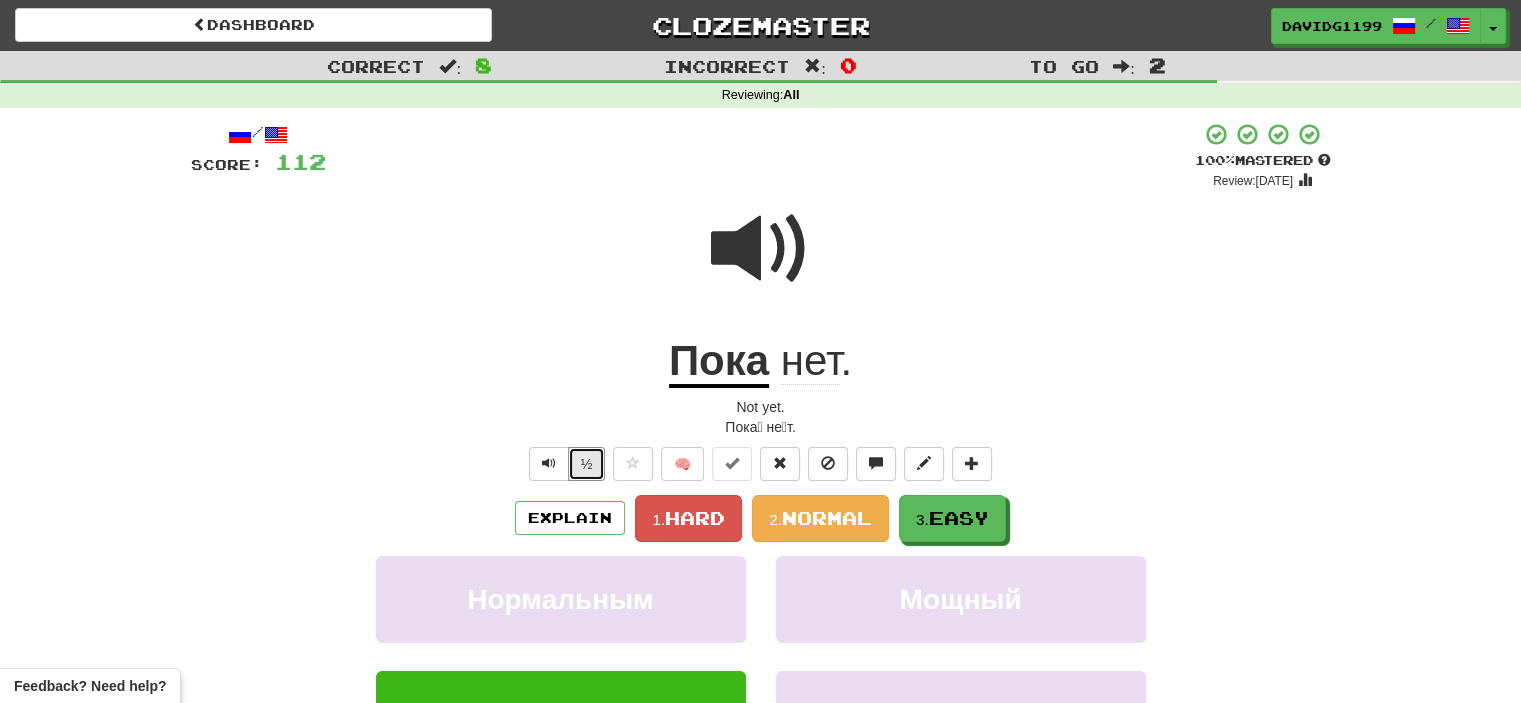 click on "½" at bounding box center [587, 464] 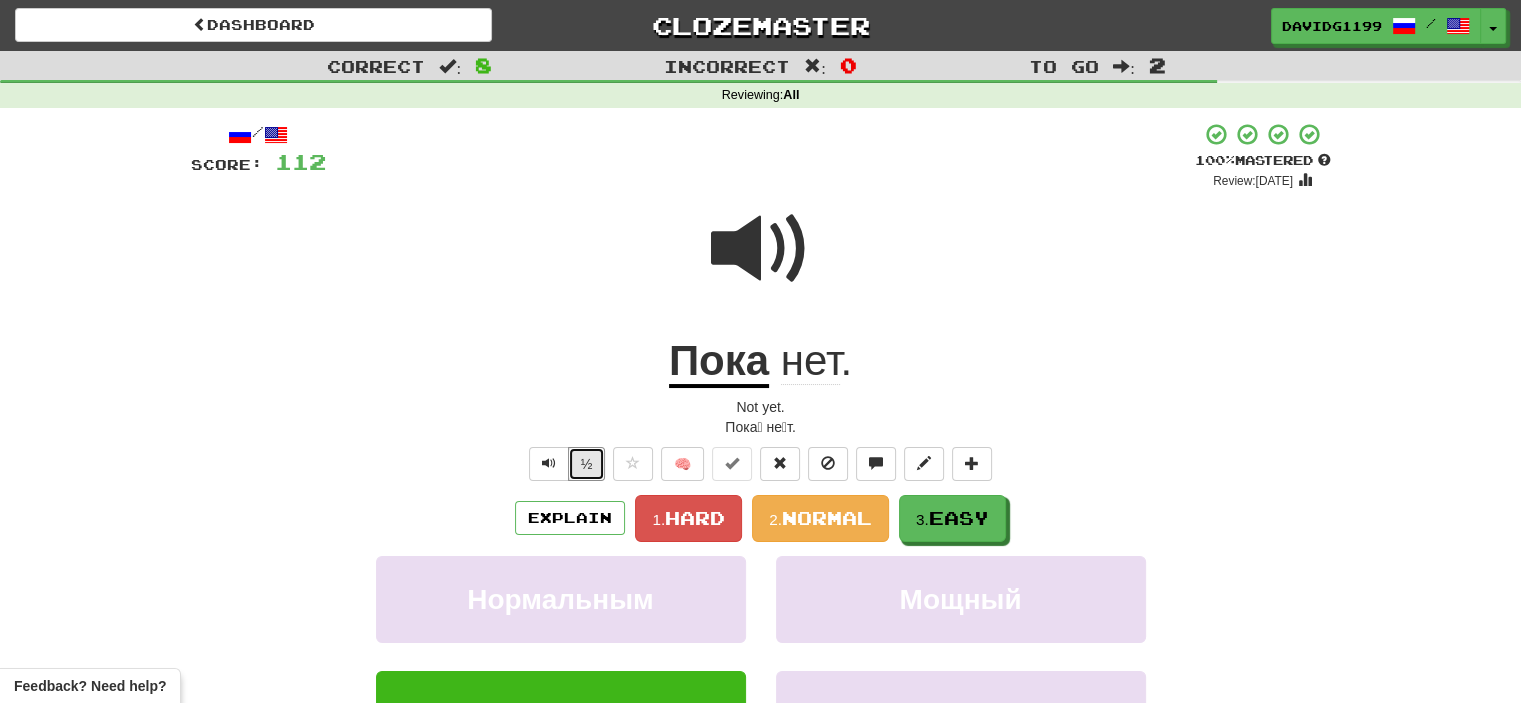 click on "½" at bounding box center (587, 464) 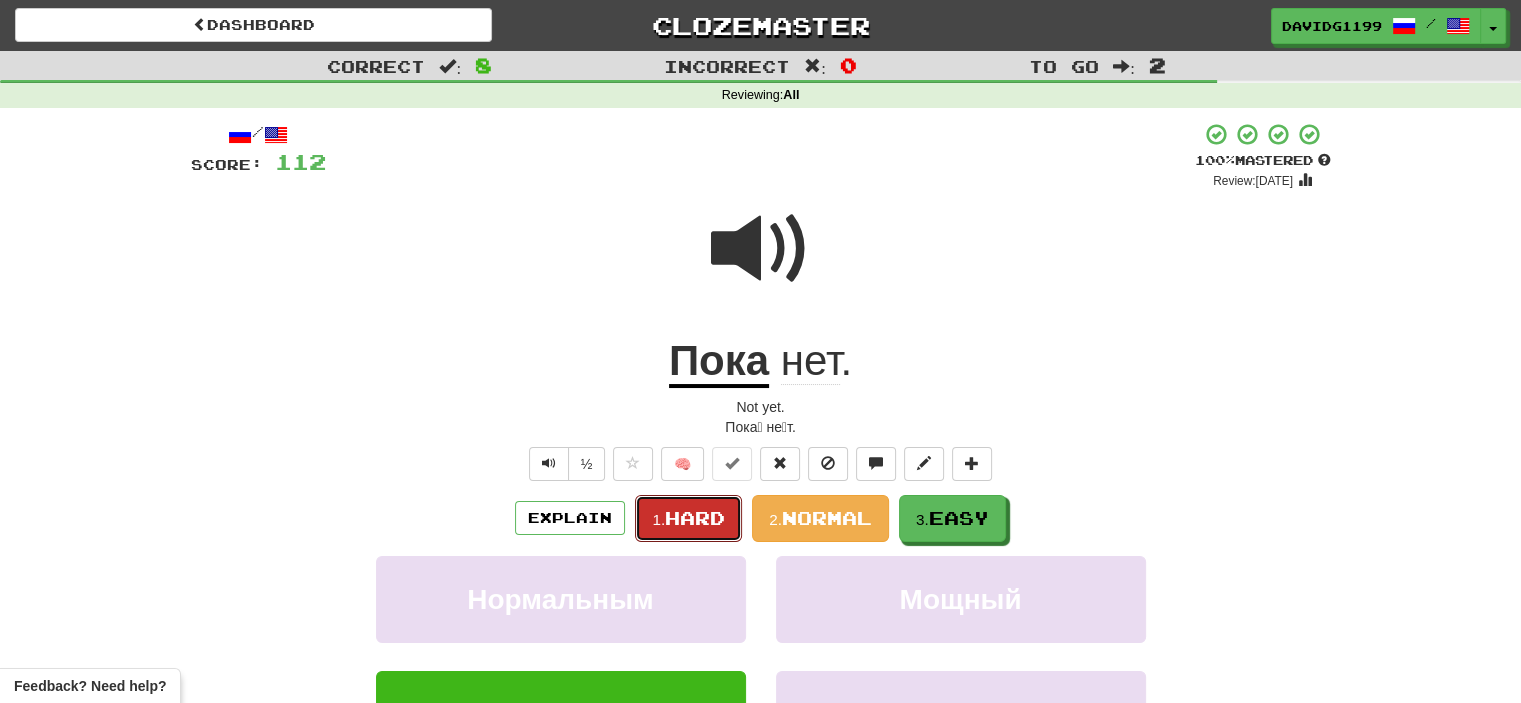 click on "Hard" at bounding box center [695, 518] 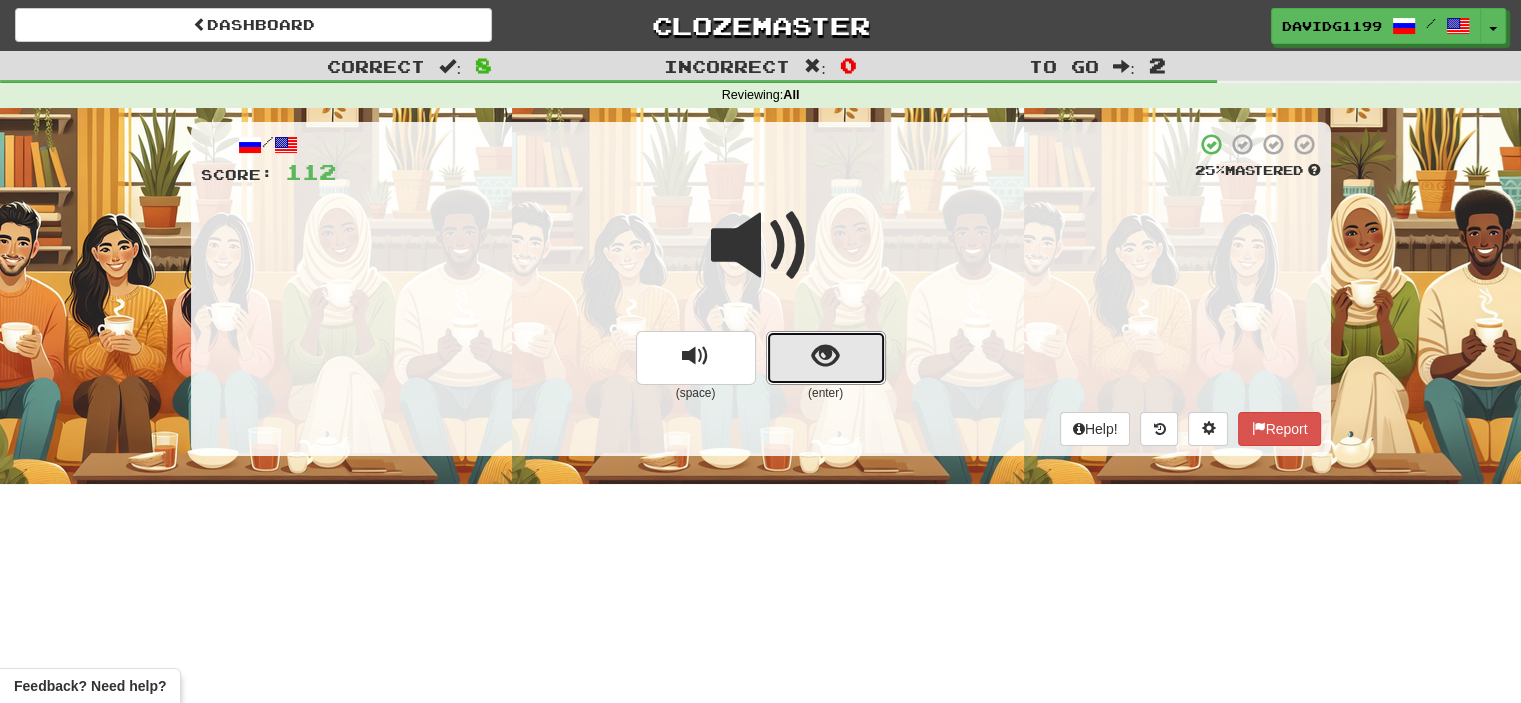 click at bounding box center (826, 358) 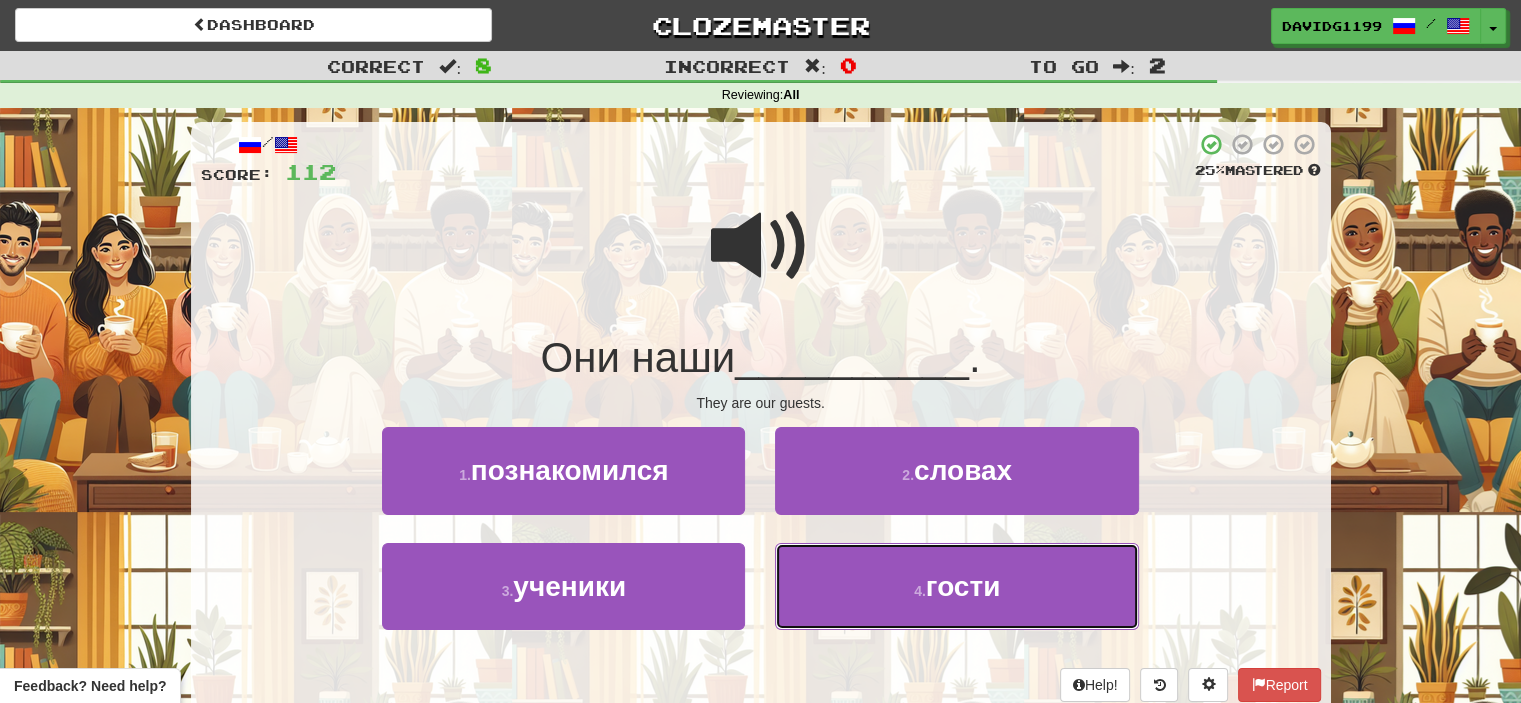 click on "4 .  гости" at bounding box center (956, 586) 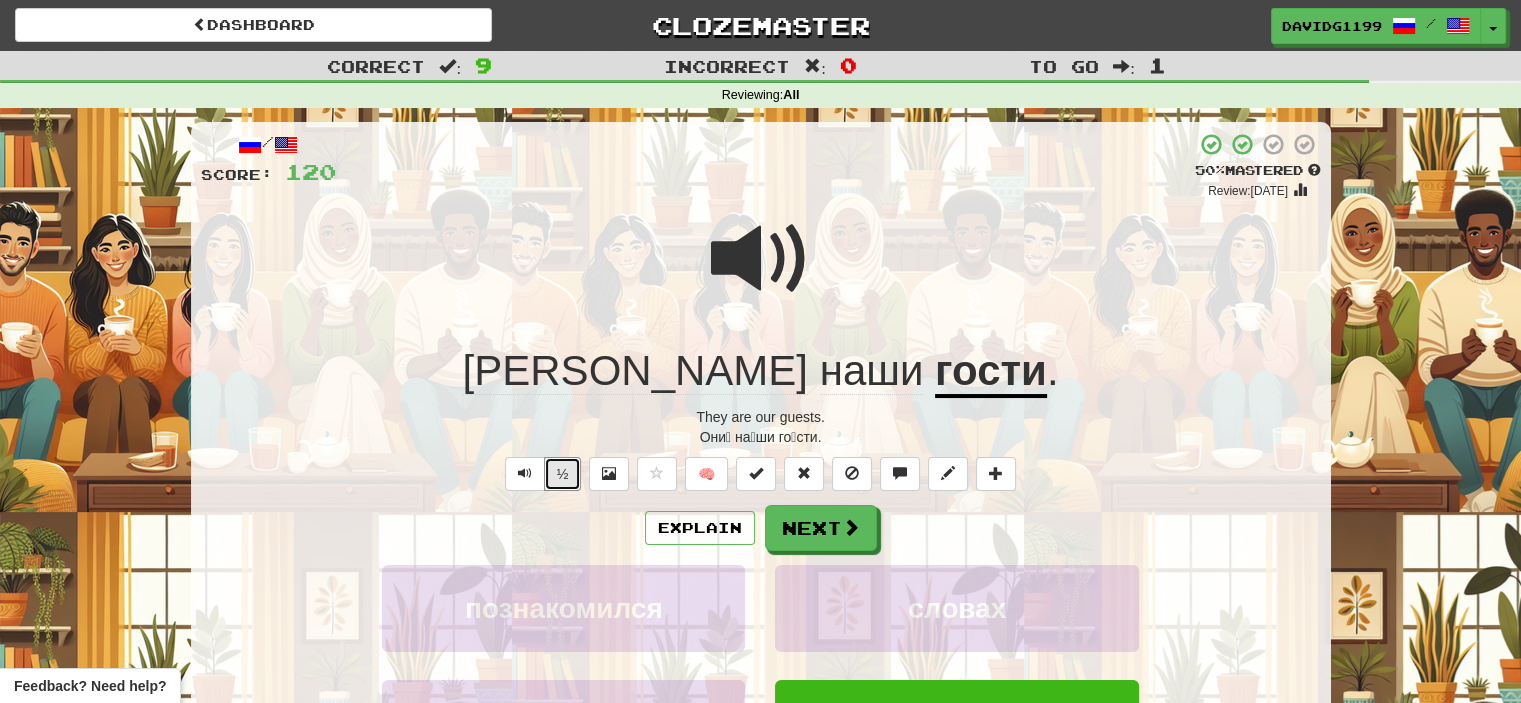 click on "½" at bounding box center [563, 474] 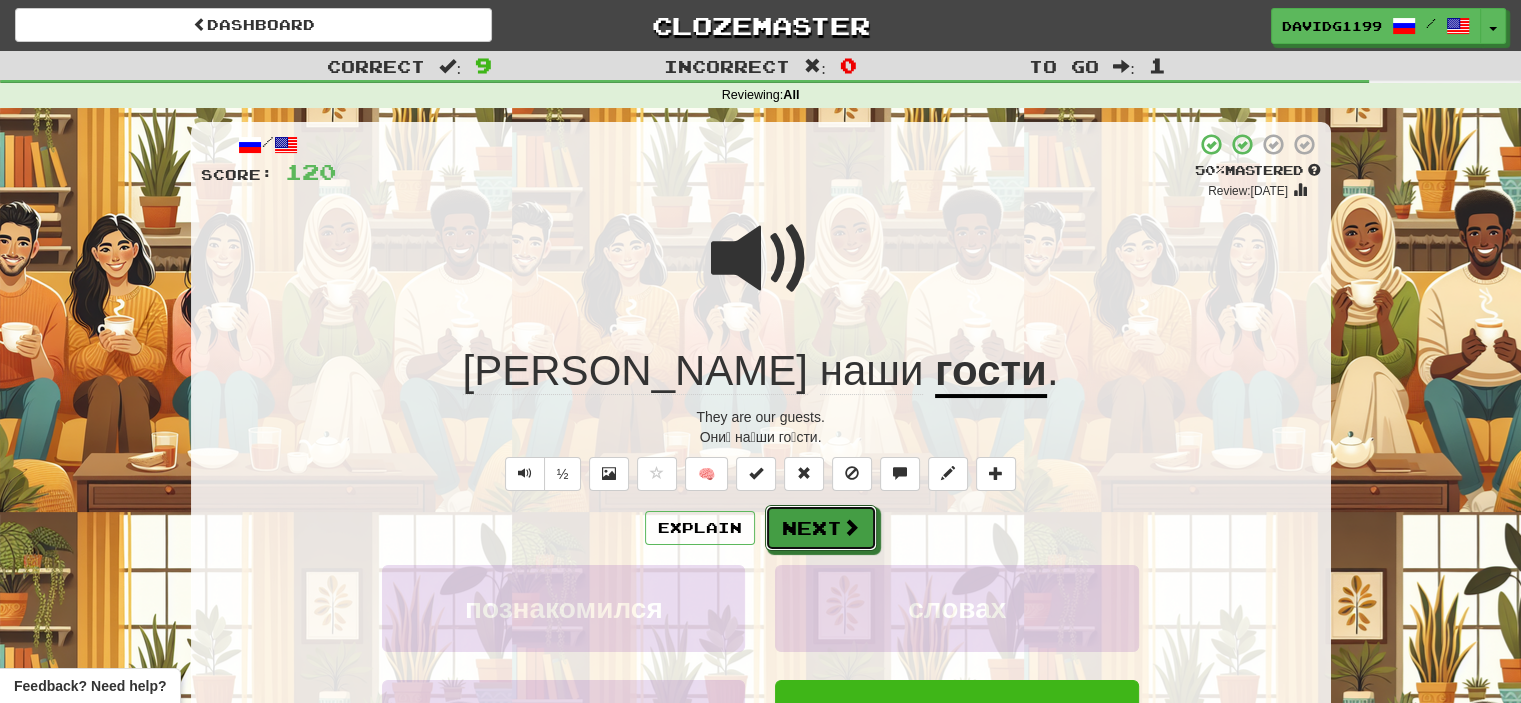 click on "Next" at bounding box center (821, 528) 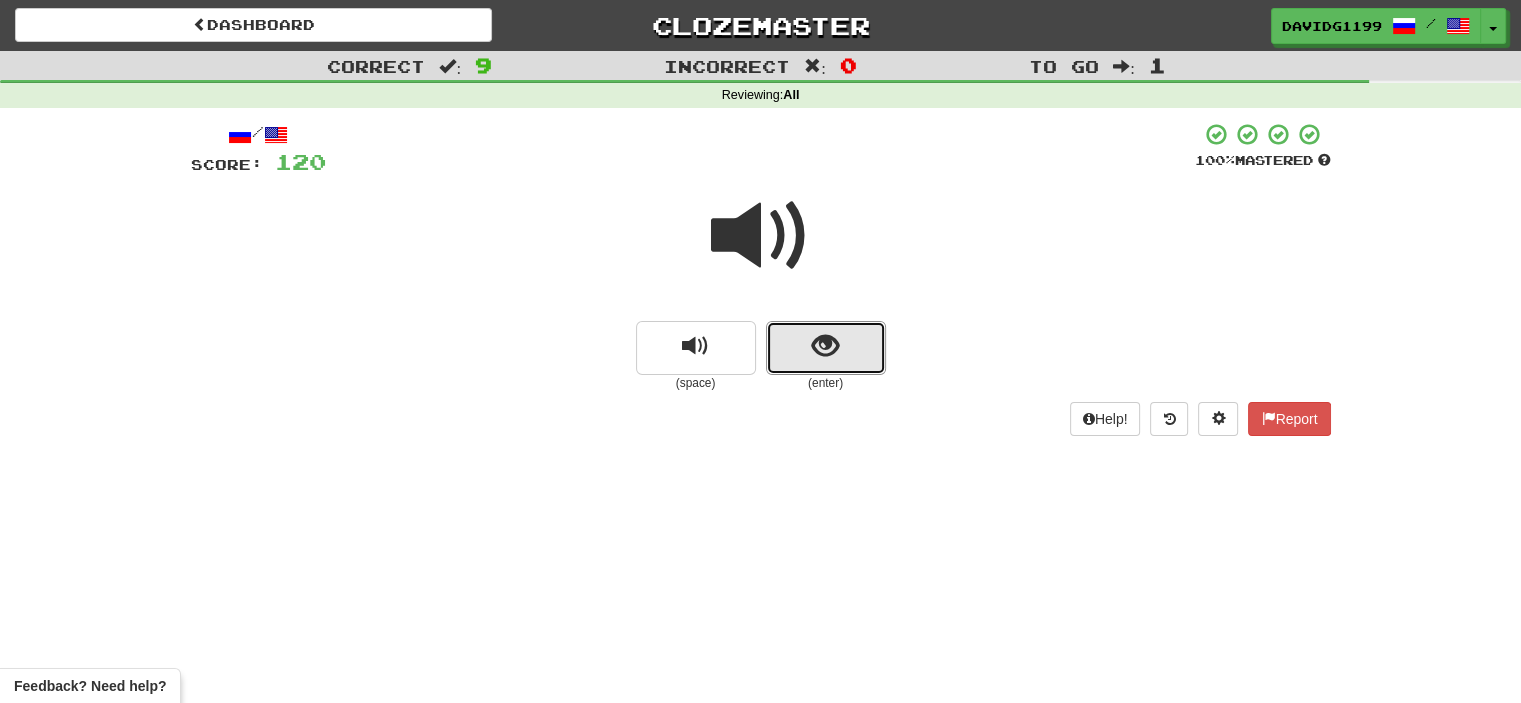 click at bounding box center [826, 348] 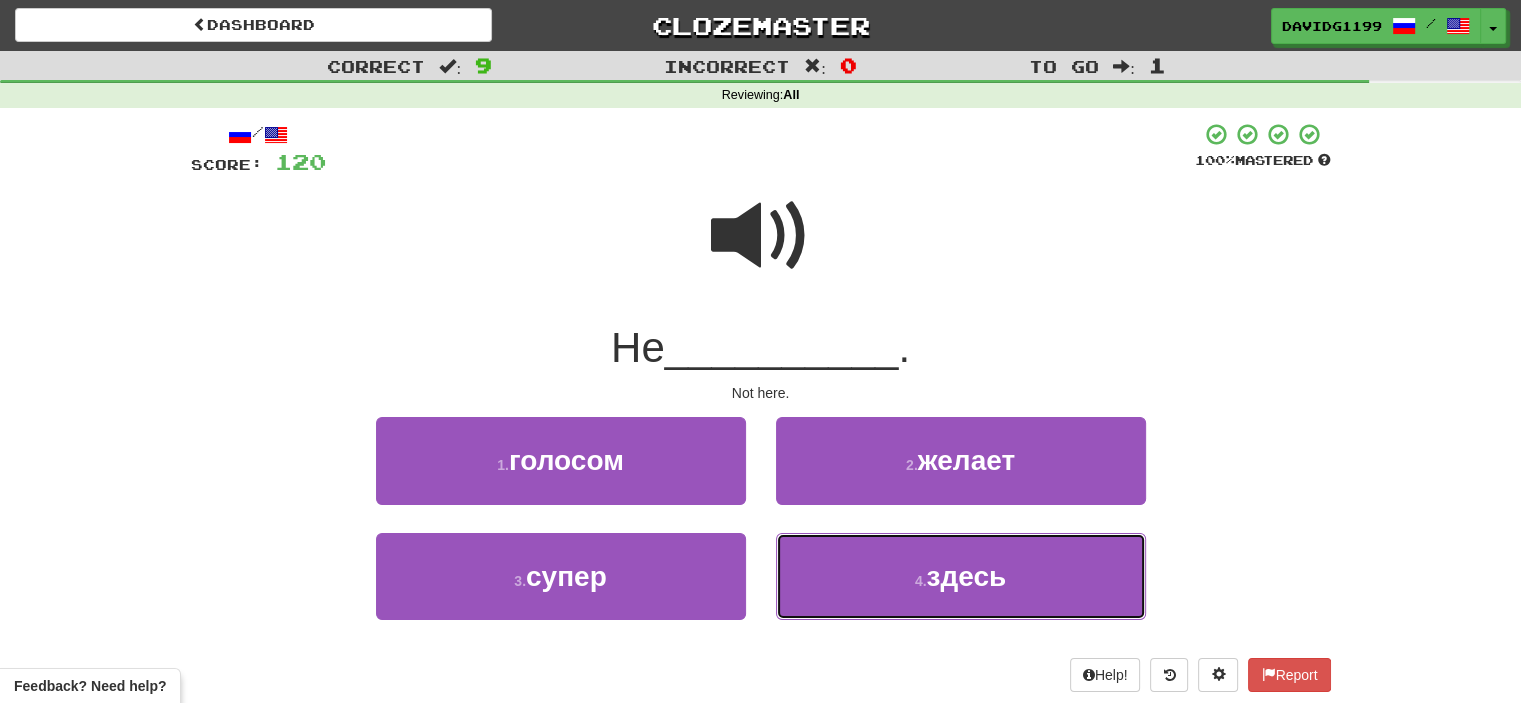 click on "4 .  здесь" at bounding box center (961, 576) 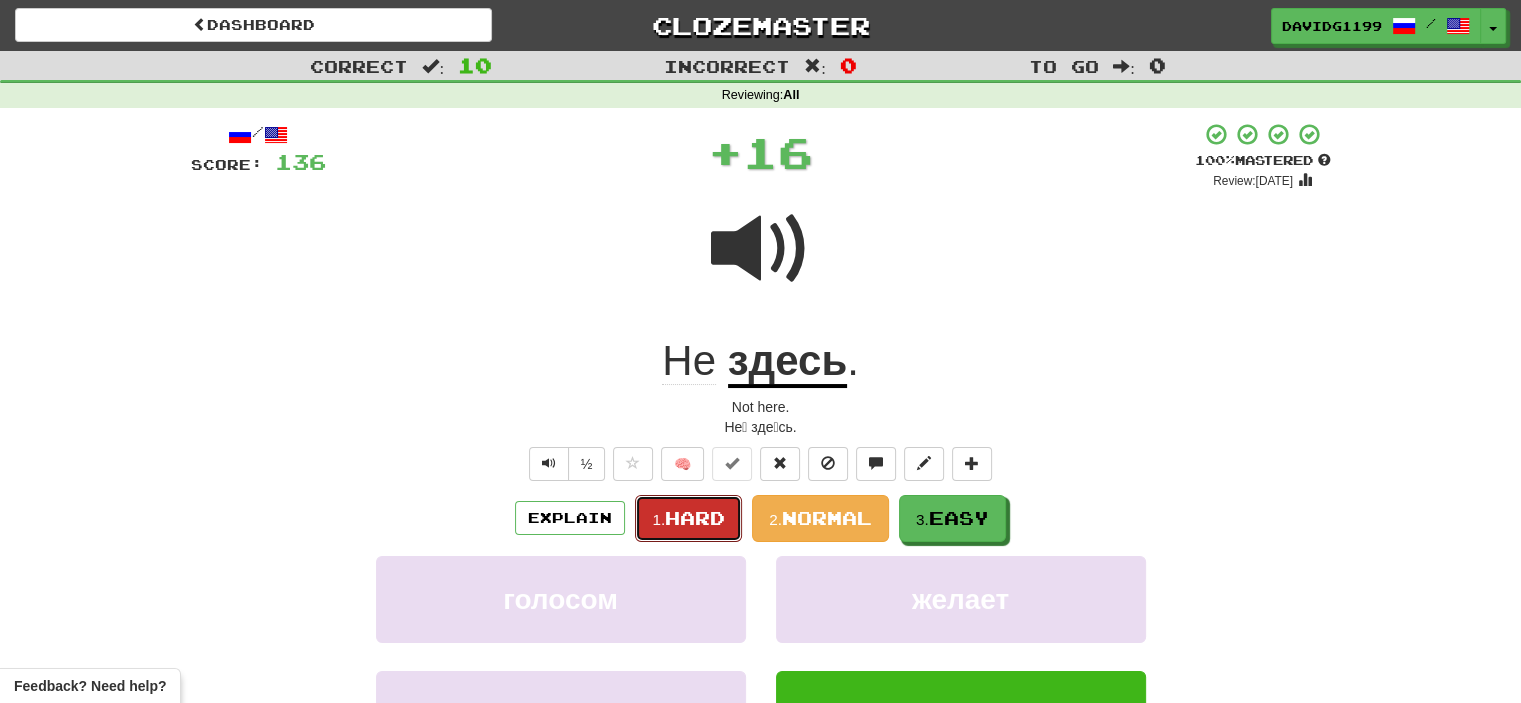 click on "Hard" at bounding box center (695, 518) 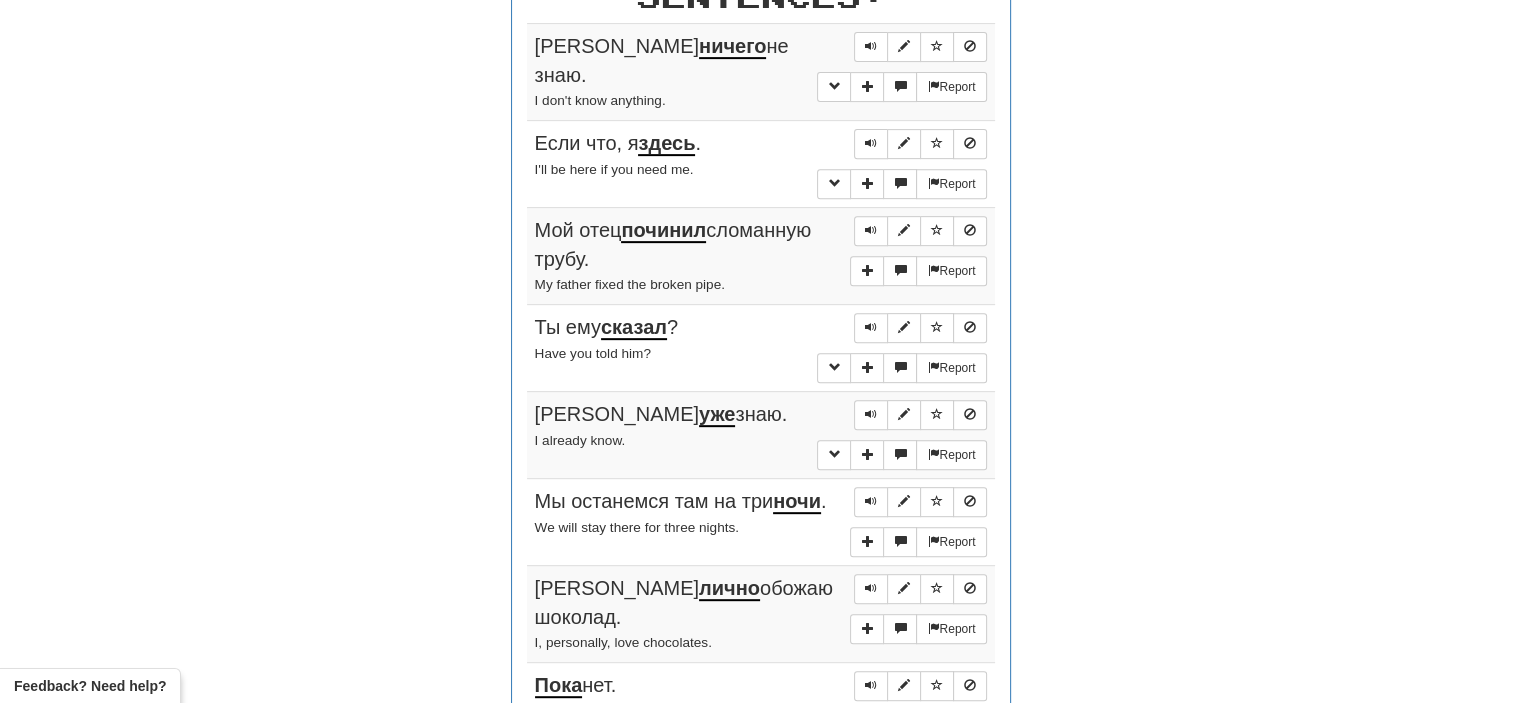 scroll, scrollTop: 808, scrollLeft: 0, axis: vertical 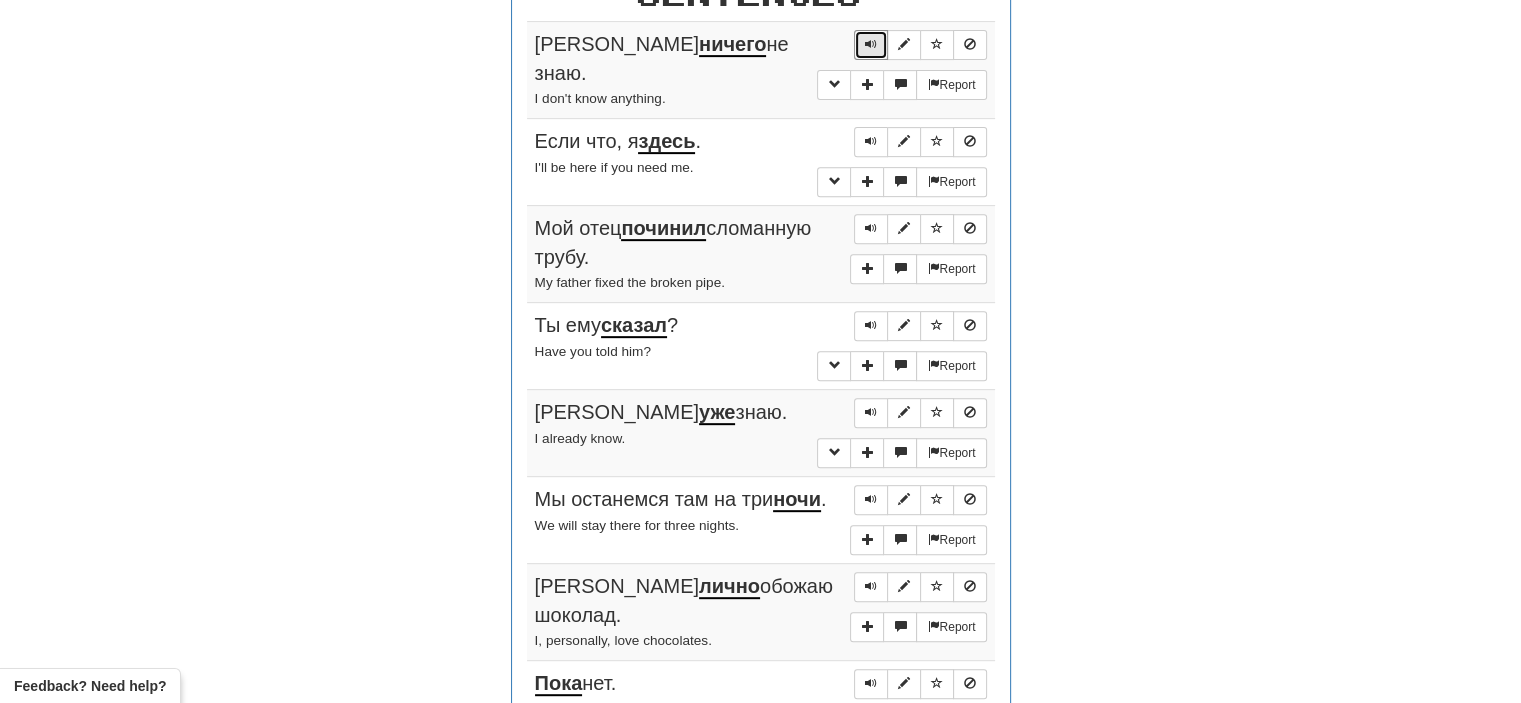 click at bounding box center [871, 44] 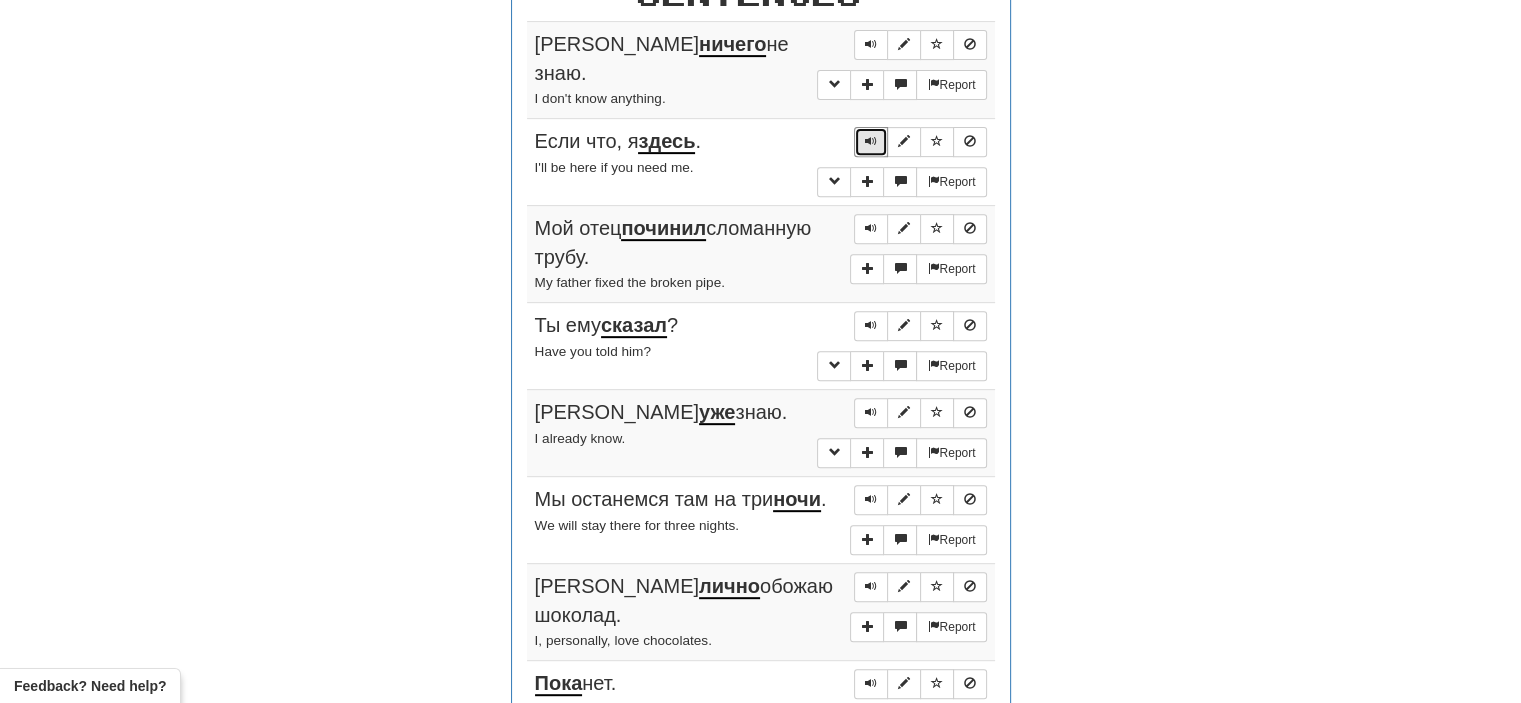 click at bounding box center (871, 141) 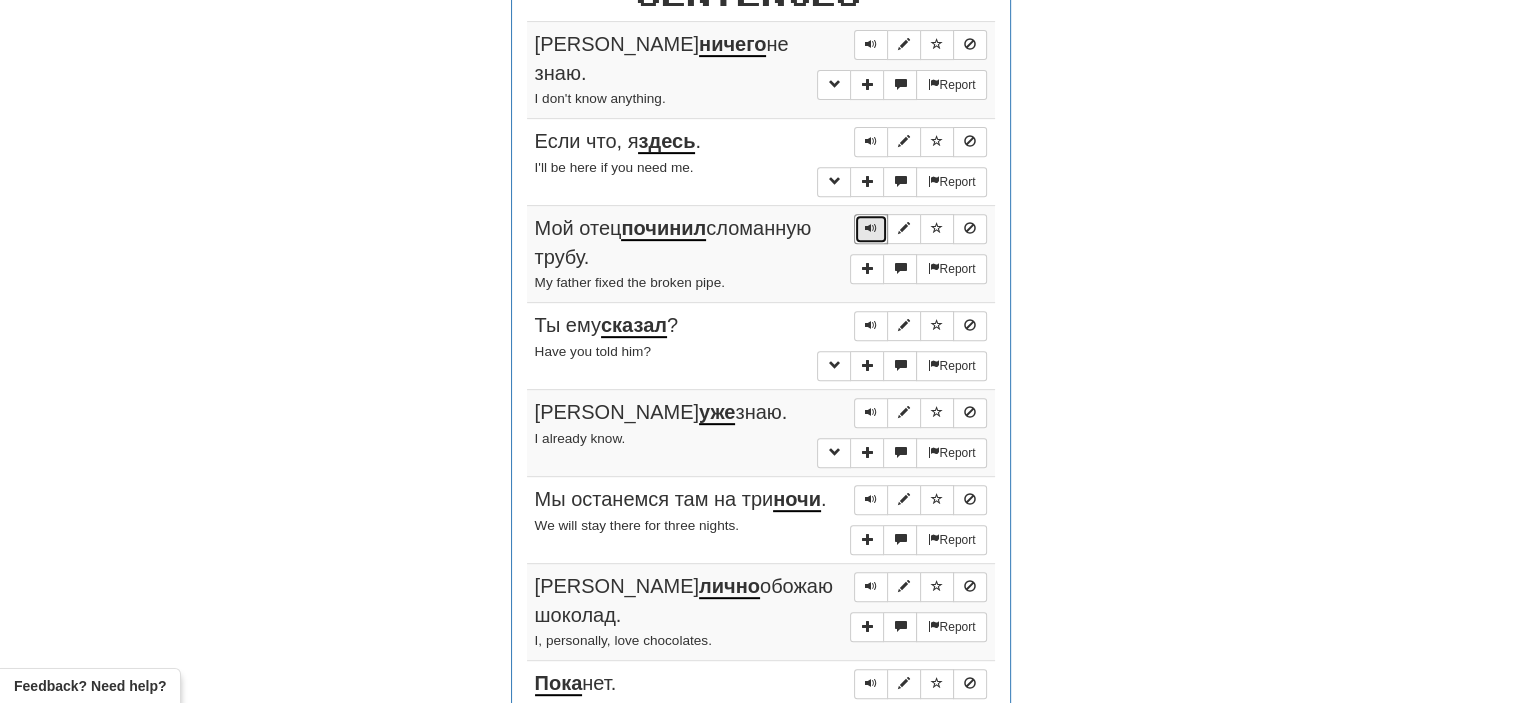 click at bounding box center [871, 228] 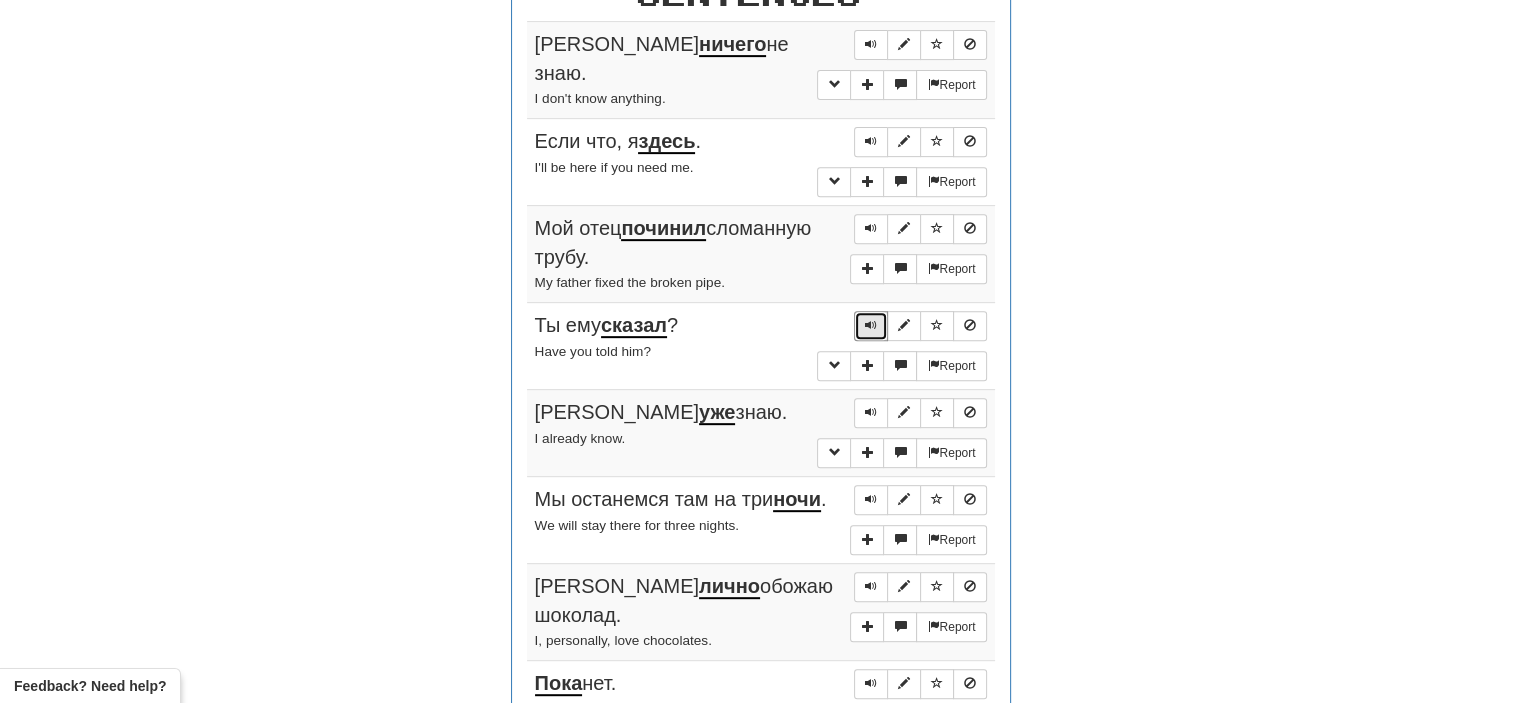 click at bounding box center (871, 325) 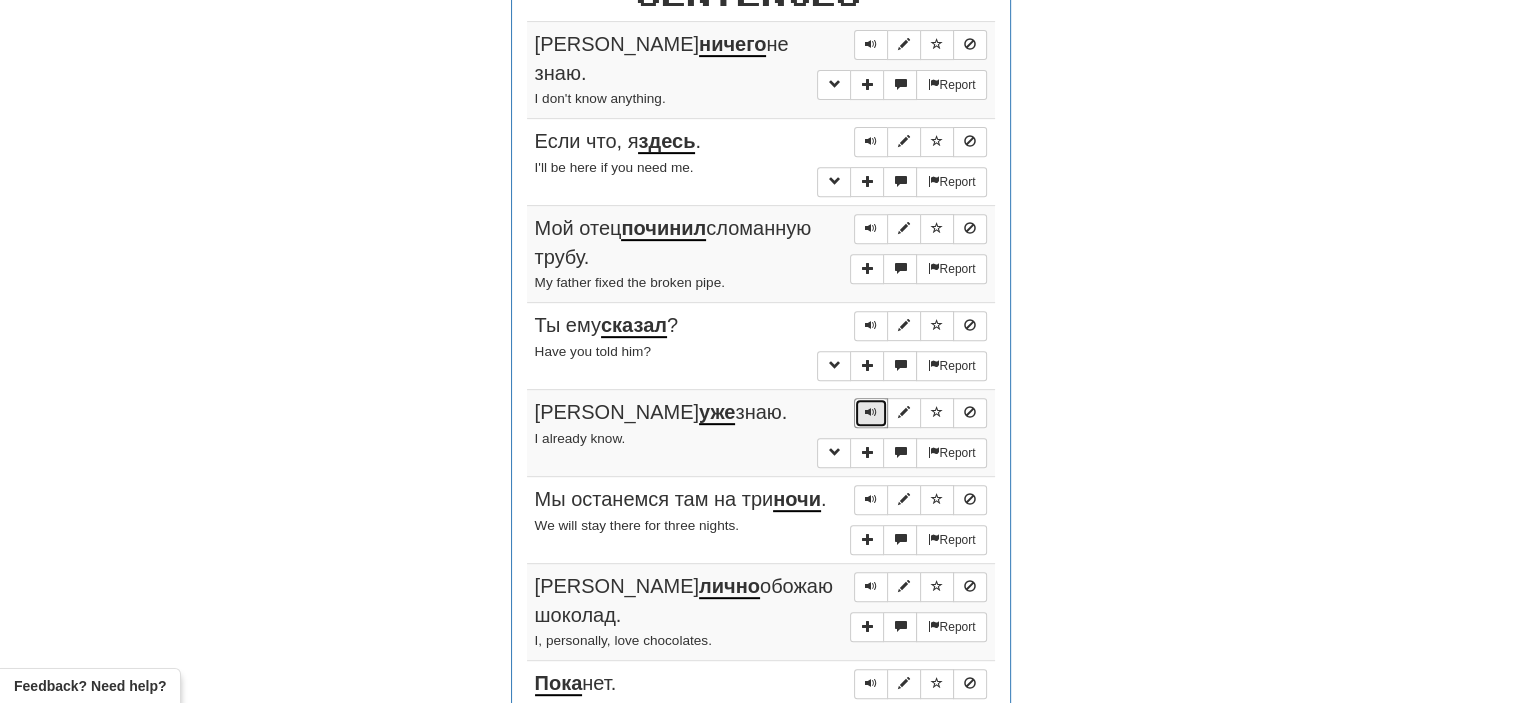 click at bounding box center [871, 412] 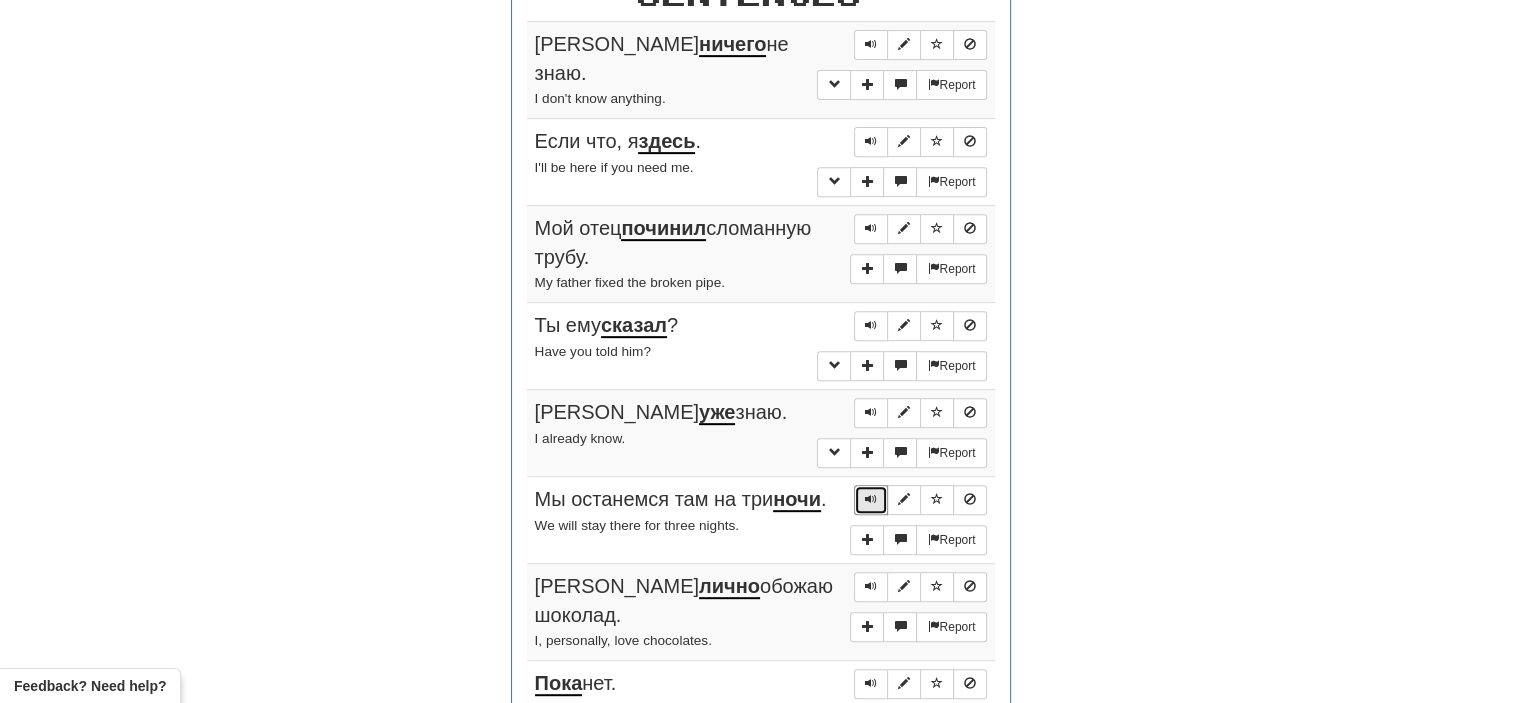 click at bounding box center [871, 499] 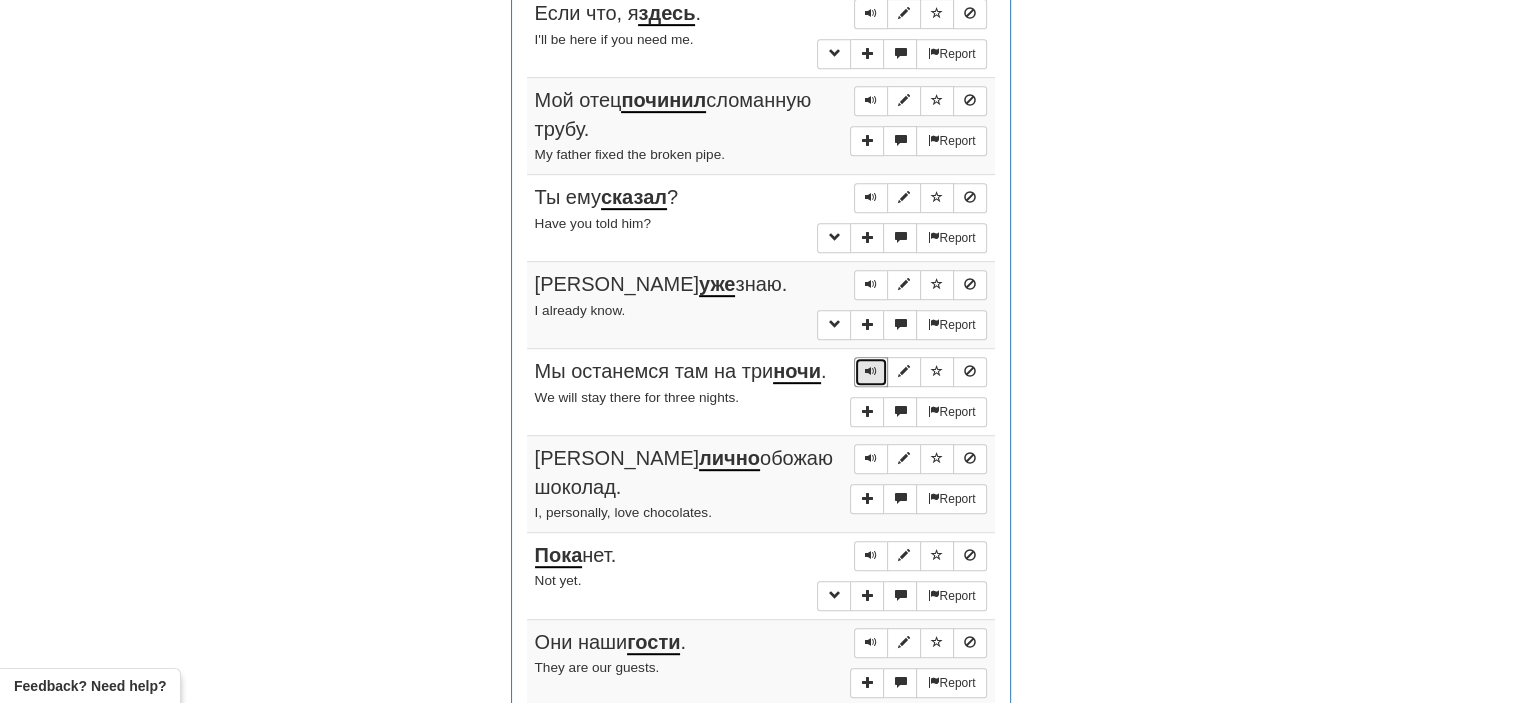 scroll, scrollTop: 1059, scrollLeft: 0, axis: vertical 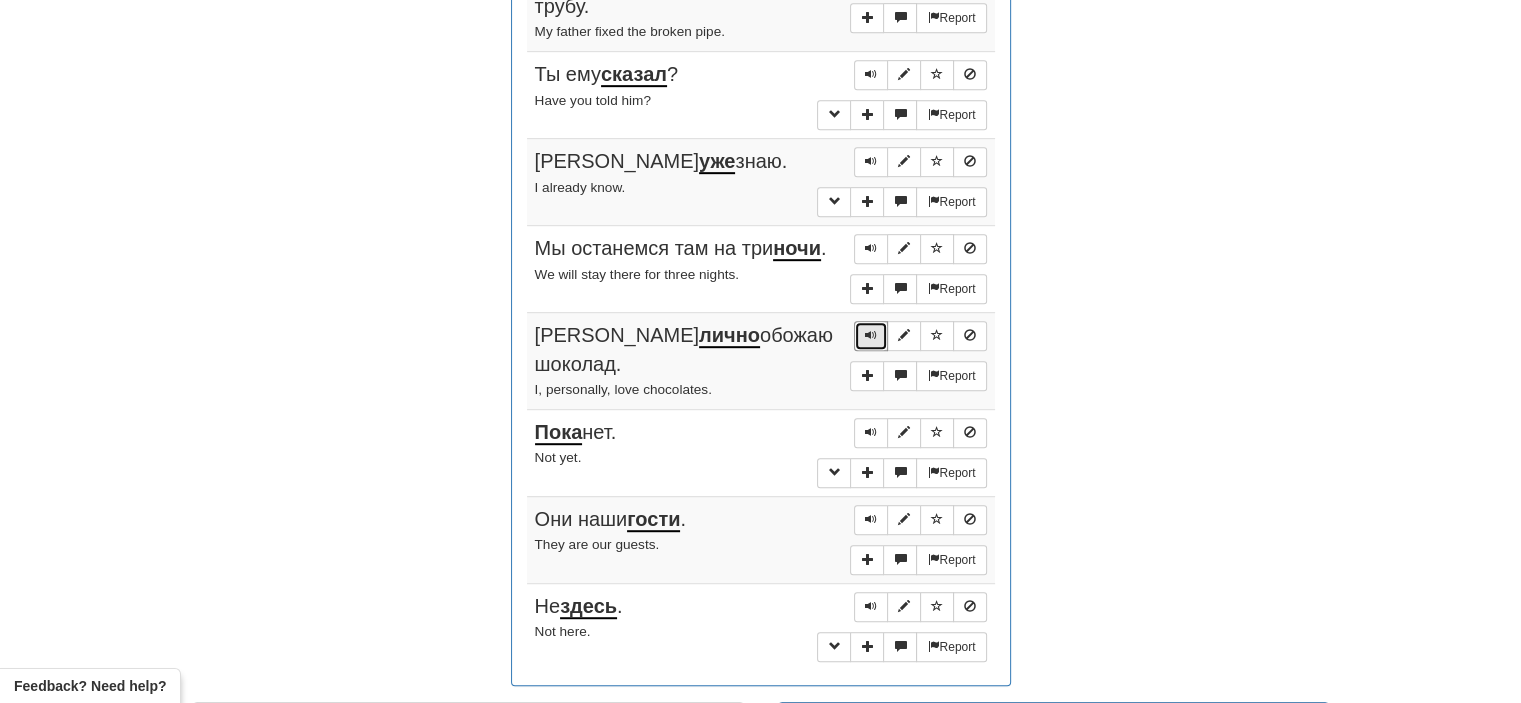 click at bounding box center (871, 335) 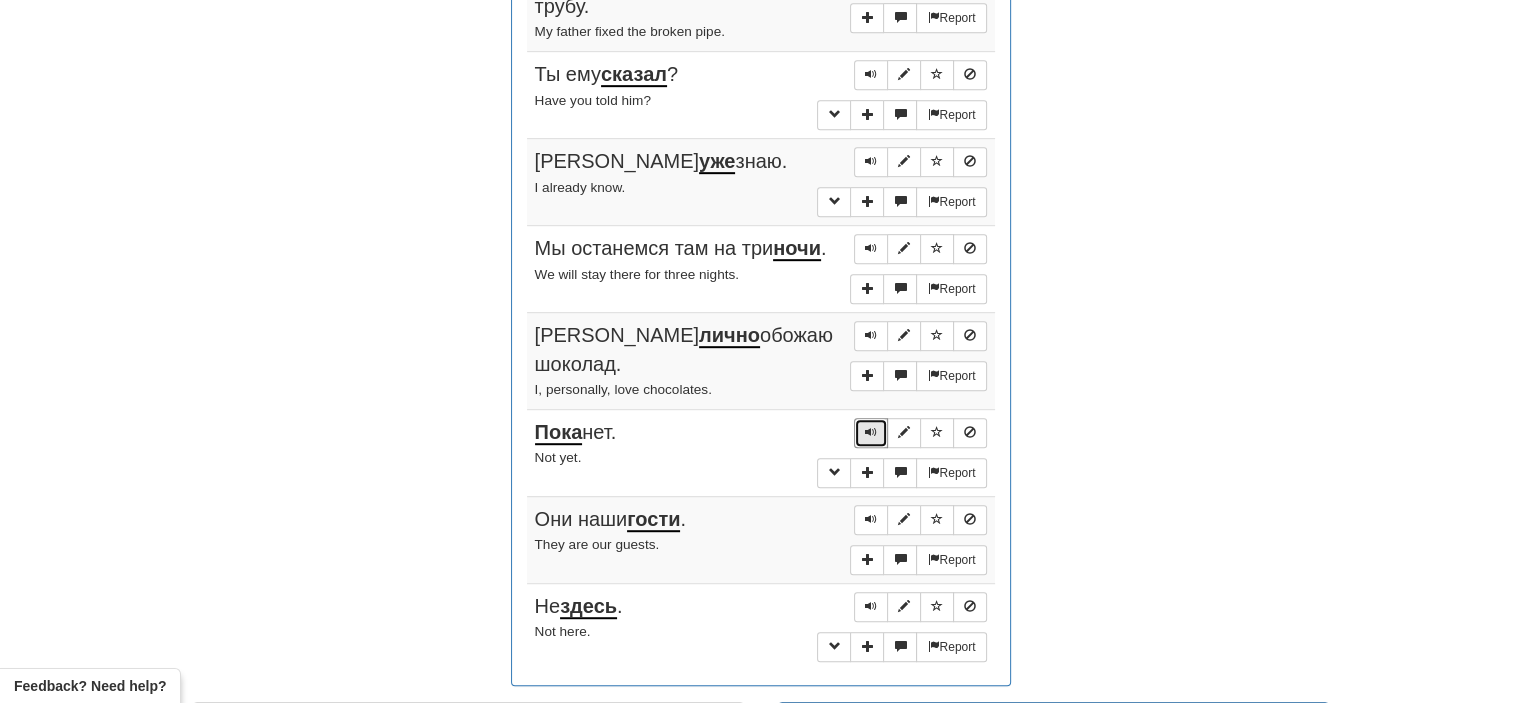 click at bounding box center [871, 432] 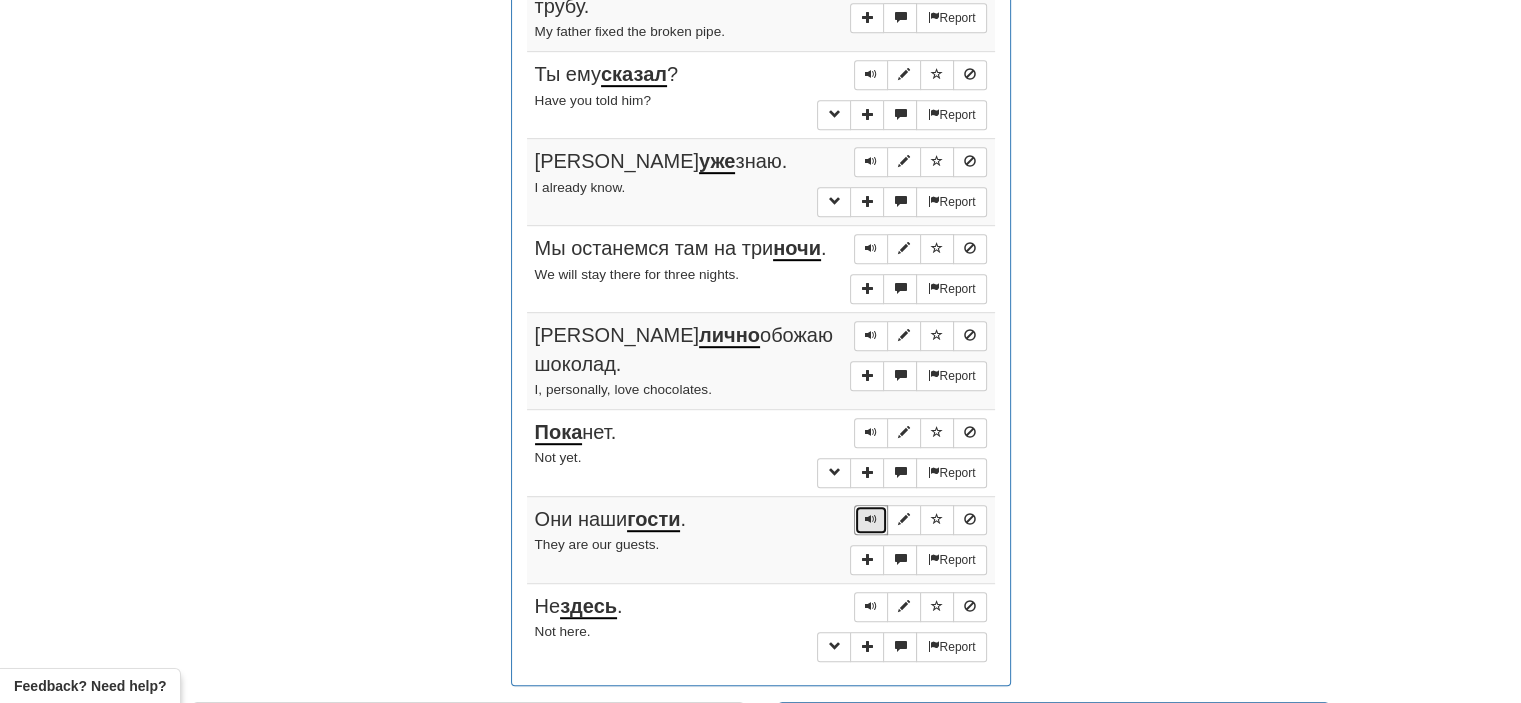 click at bounding box center [871, 519] 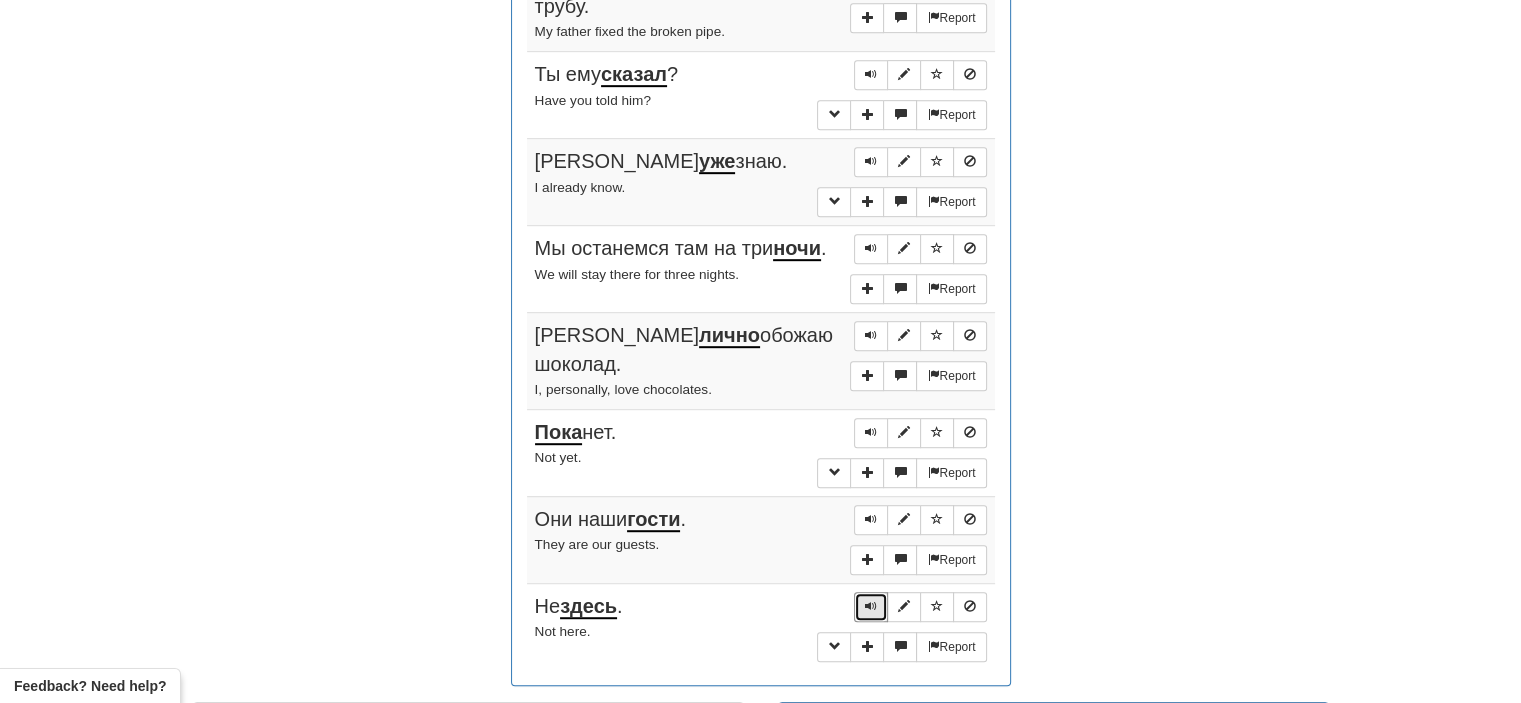 click at bounding box center [871, 606] 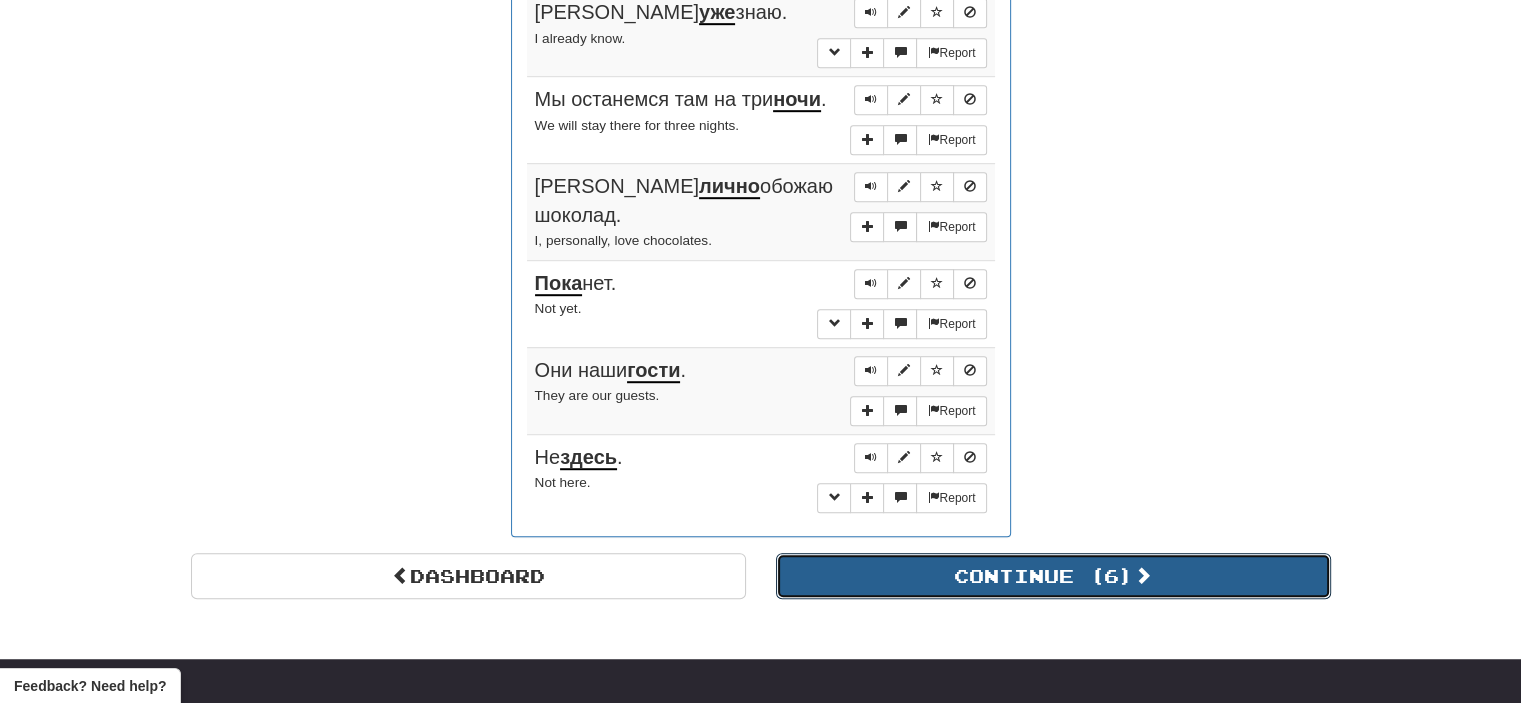 click on "Continue ( 6 )" at bounding box center [1053, 576] 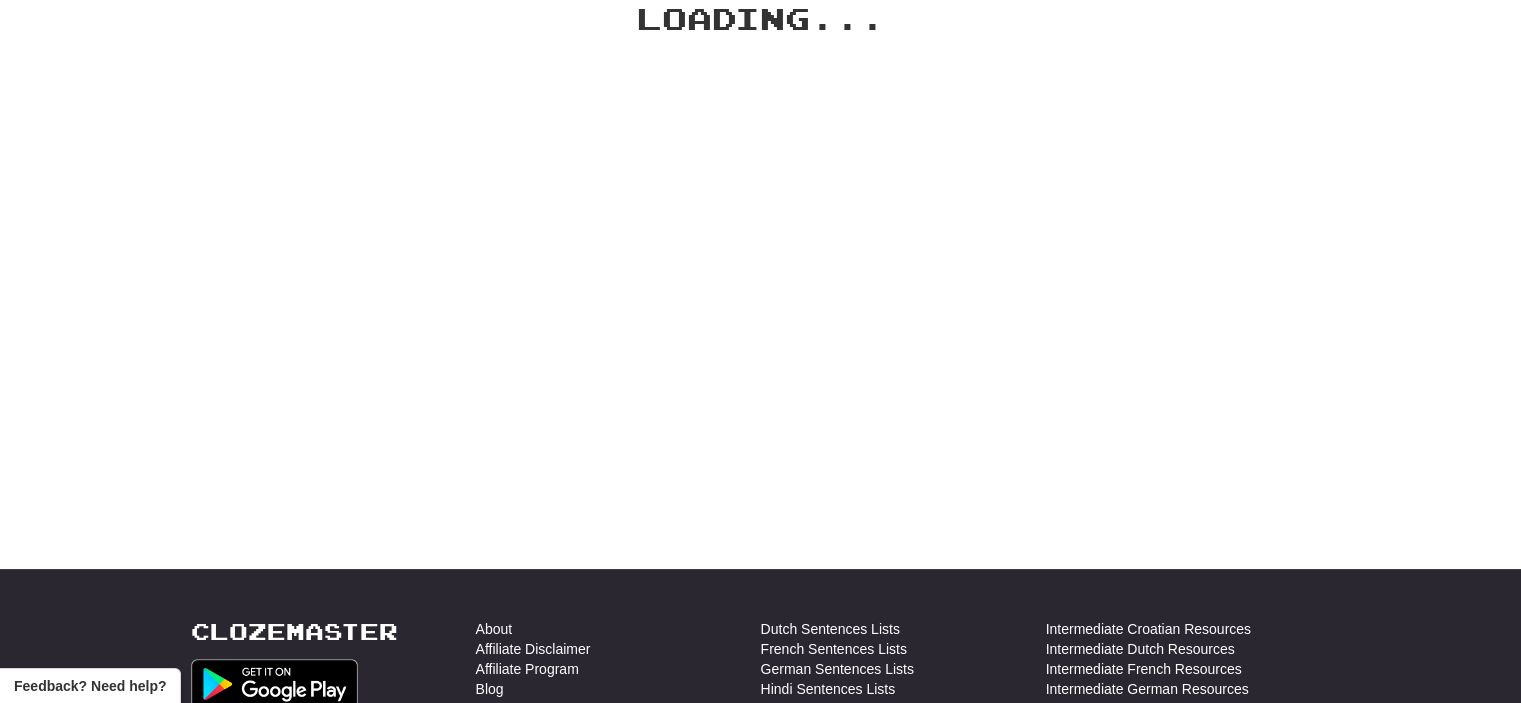 scroll, scrollTop: 0, scrollLeft: 0, axis: both 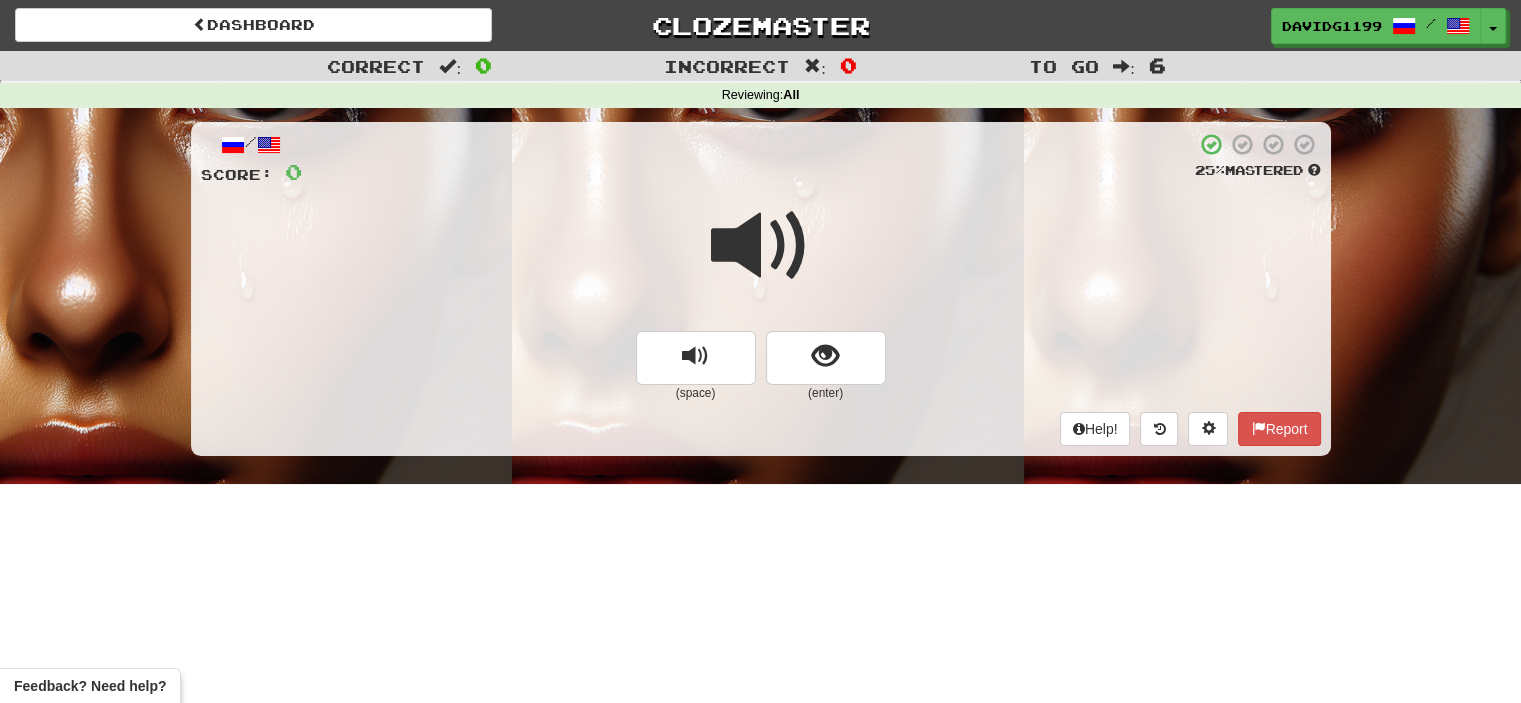 click at bounding box center (761, 246) 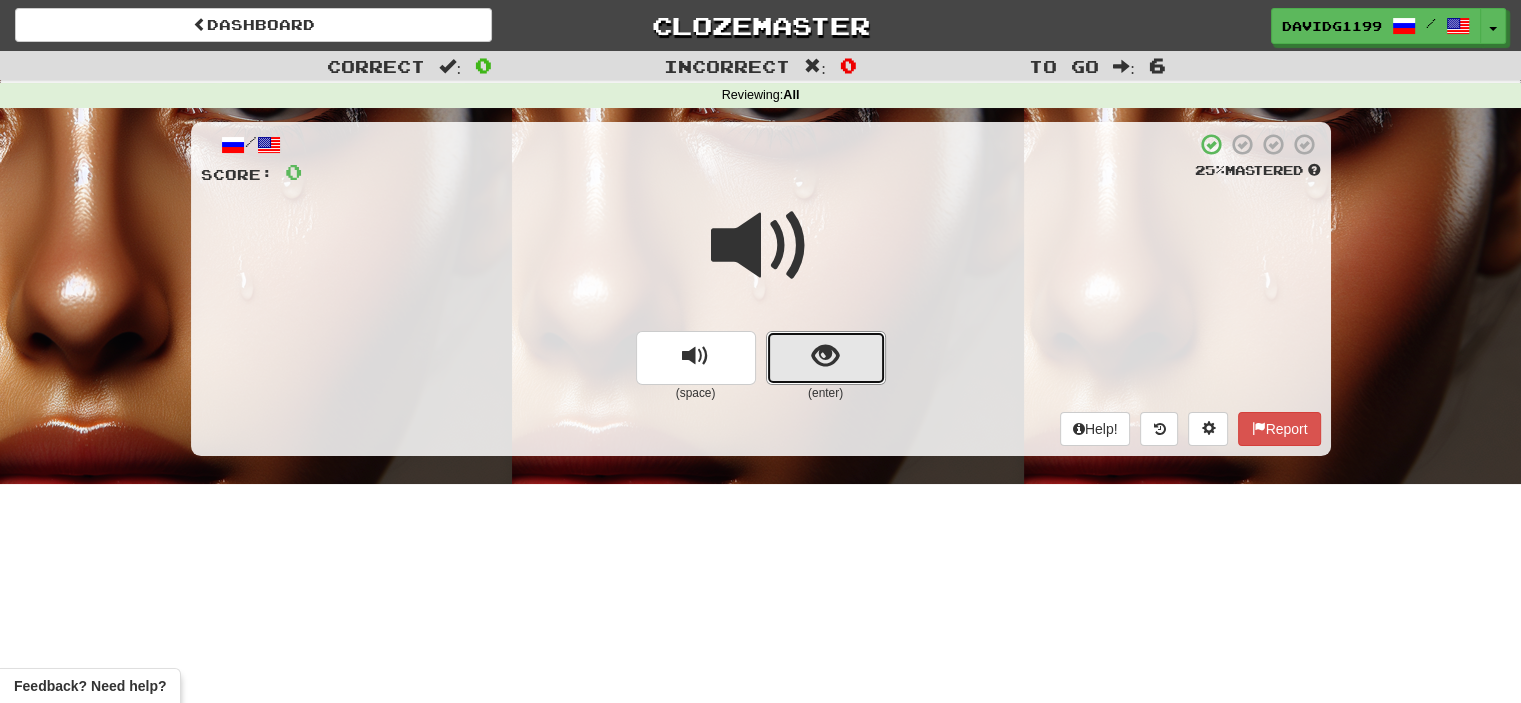 click at bounding box center [826, 358] 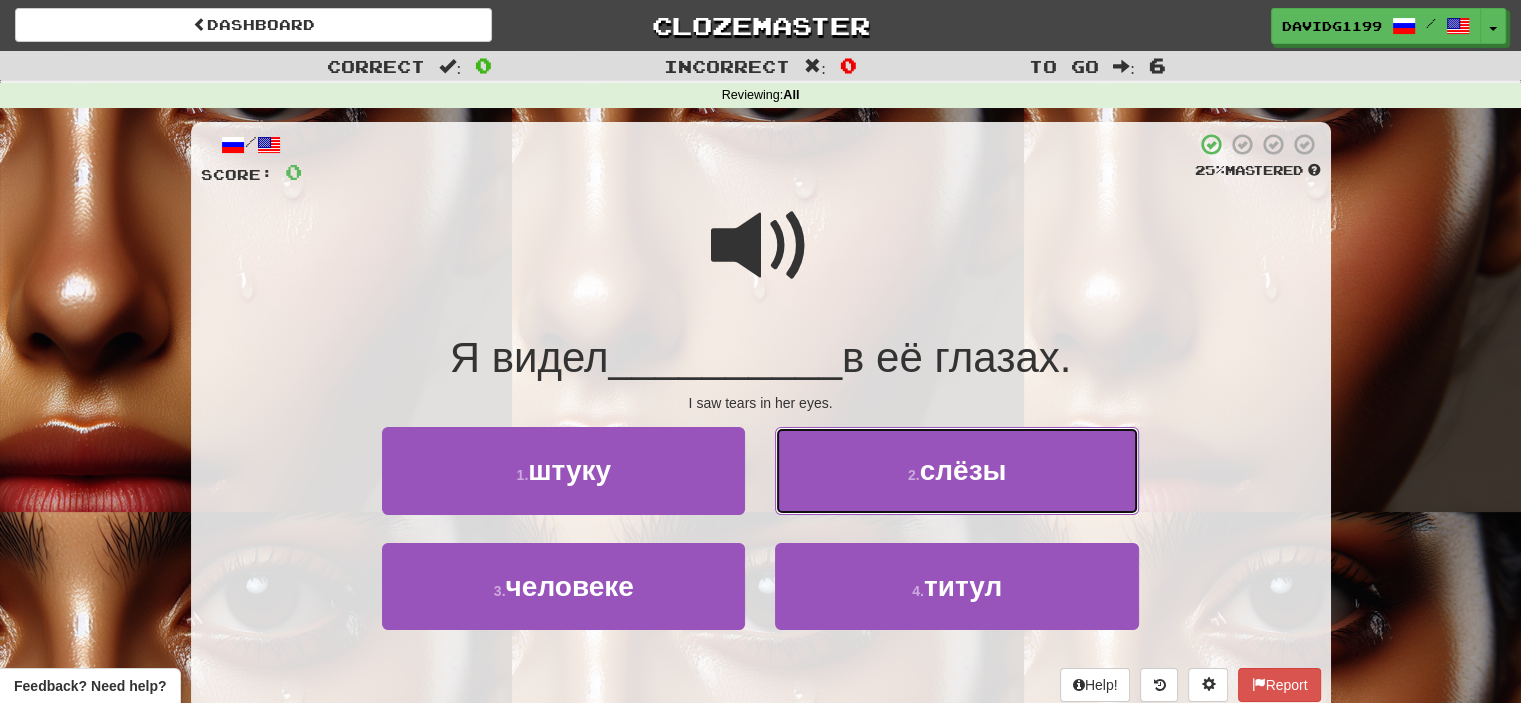 click on "2 .  слёзы" at bounding box center [956, 470] 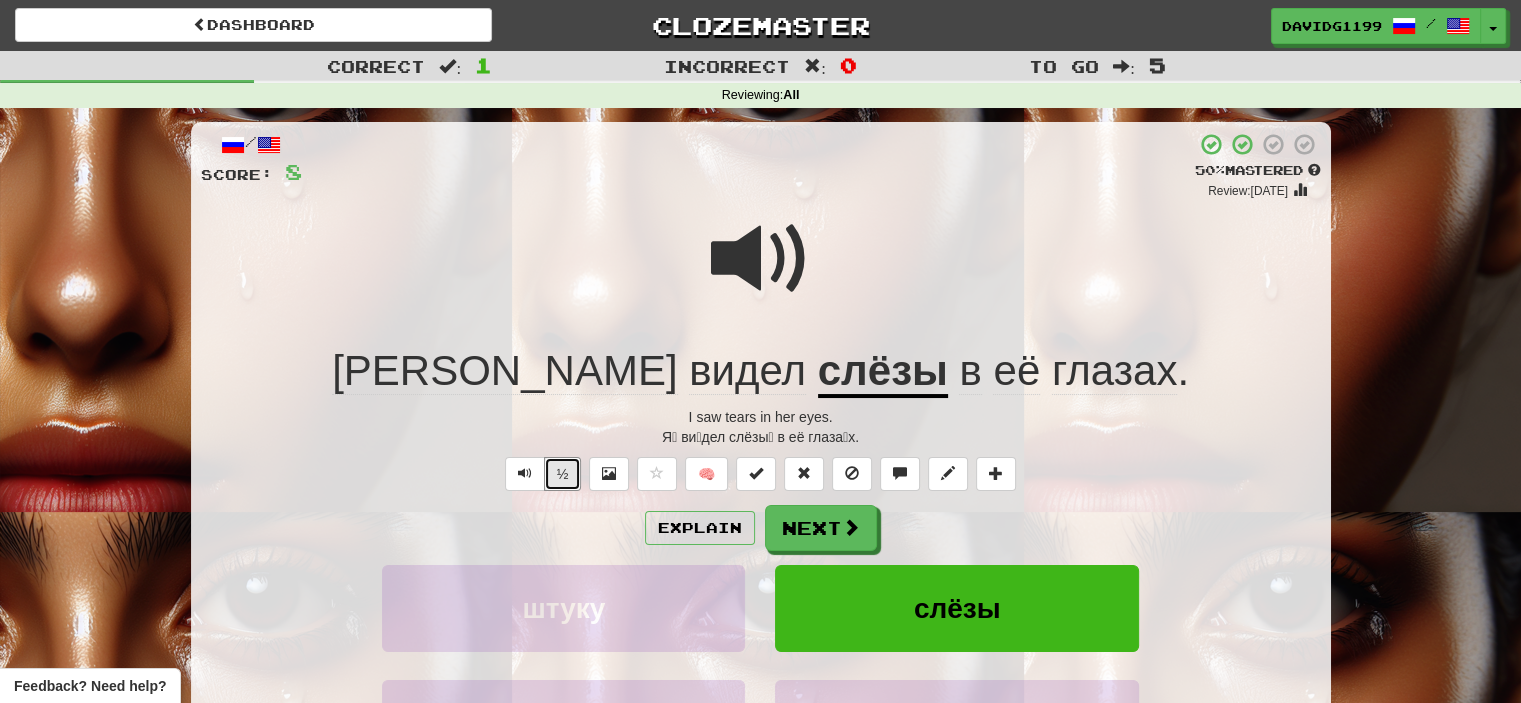 click on "½" at bounding box center (563, 474) 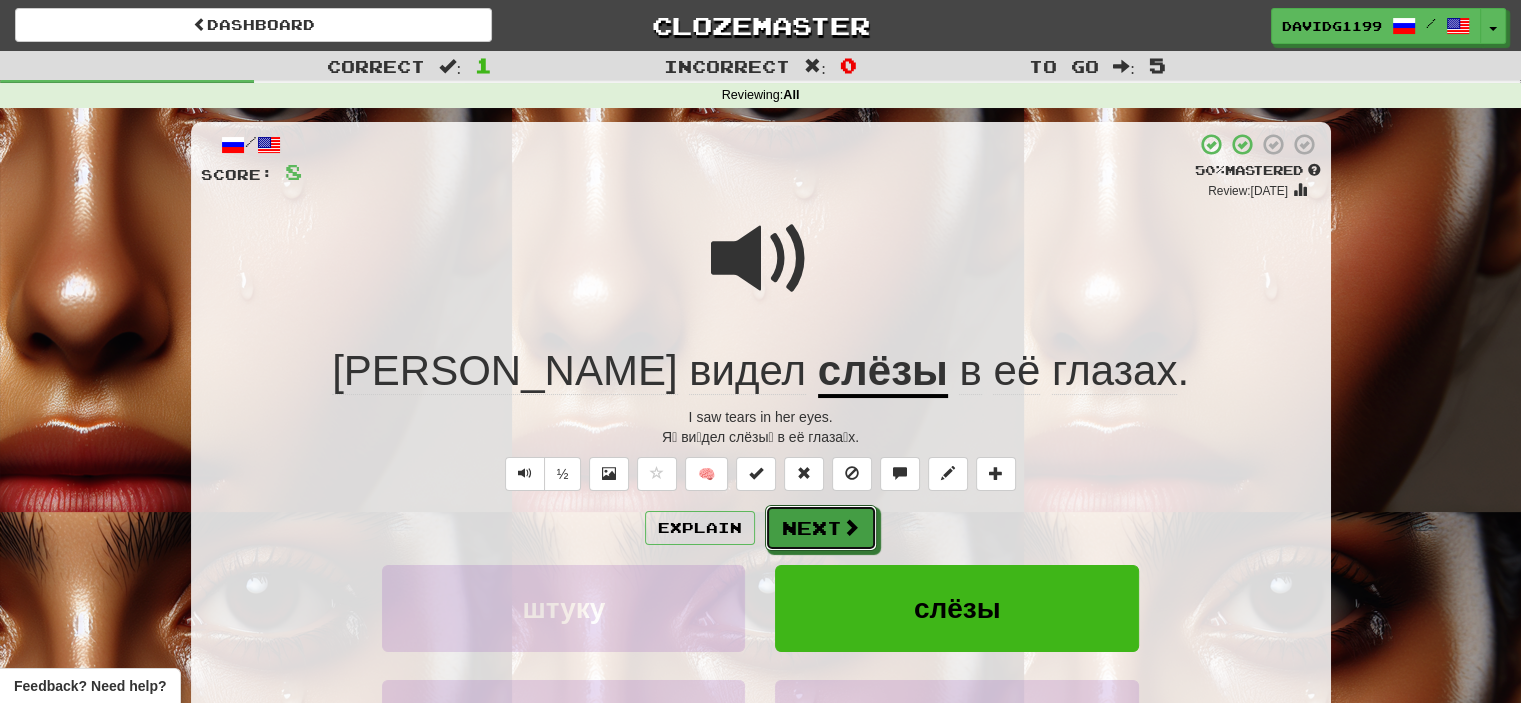 click on "Next" at bounding box center [821, 528] 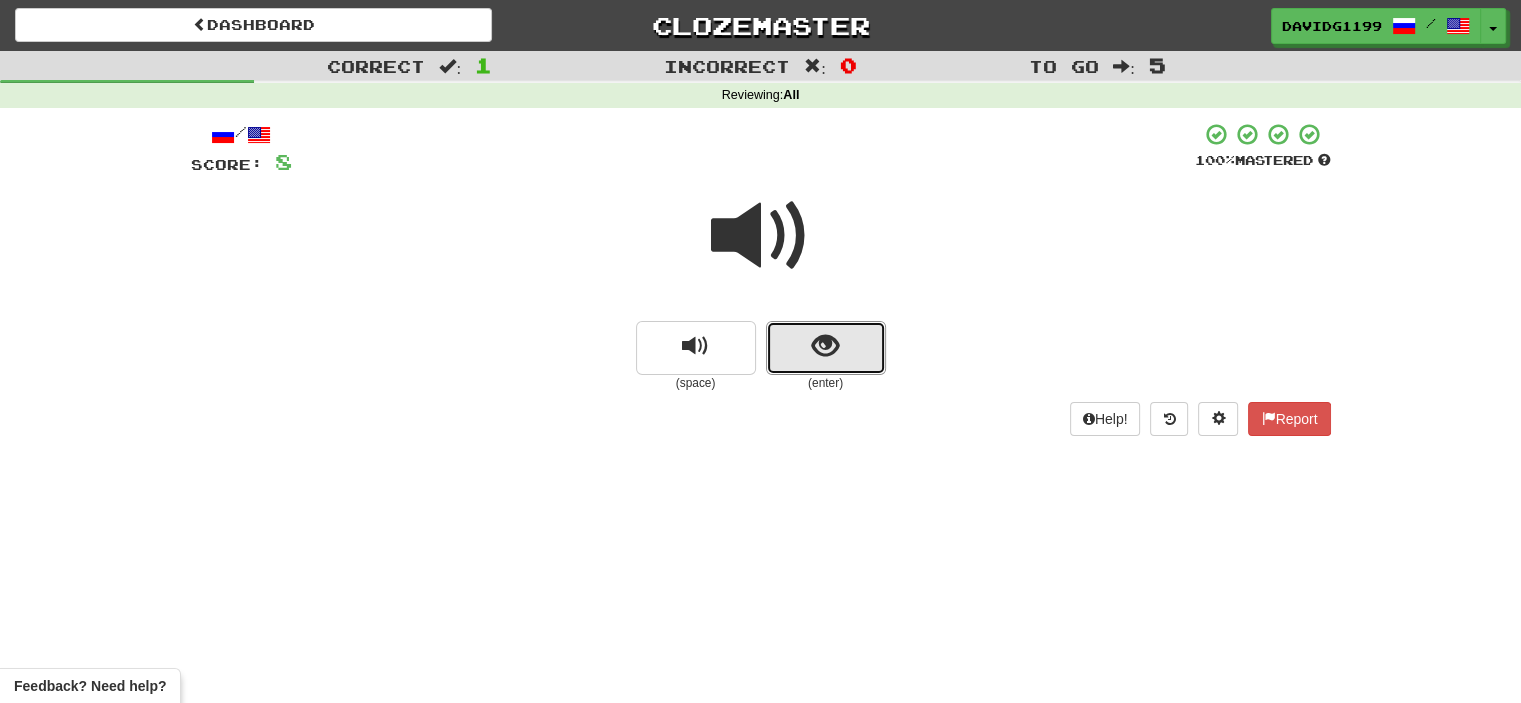 click at bounding box center [826, 348] 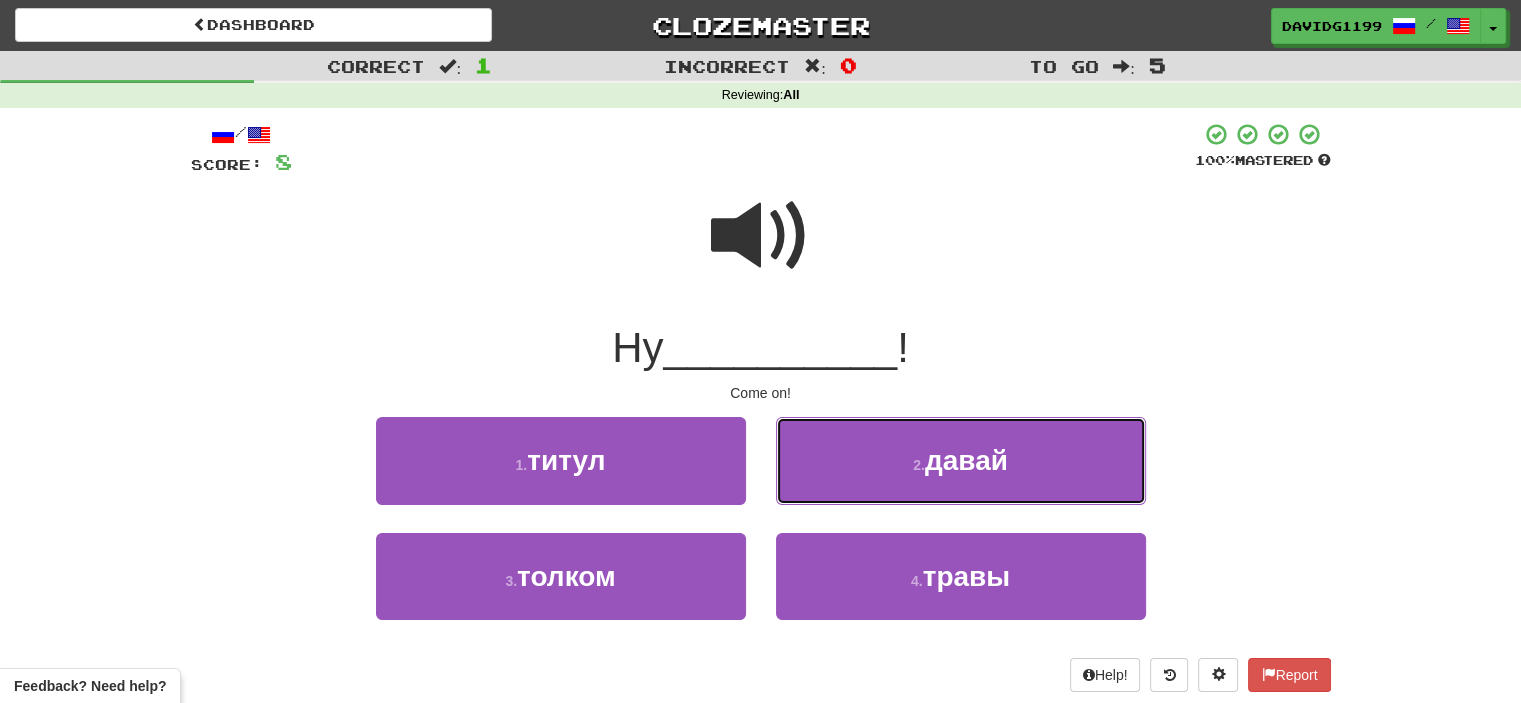 click on "2 .  давай" at bounding box center [961, 460] 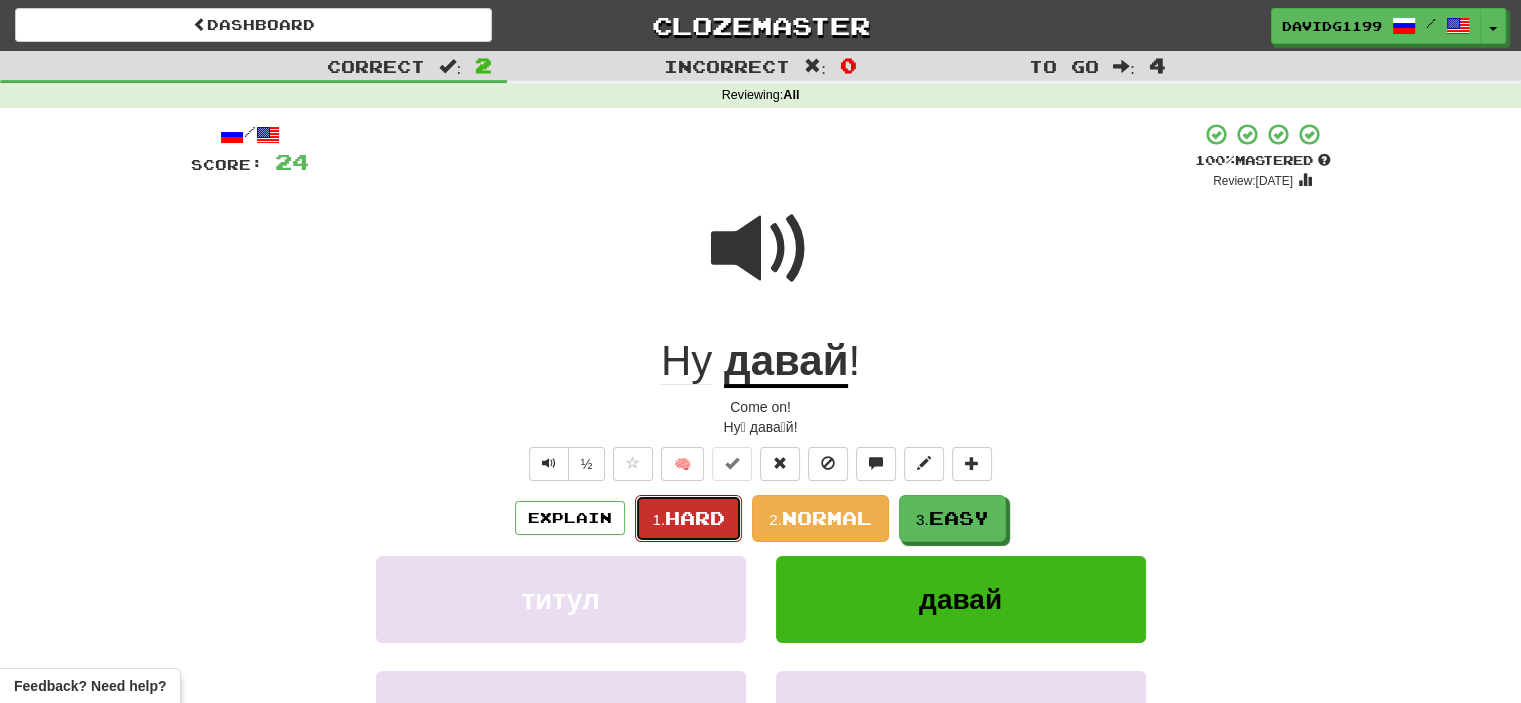 click on "Hard" at bounding box center (695, 518) 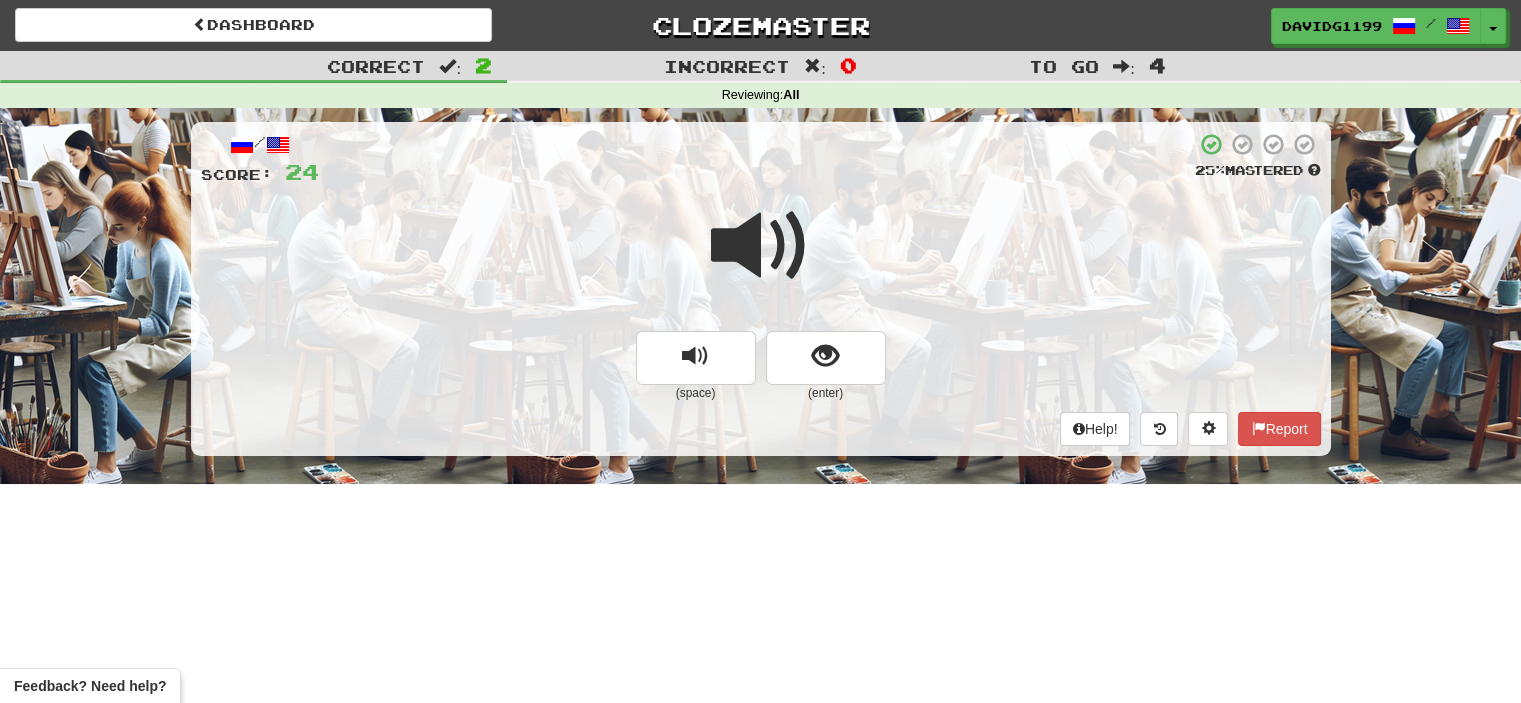 click at bounding box center (761, 246) 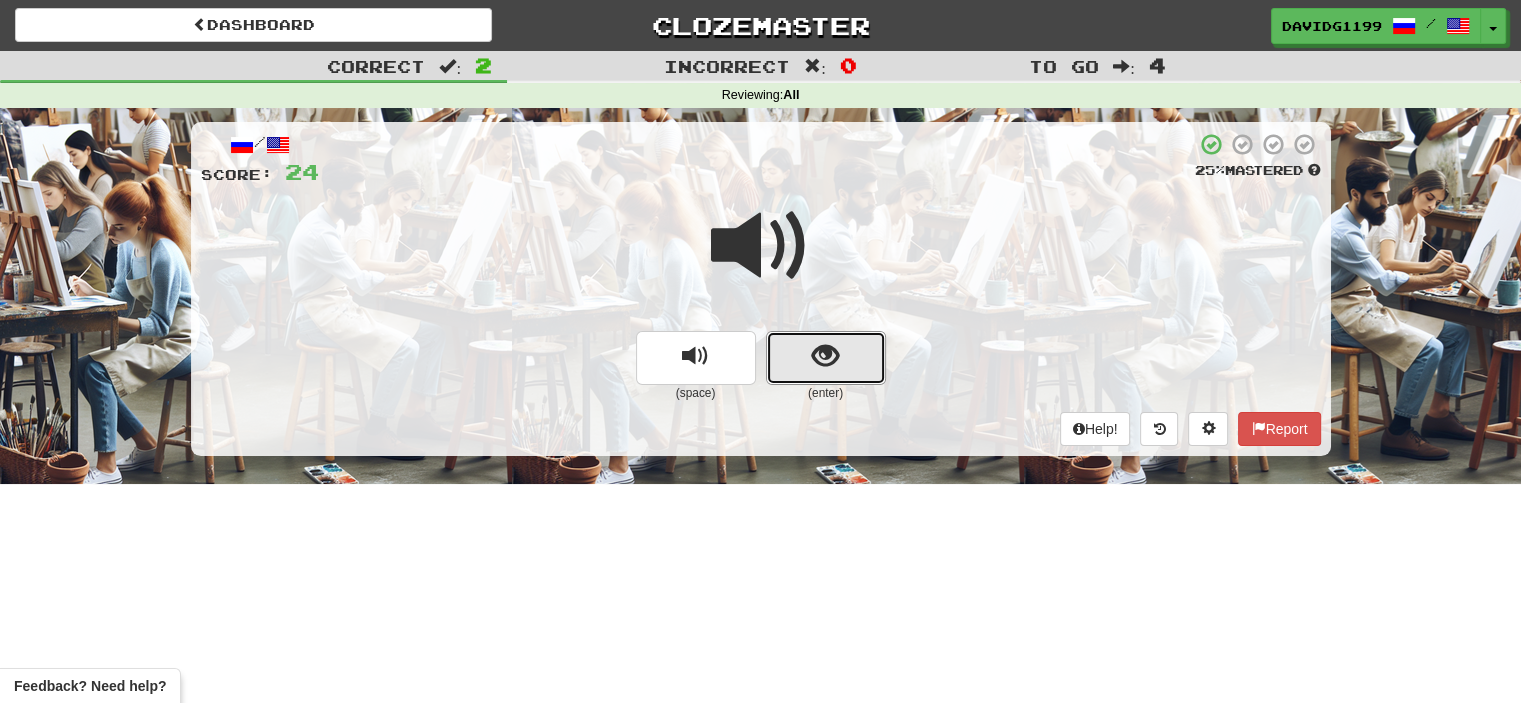 click at bounding box center (826, 358) 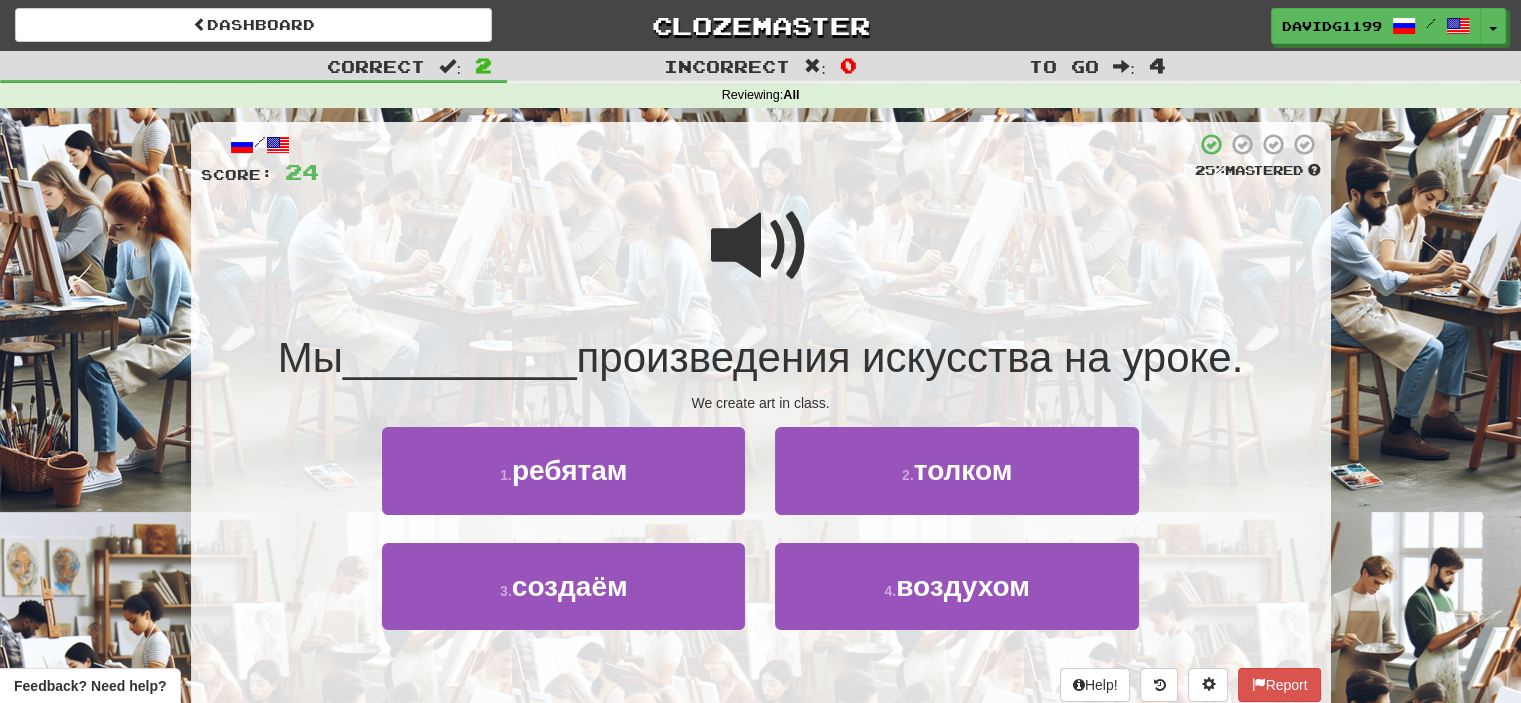 click at bounding box center [761, 246] 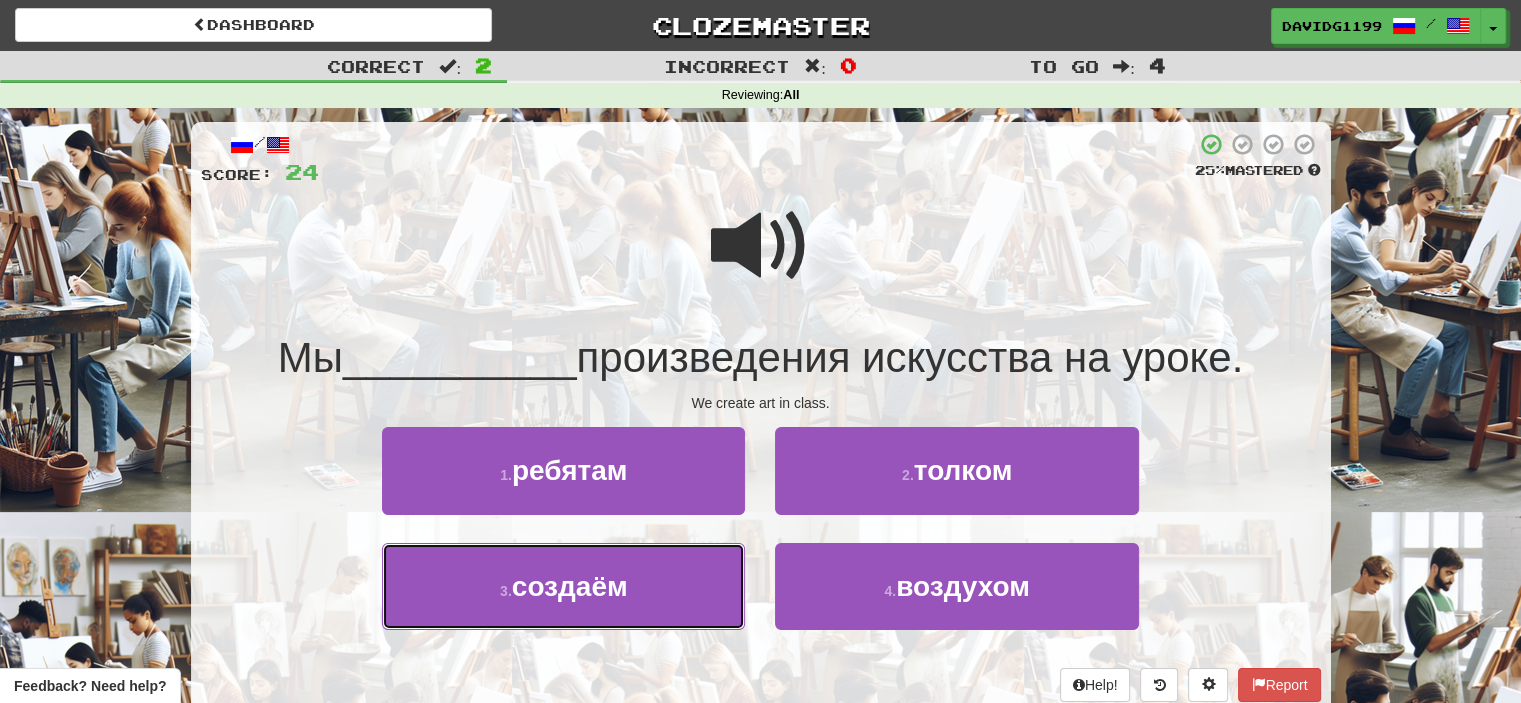 click on "3 .  создаём" at bounding box center (563, 586) 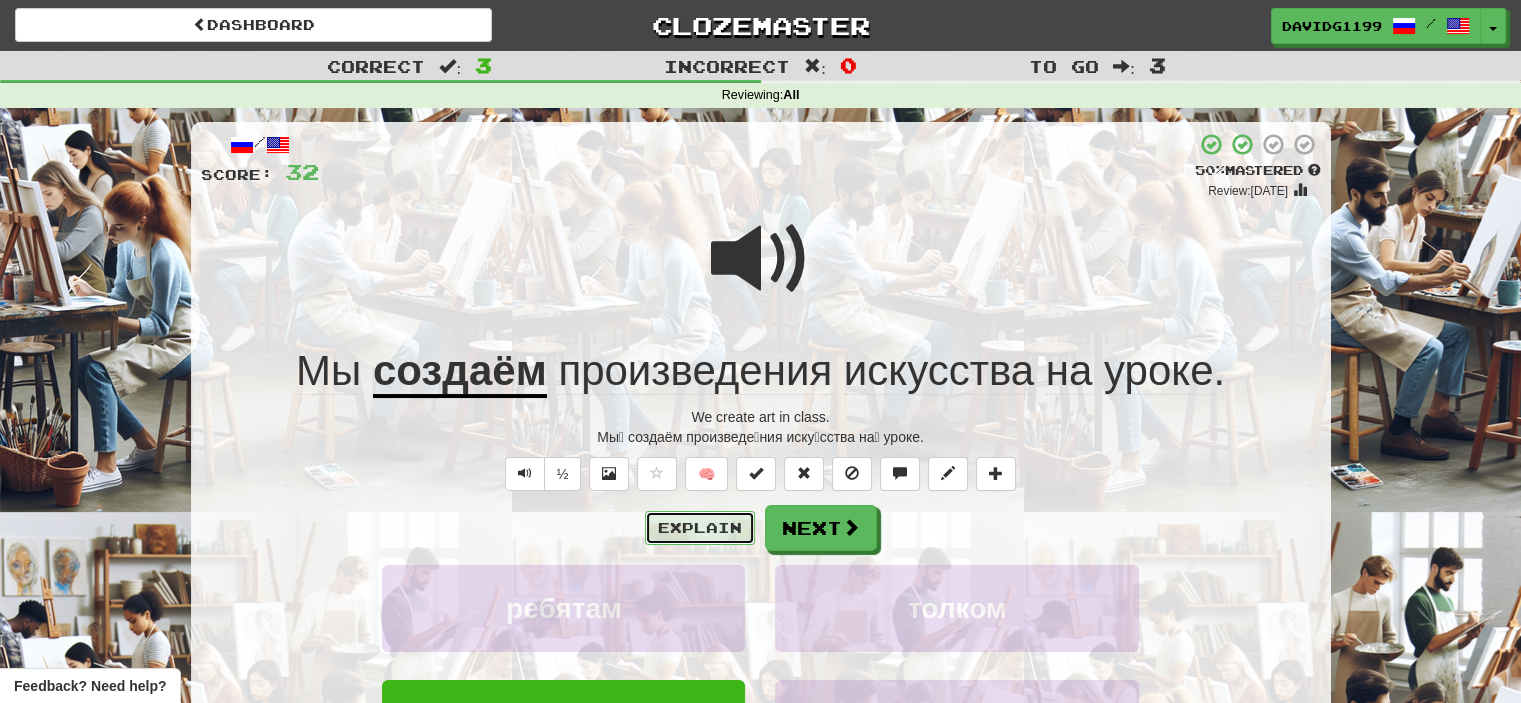 drag, startPoint x: 694, startPoint y: 528, endPoint x: 679, endPoint y: 519, distance: 17.492855 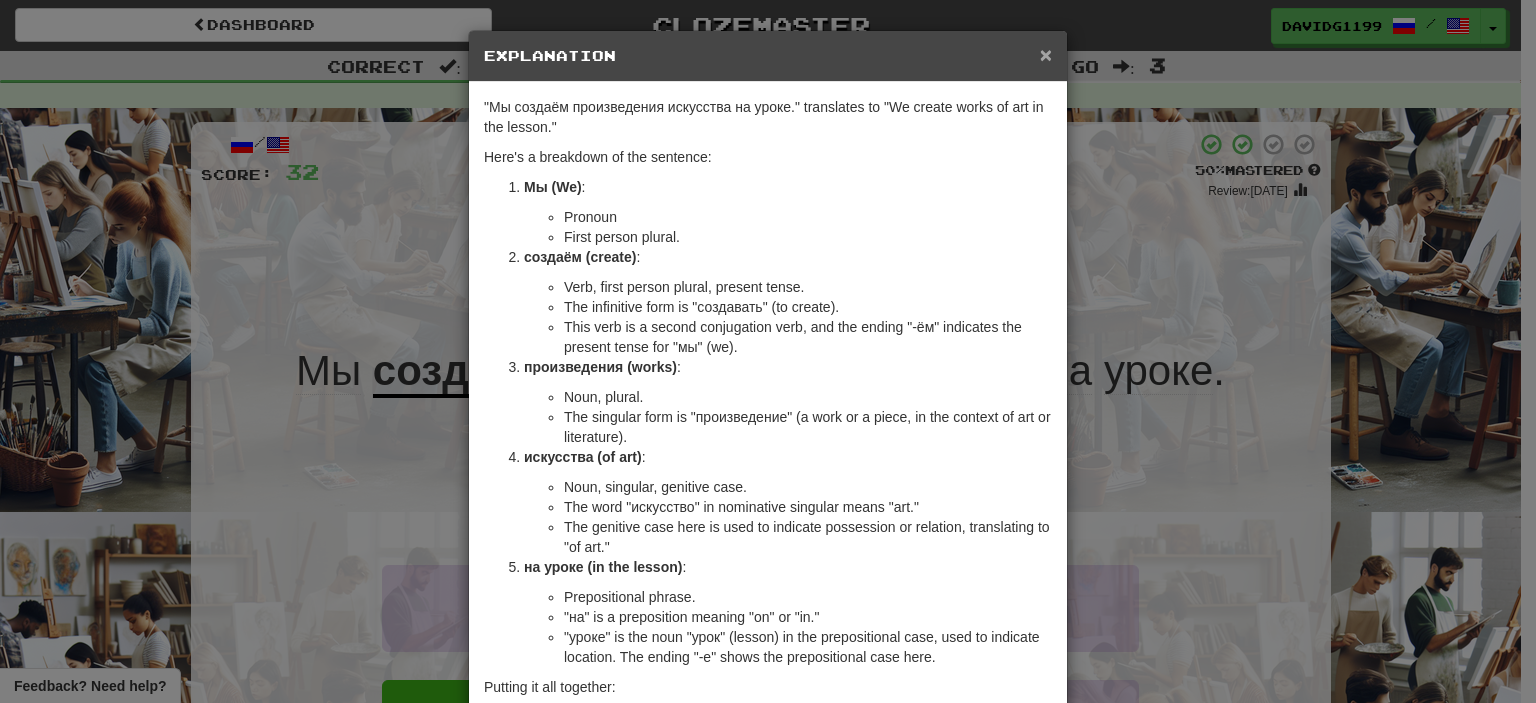 click on "×" at bounding box center [1046, 54] 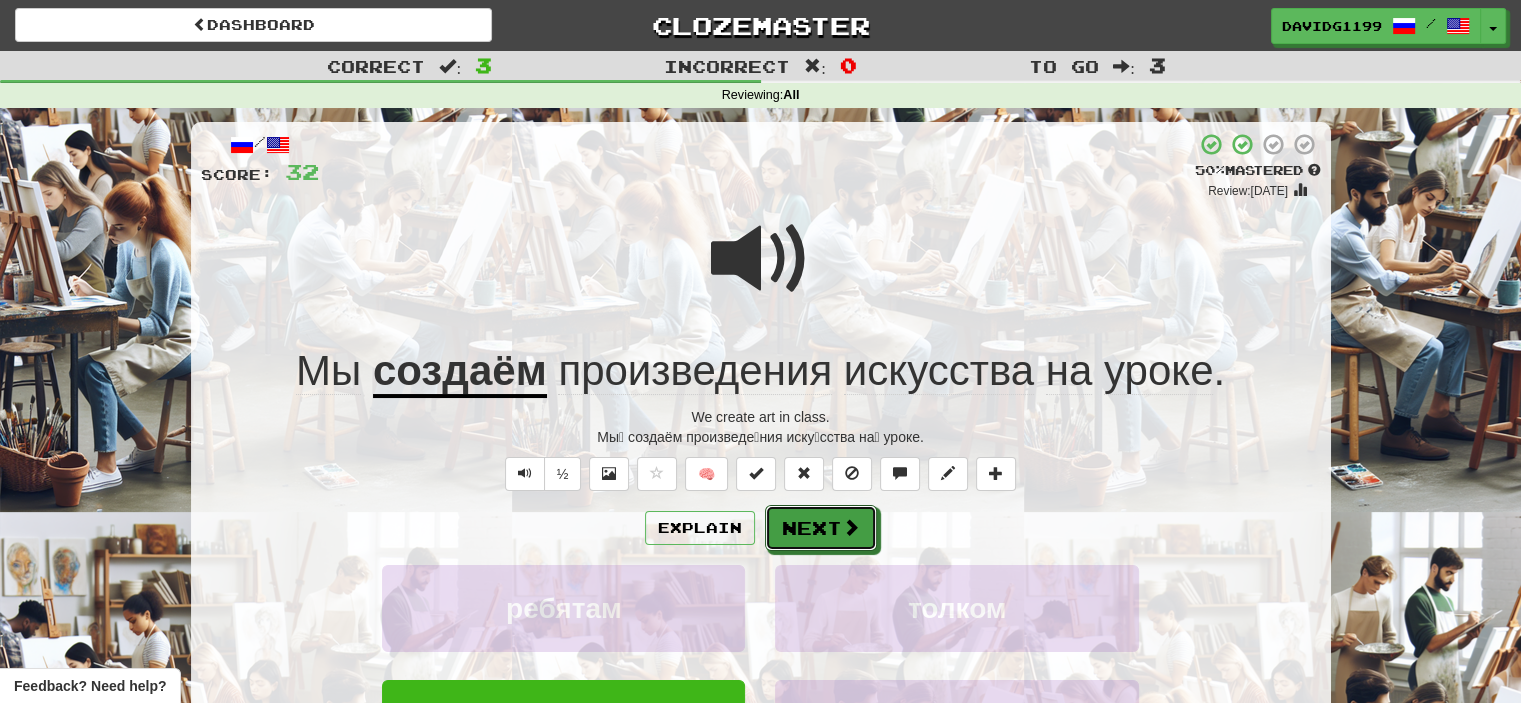 click on "Next" at bounding box center (821, 528) 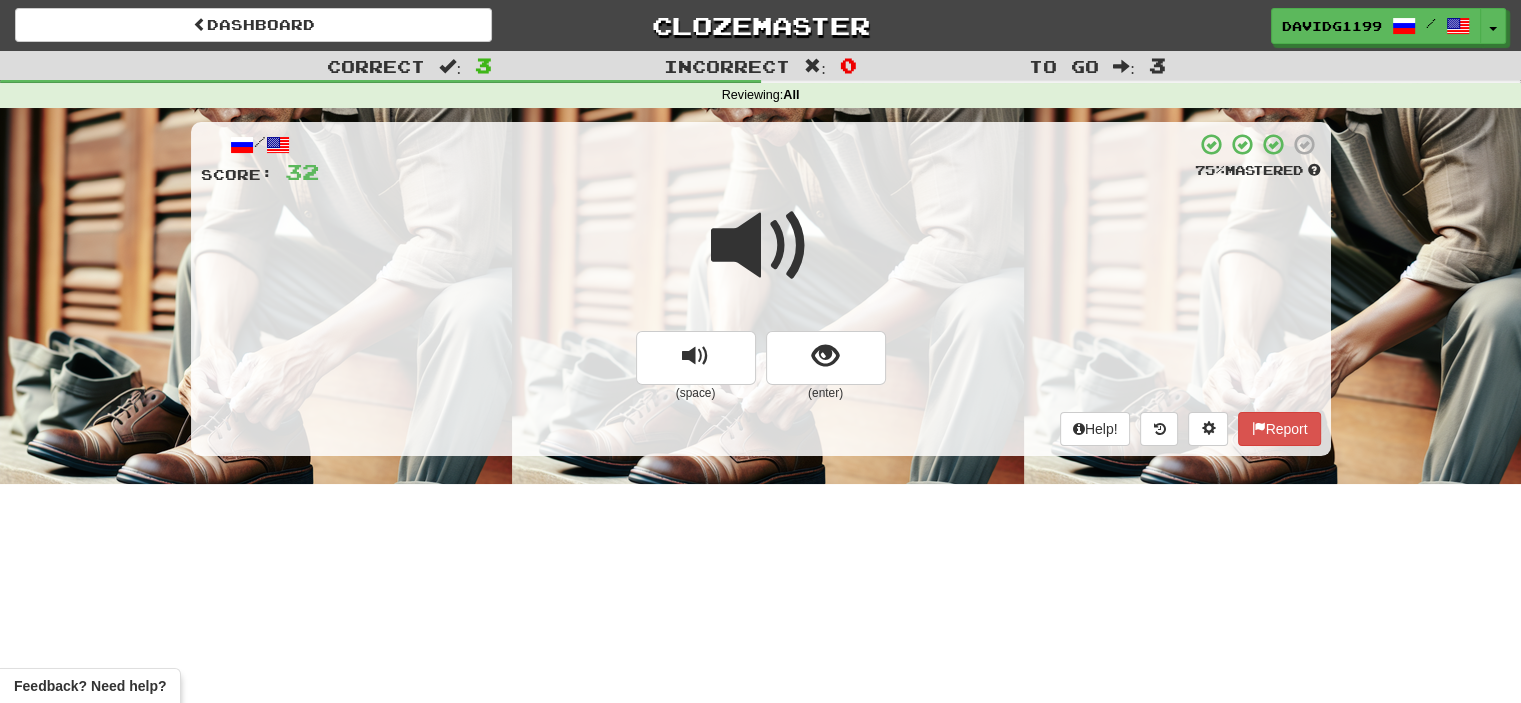 click at bounding box center (761, 246) 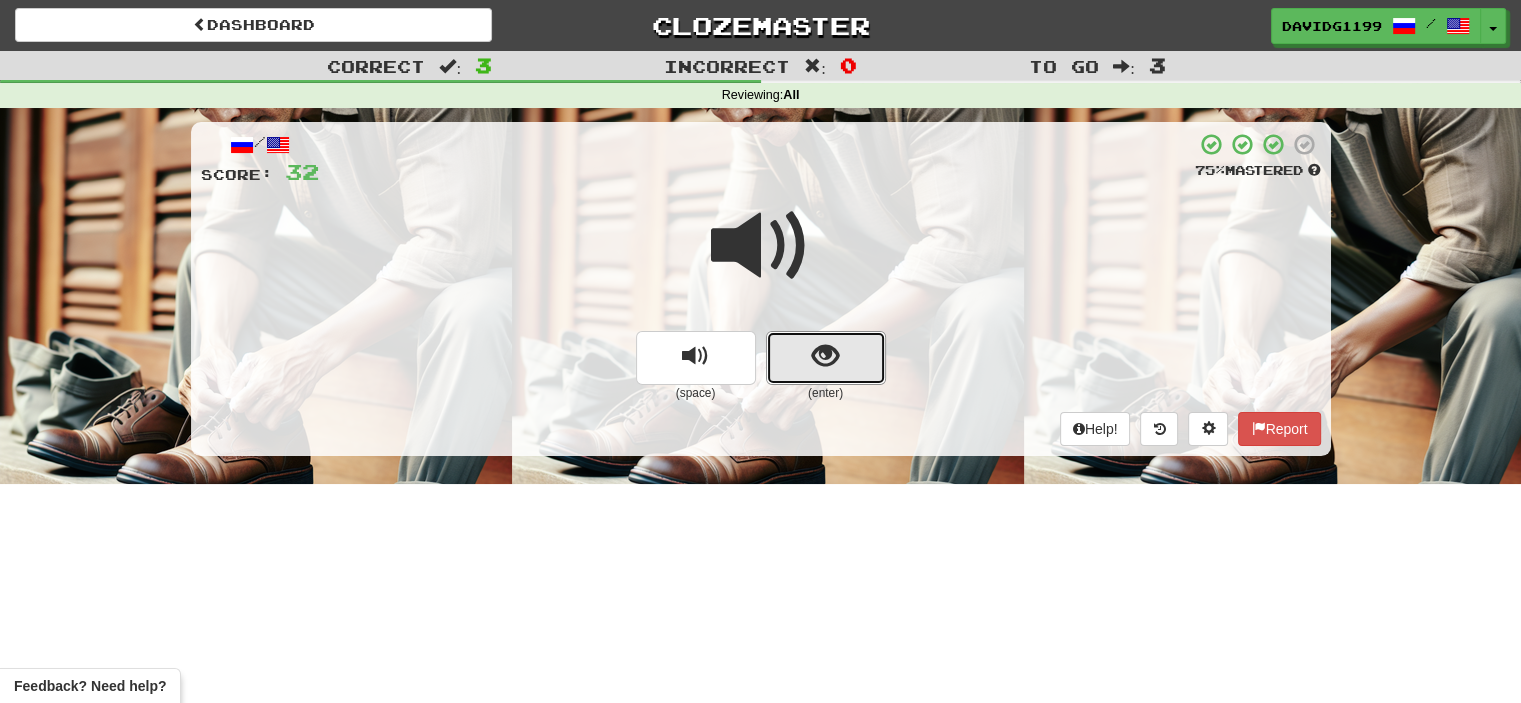click at bounding box center (826, 358) 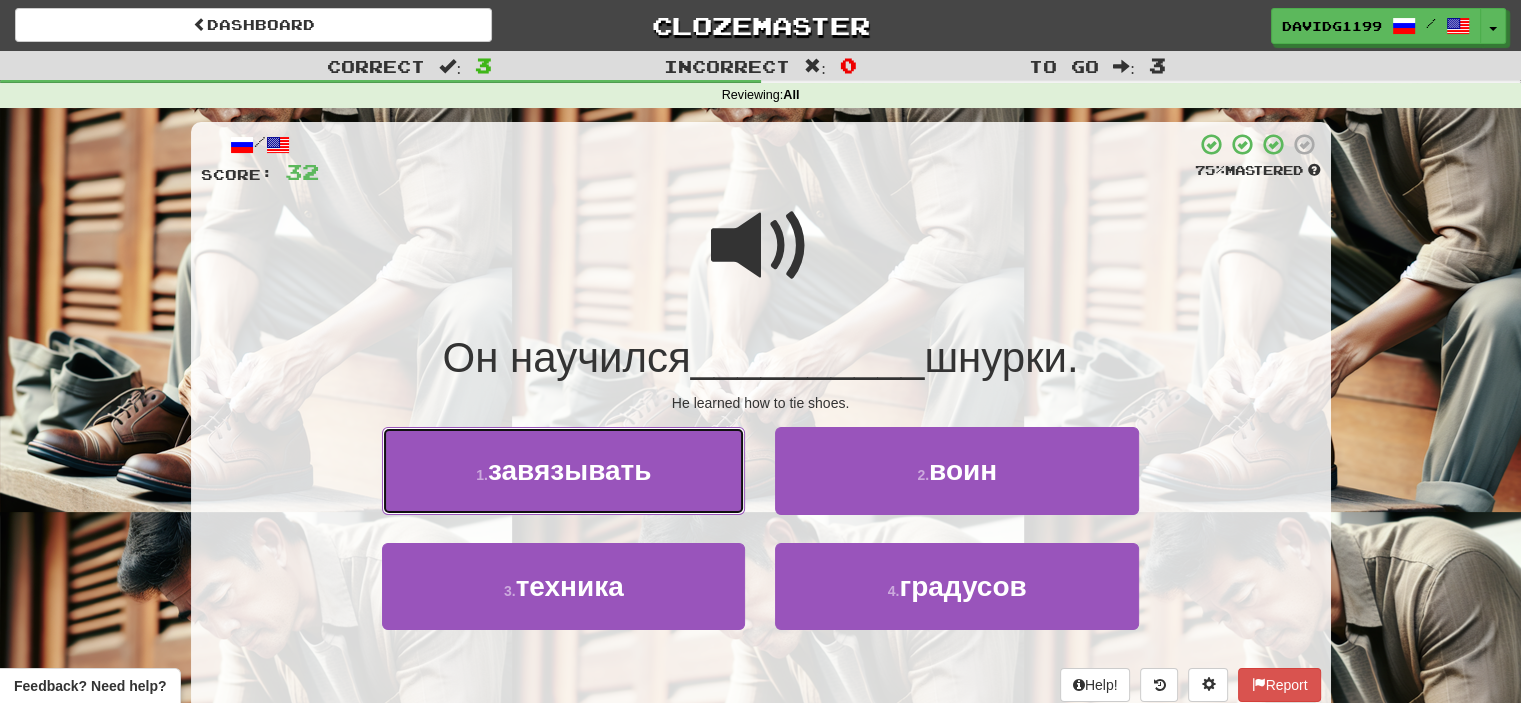 drag, startPoint x: 660, startPoint y: 479, endPoint x: 596, endPoint y: 483, distance: 64.12488 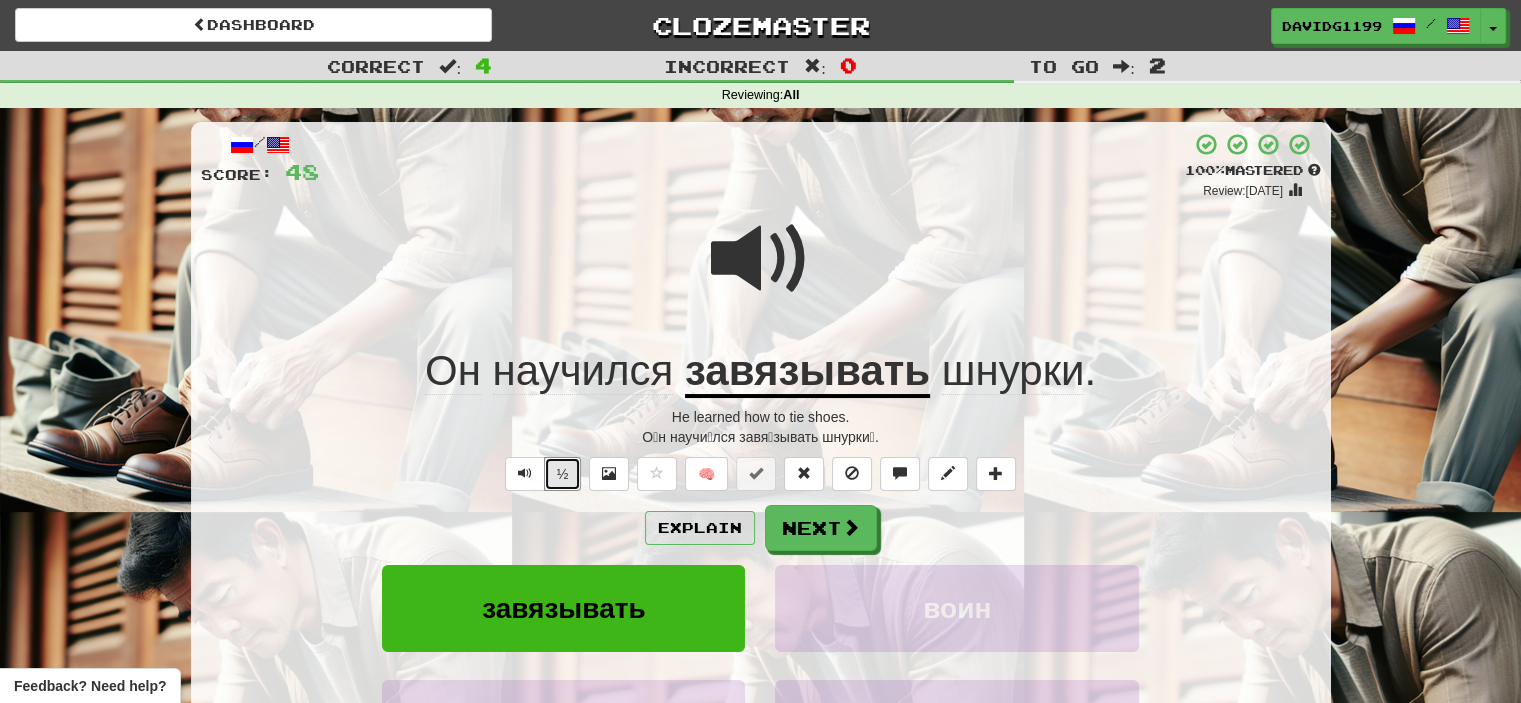 click on "½" at bounding box center [563, 474] 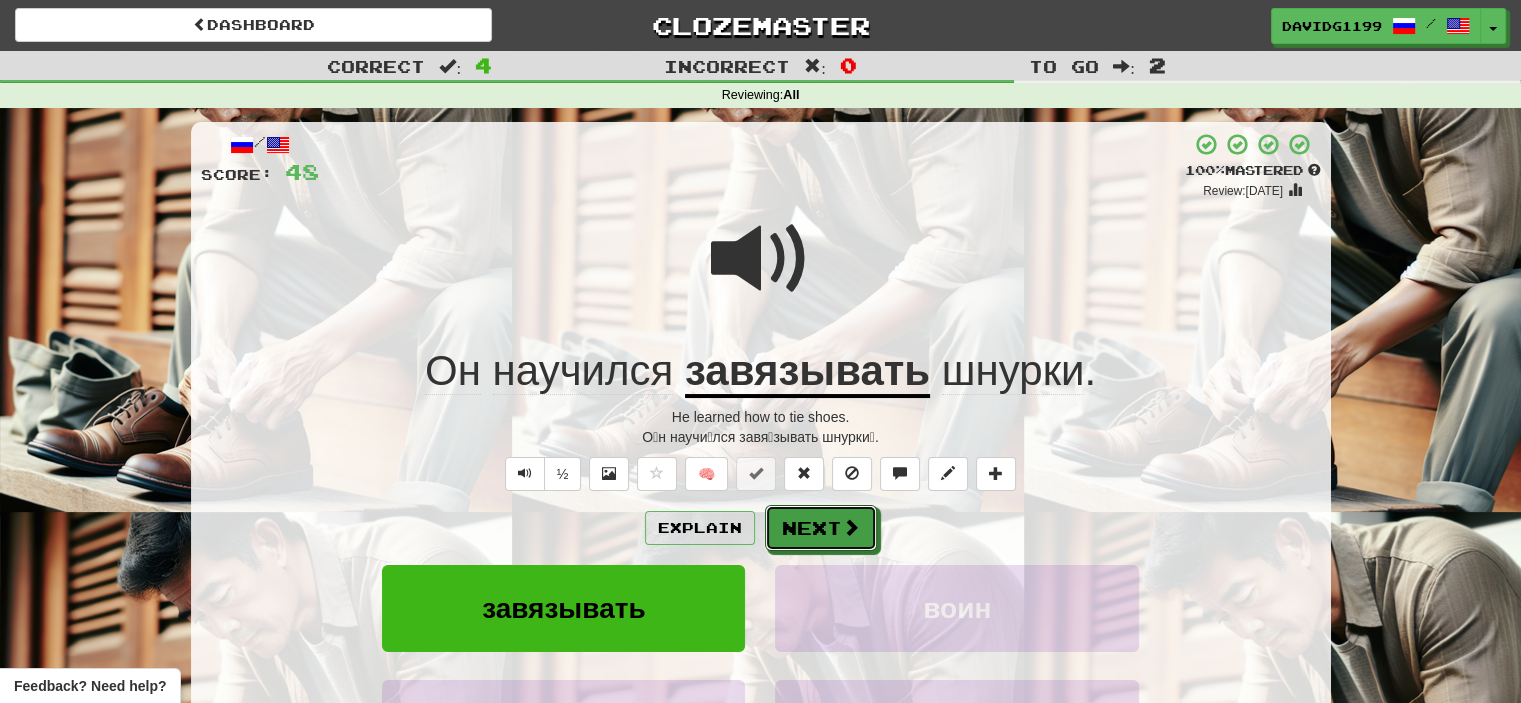 click on "Next" at bounding box center (821, 528) 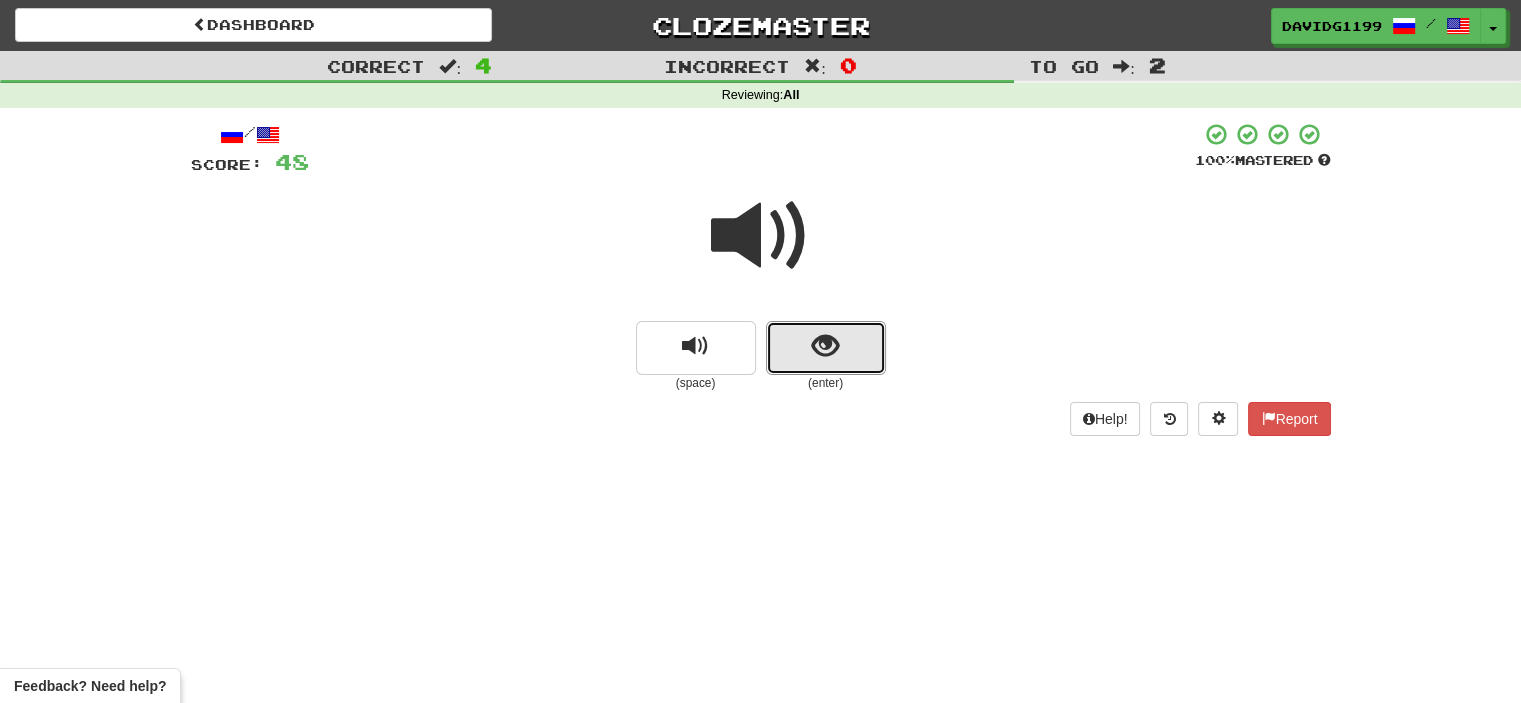 click at bounding box center [826, 348] 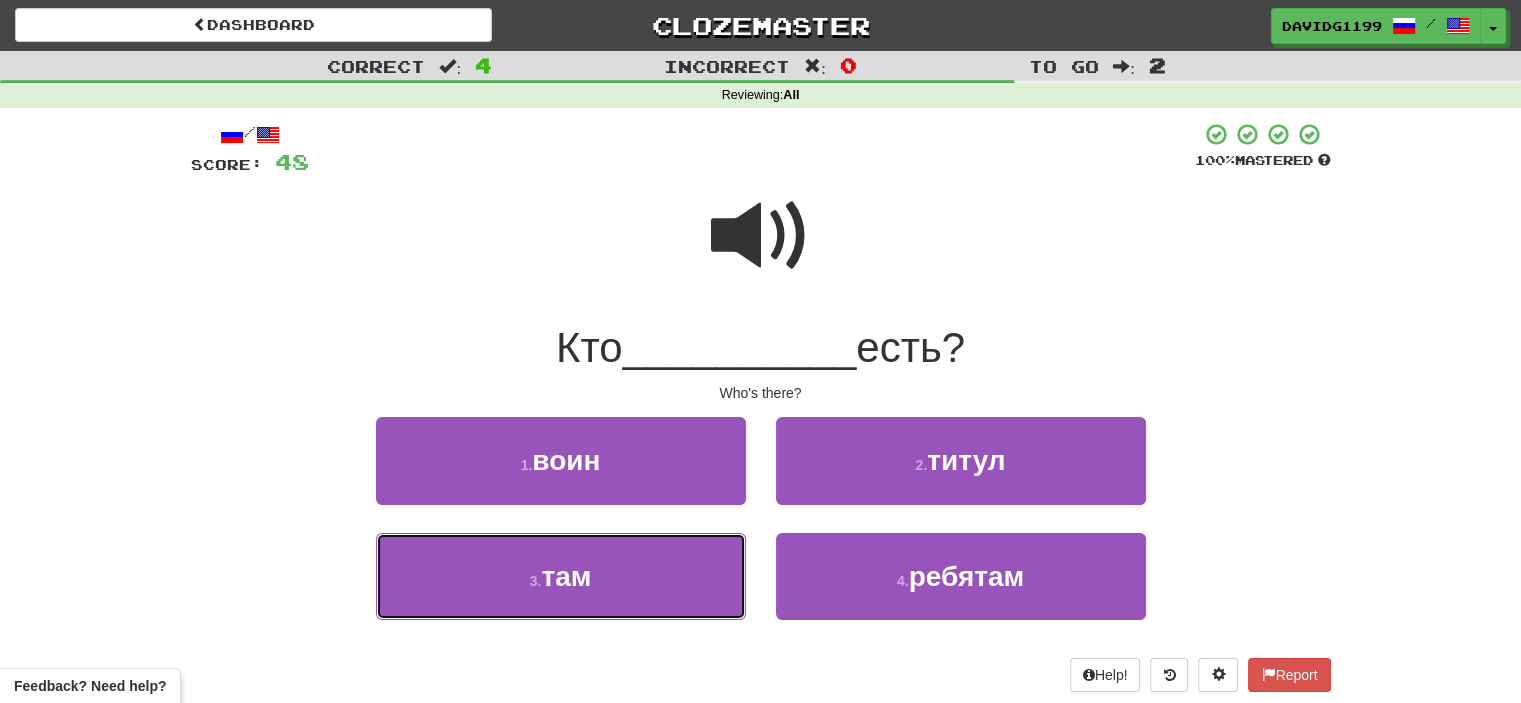 drag, startPoint x: 691, startPoint y: 571, endPoint x: 641, endPoint y: 590, distance: 53.488316 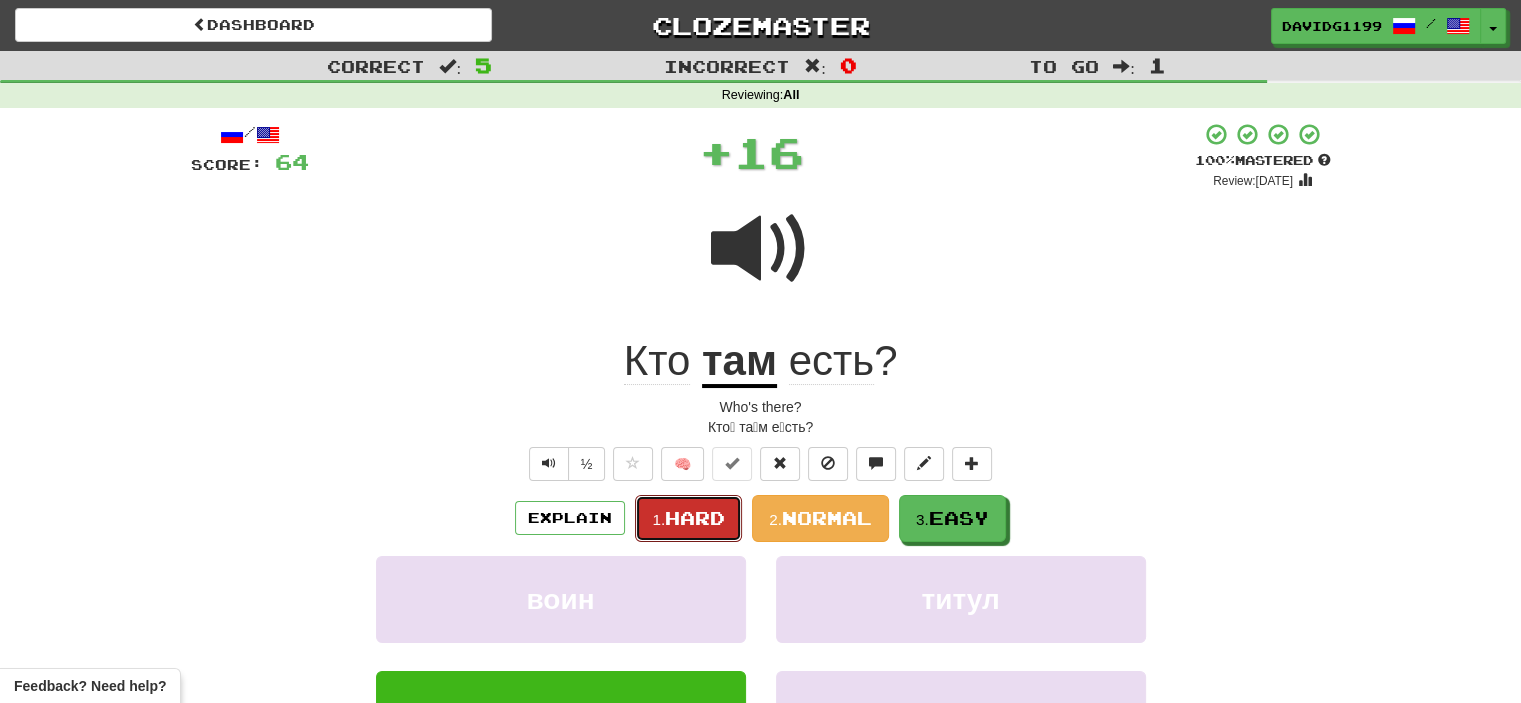 click on "Hard" at bounding box center [695, 518] 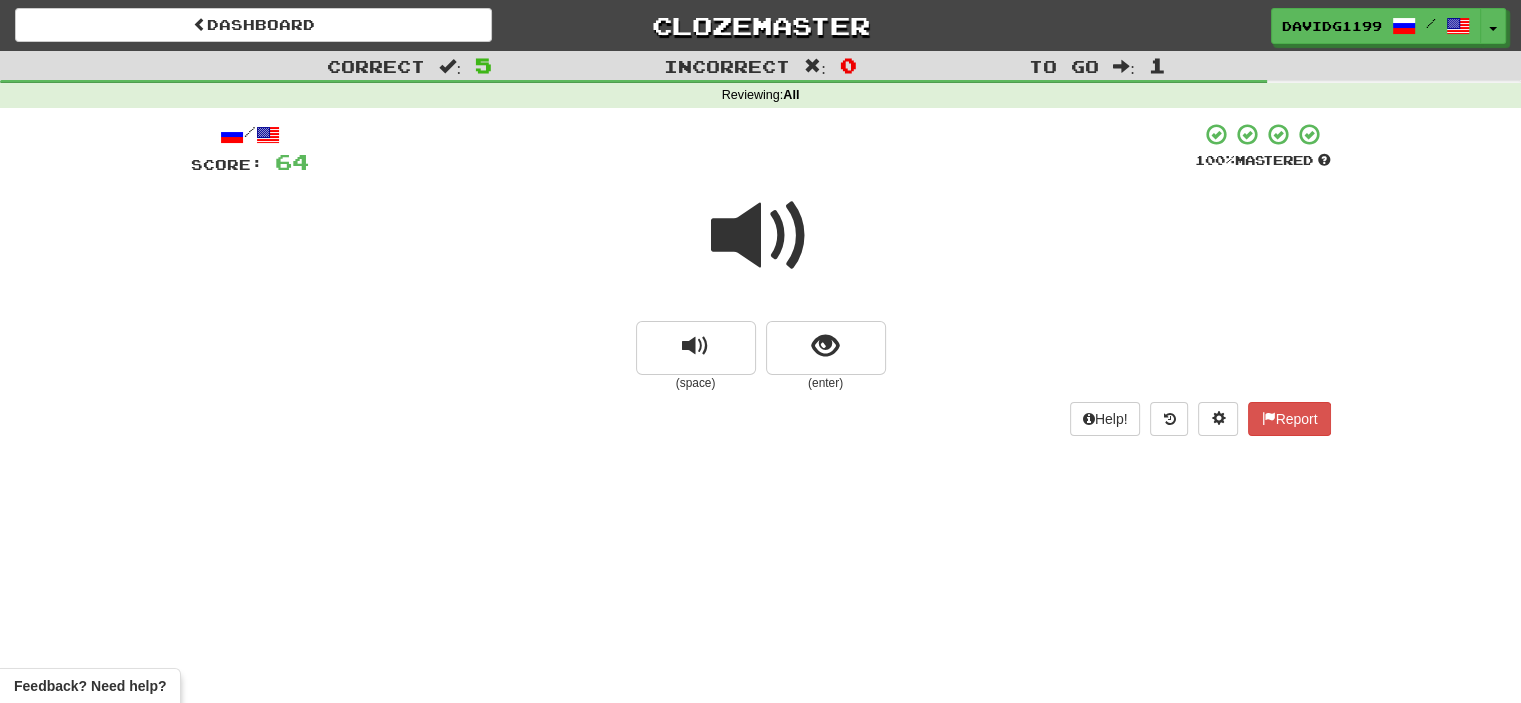 click at bounding box center [761, 236] 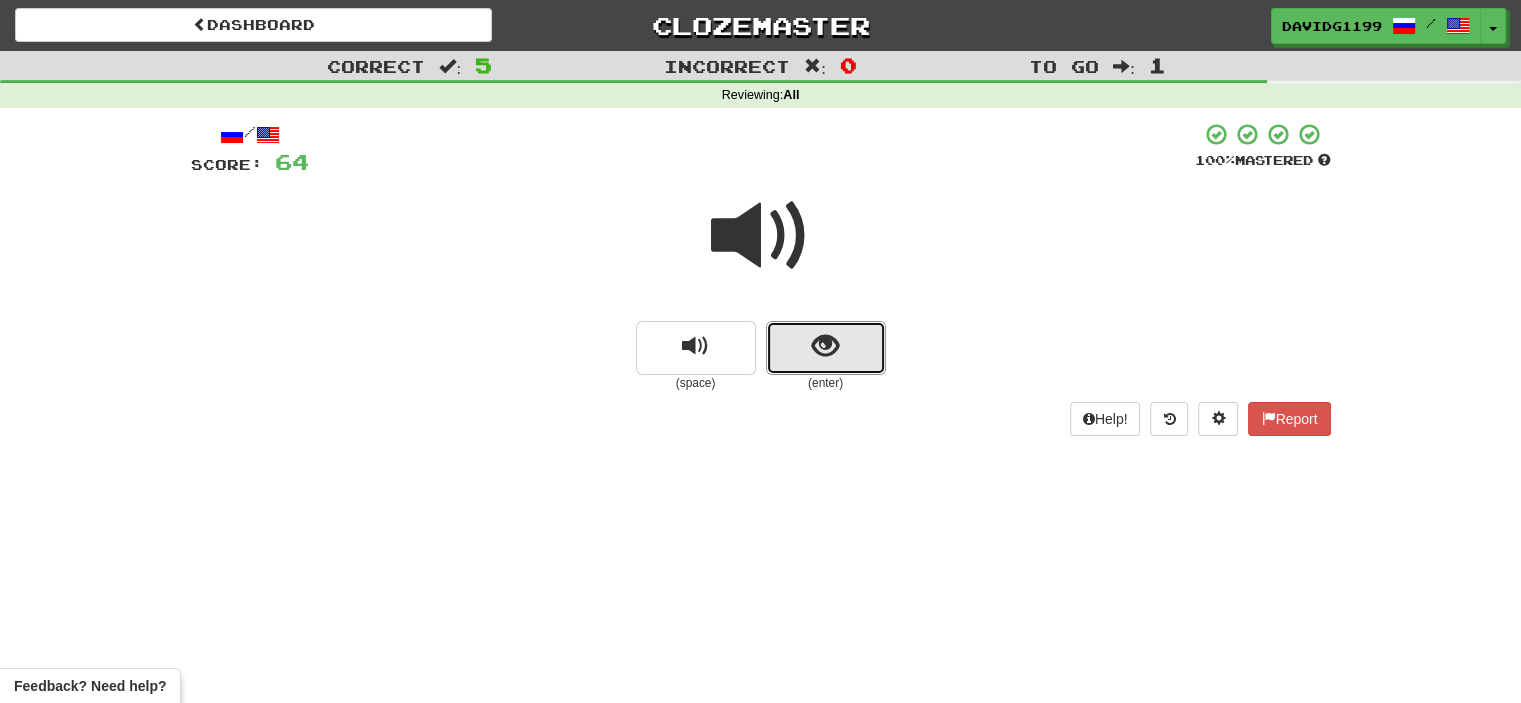 click at bounding box center [826, 348] 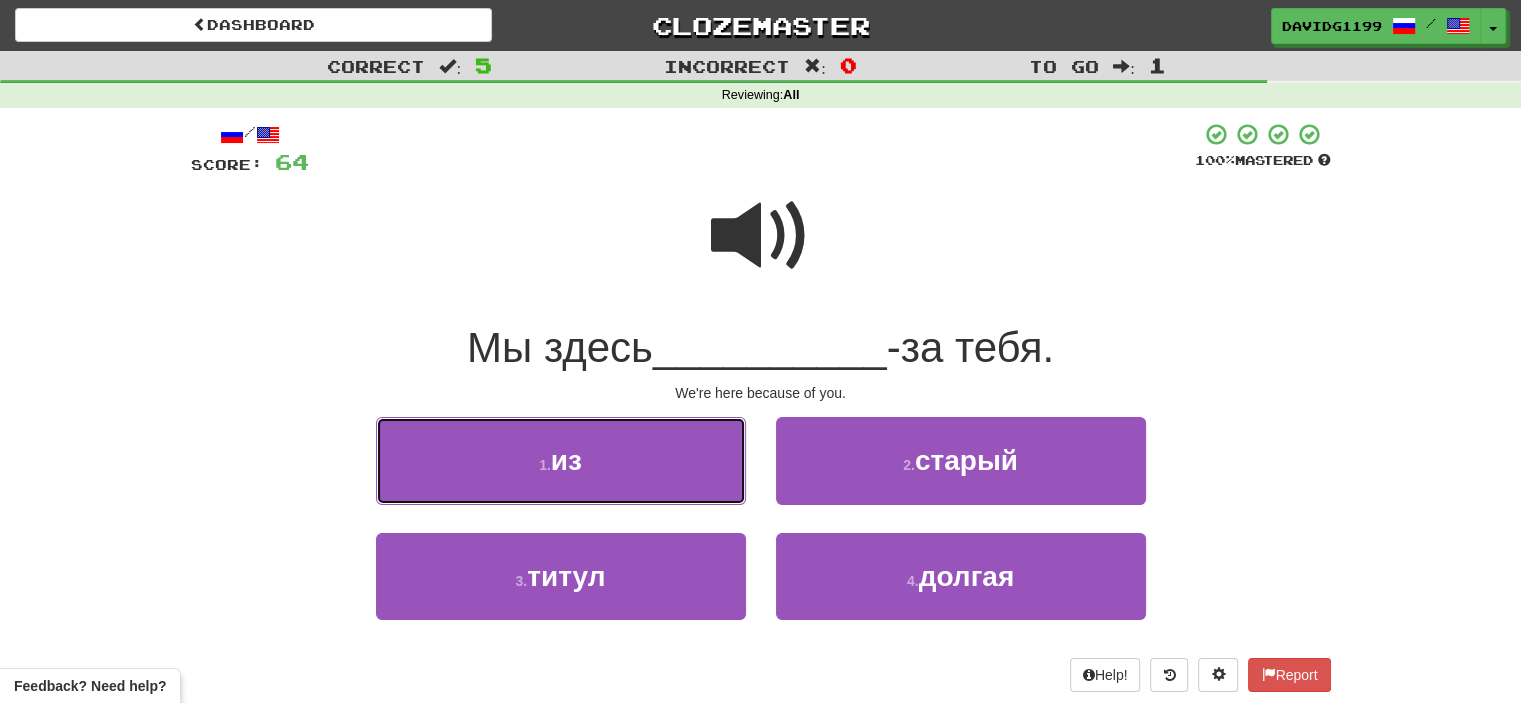 click on "1 .  из" at bounding box center [561, 460] 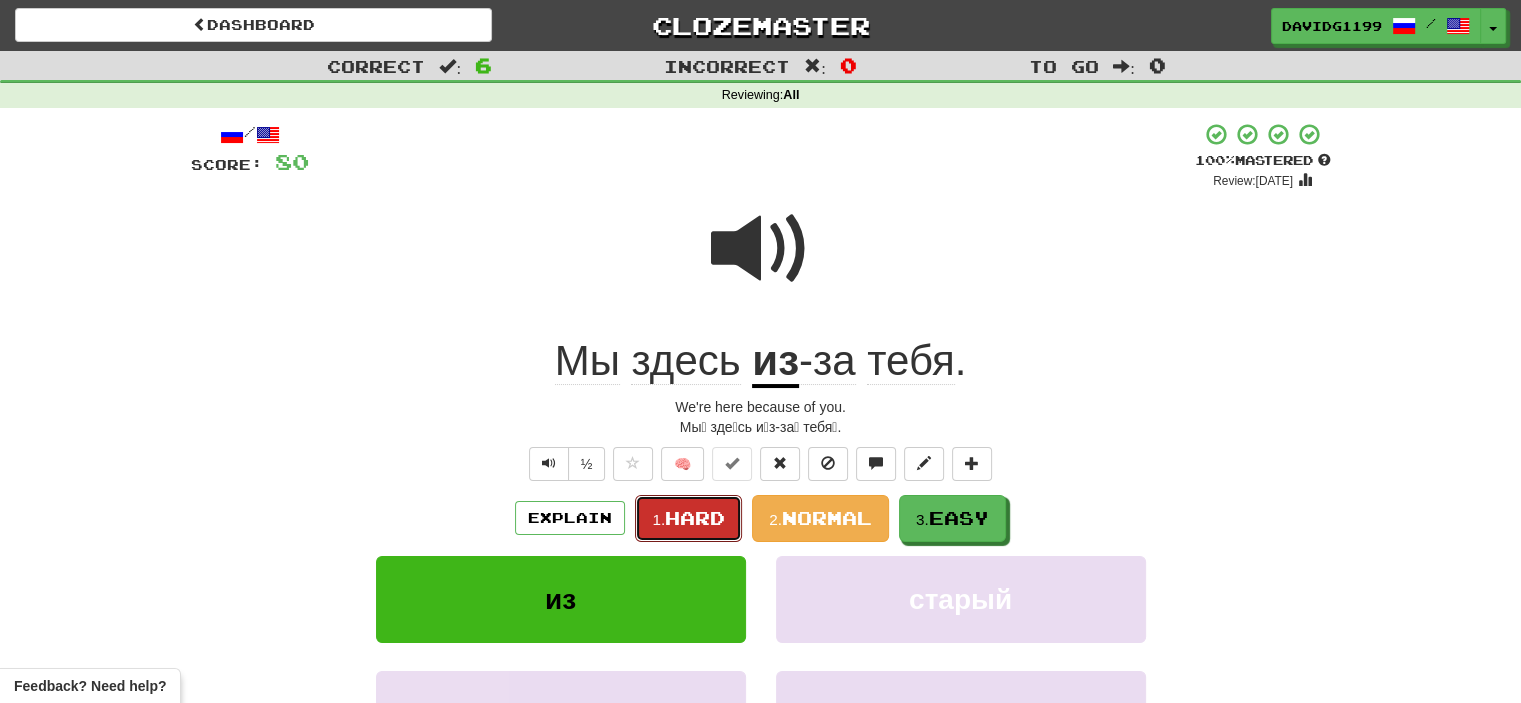 click on "Hard" at bounding box center (695, 518) 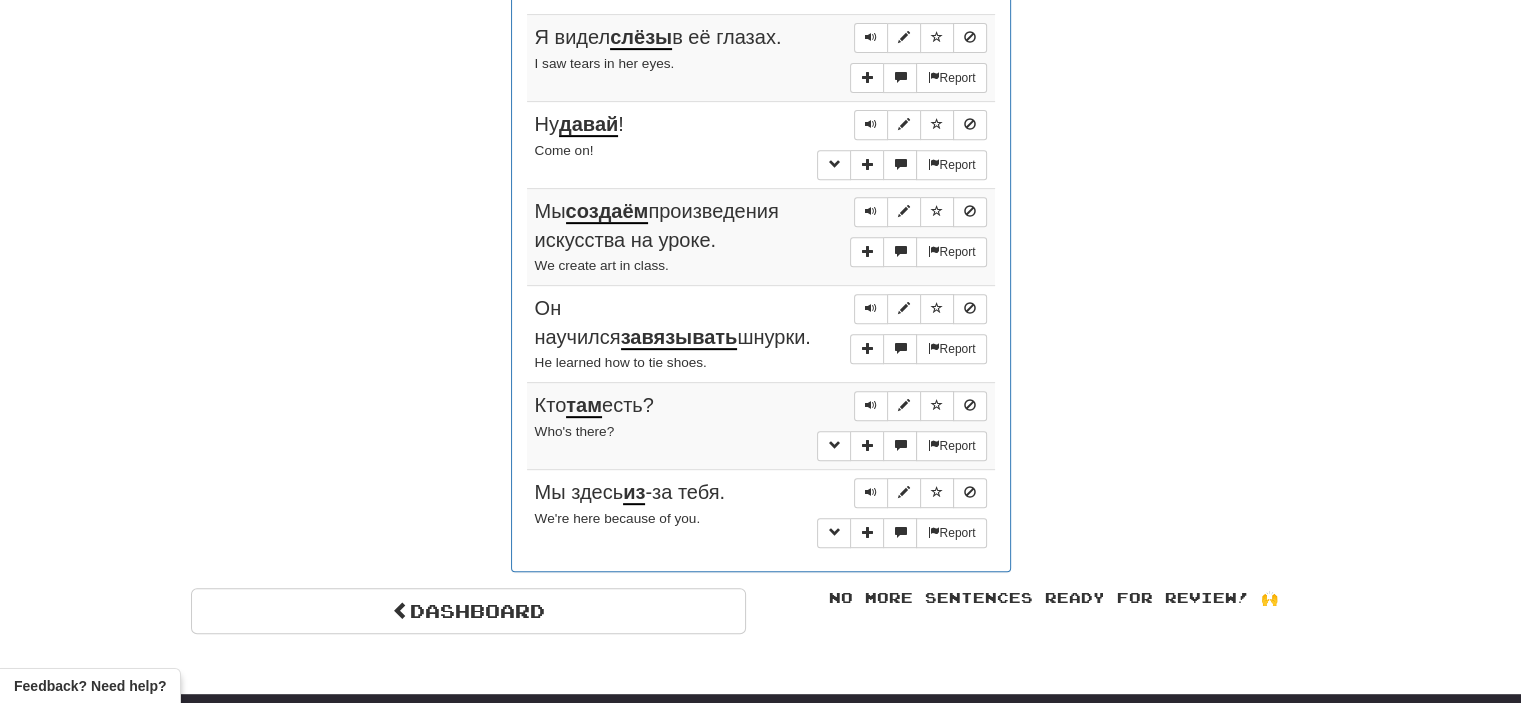 scroll, scrollTop: 800, scrollLeft: 0, axis: vertical 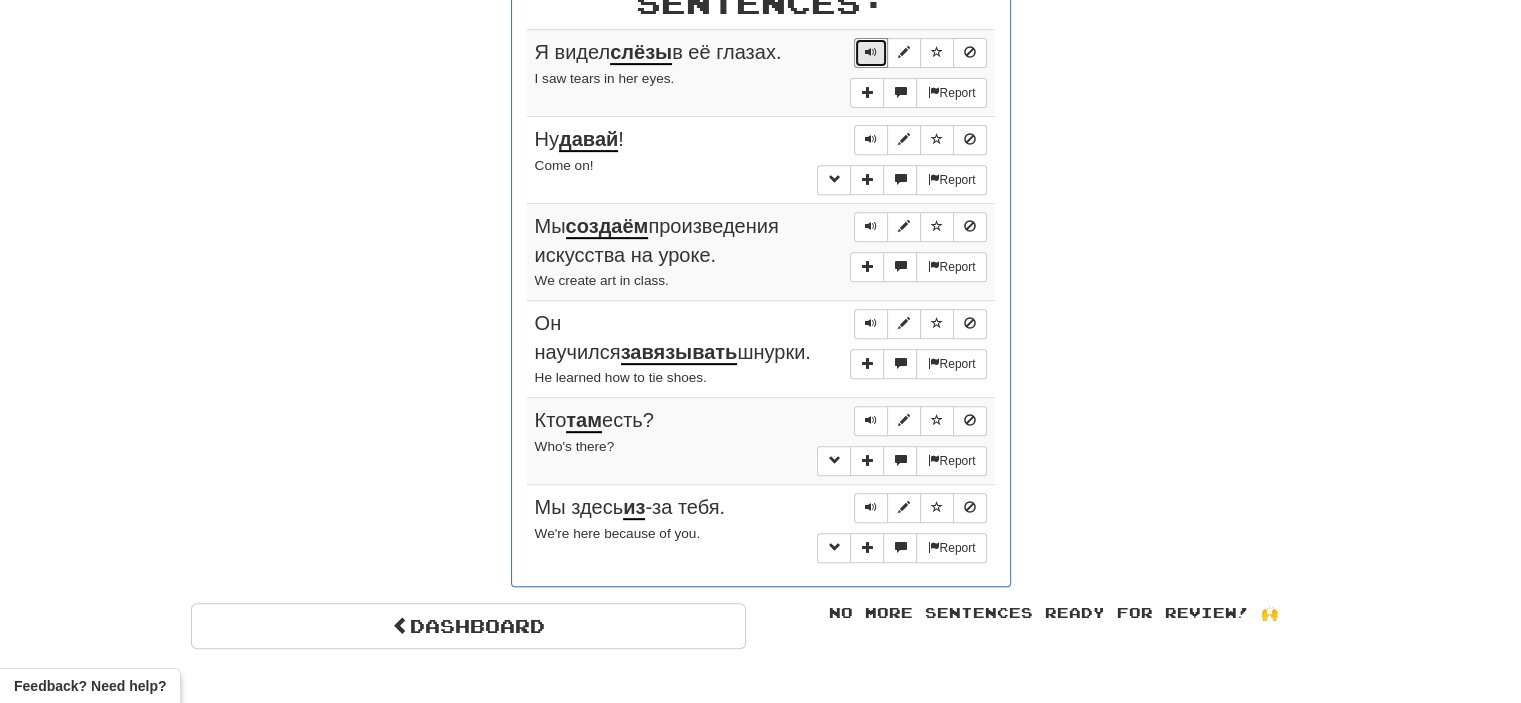click at bounding box center [871, 52] 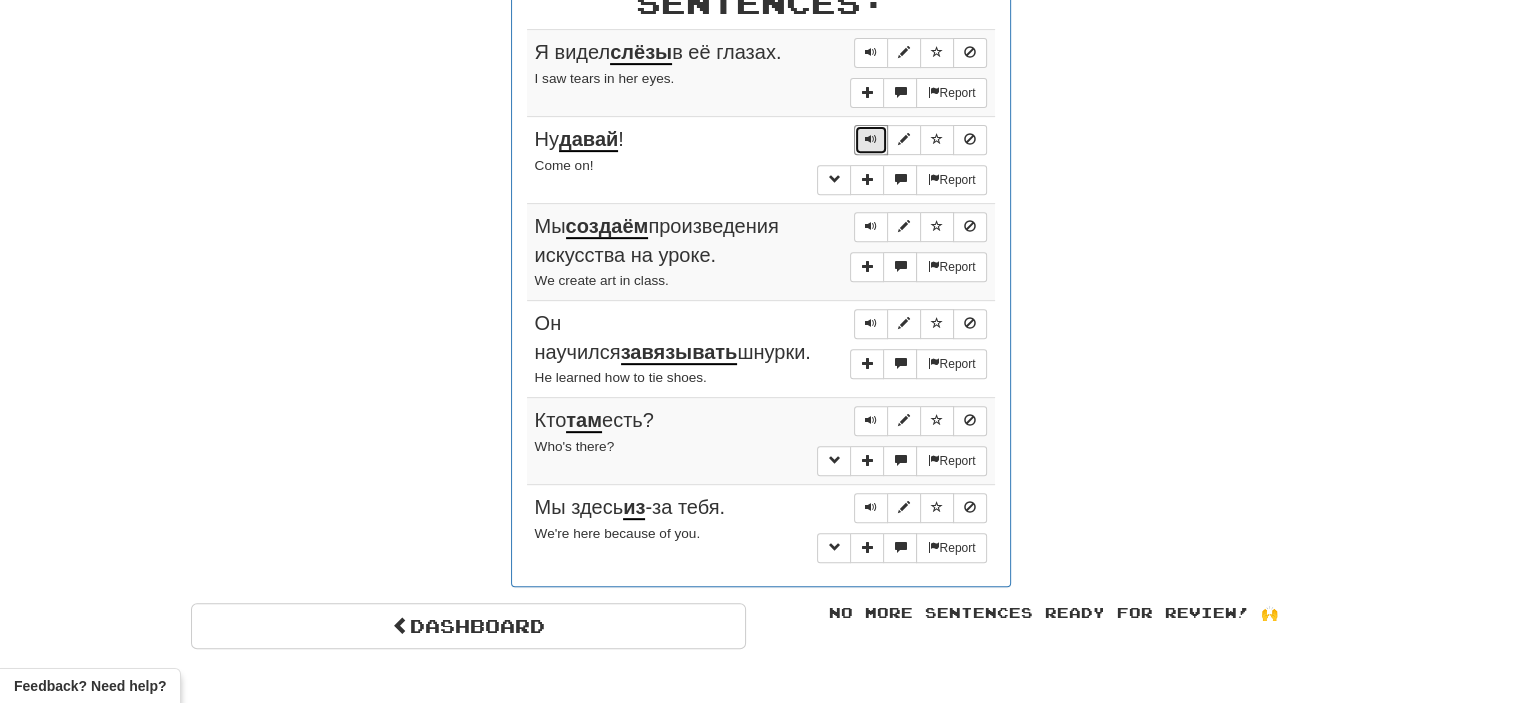 click at bounding box center (871, 139) 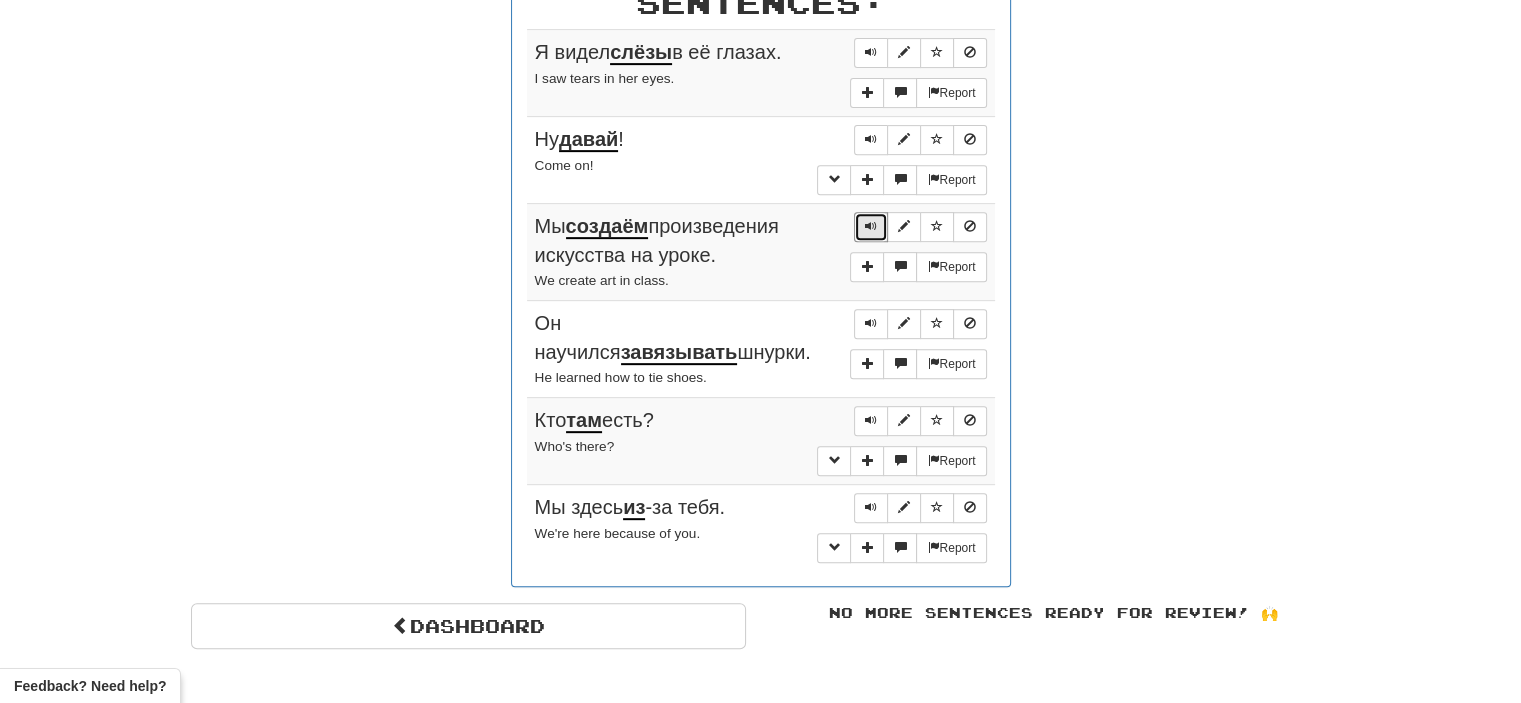click at bounding box center (871, 226) 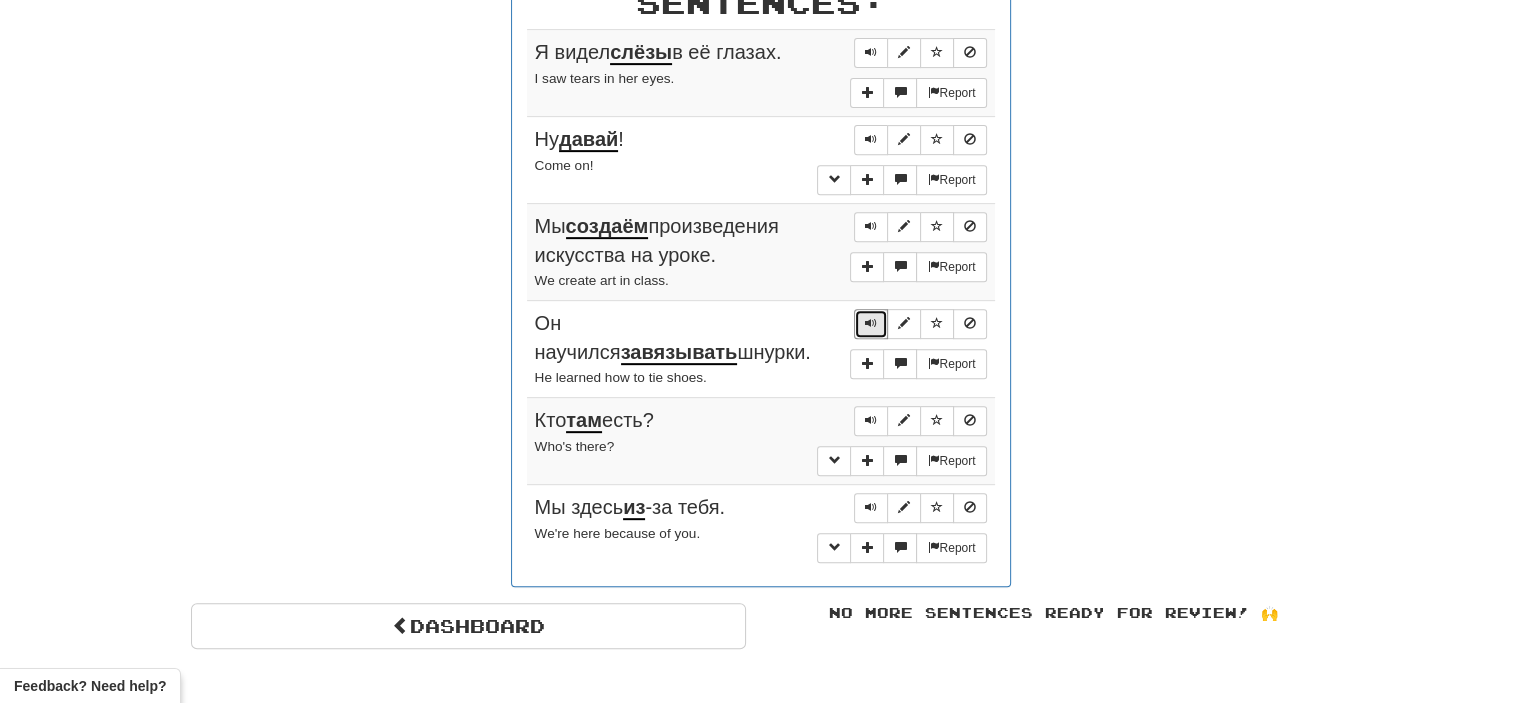 click at bounding box center [871, 323] 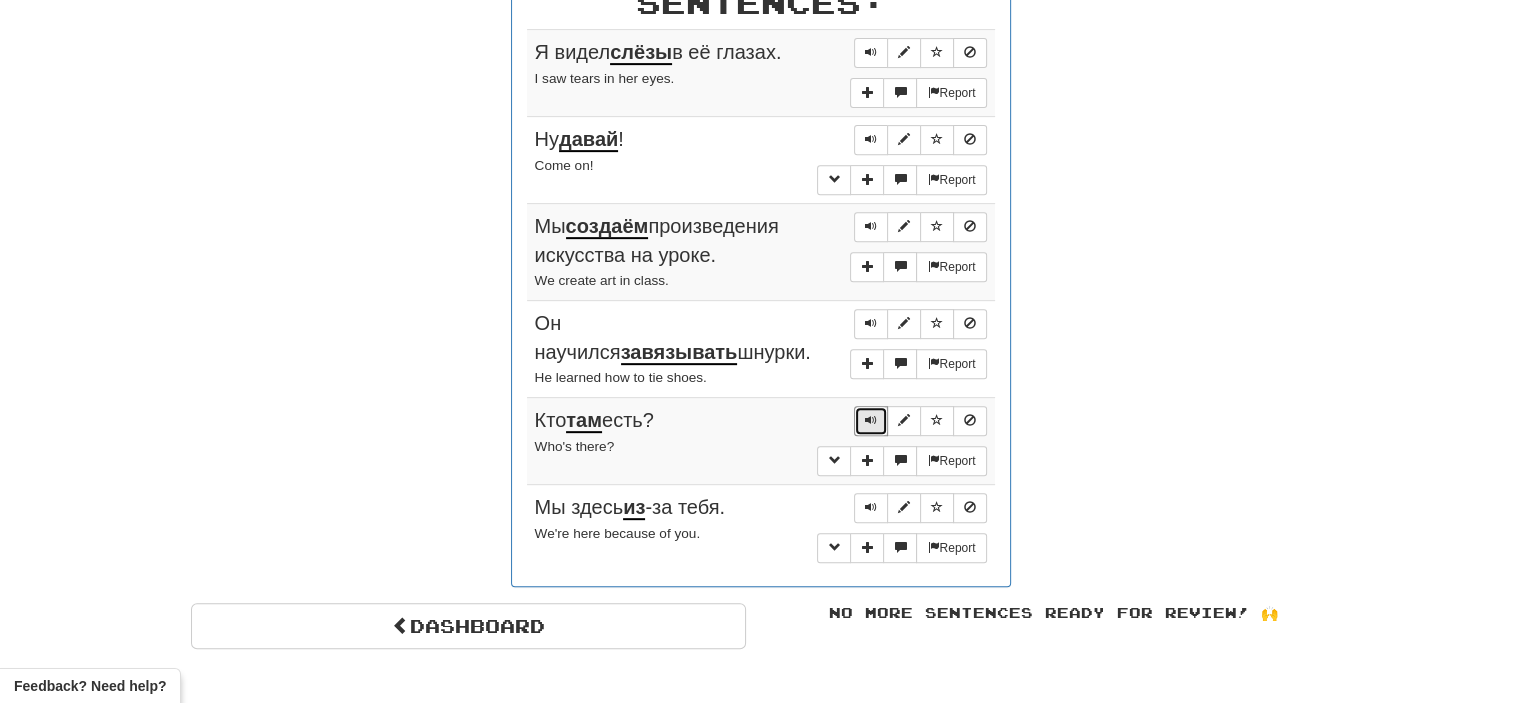 click at bounding box center (871, 420) 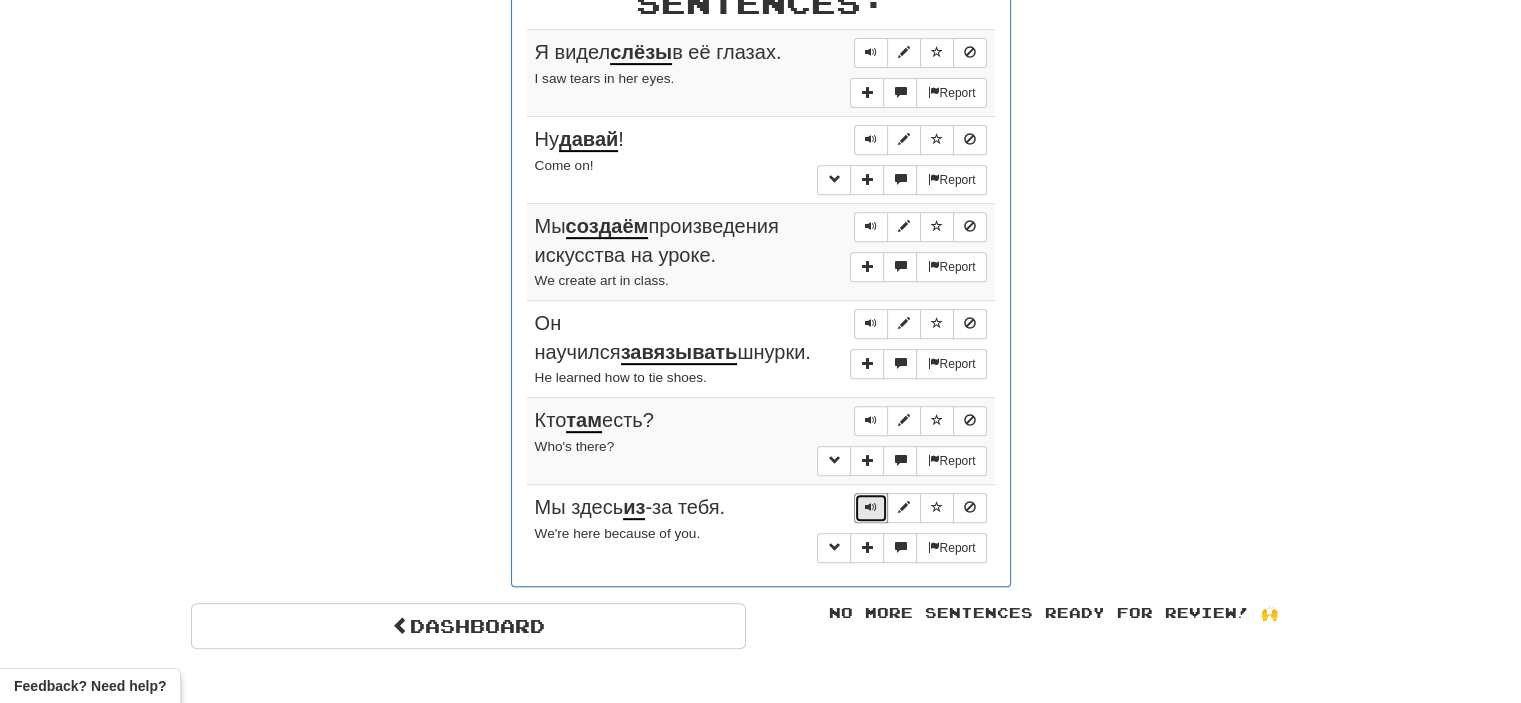 click at bounding box center [871, 507] 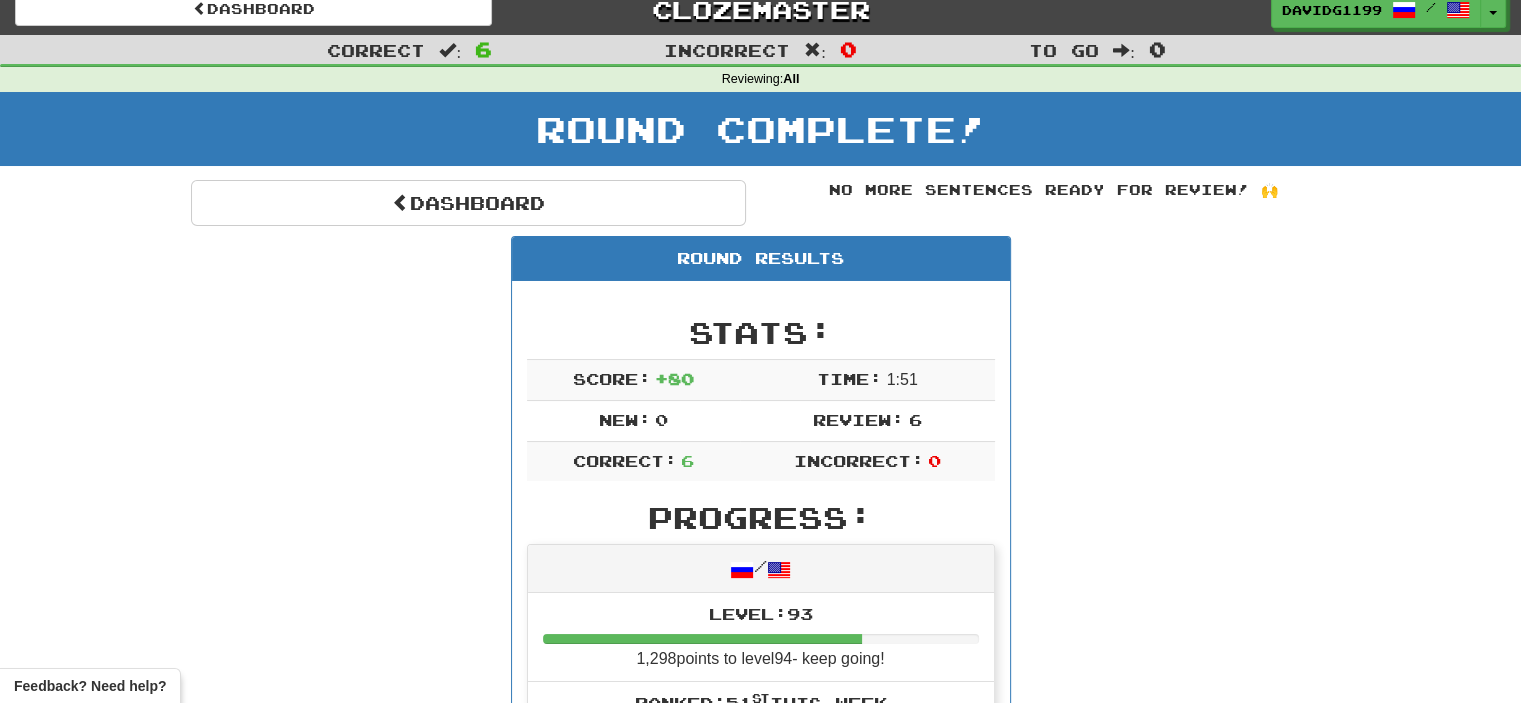 scroll, scrollTop: 0, scrollLeft: 0, axis: both 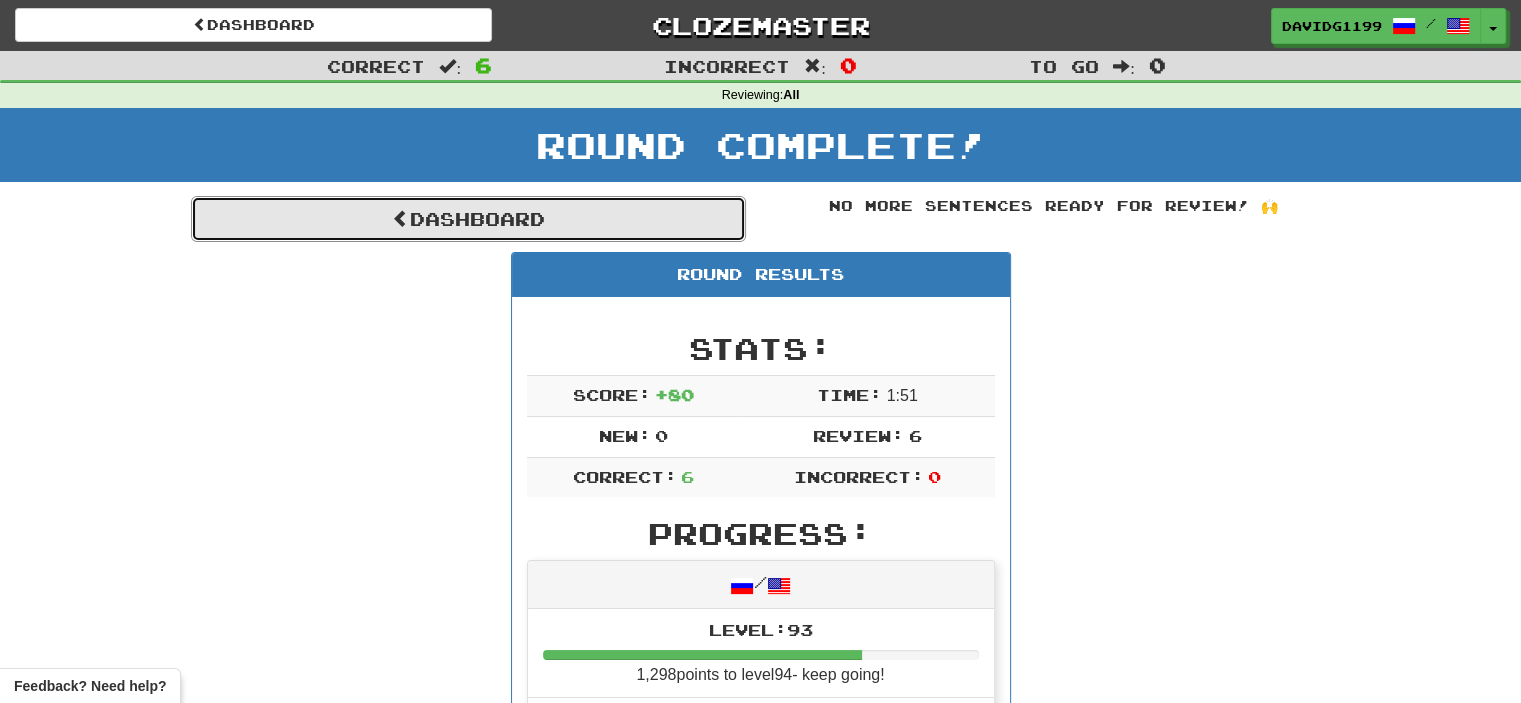 click on "Dashboard" at bounding box center [468, 219] 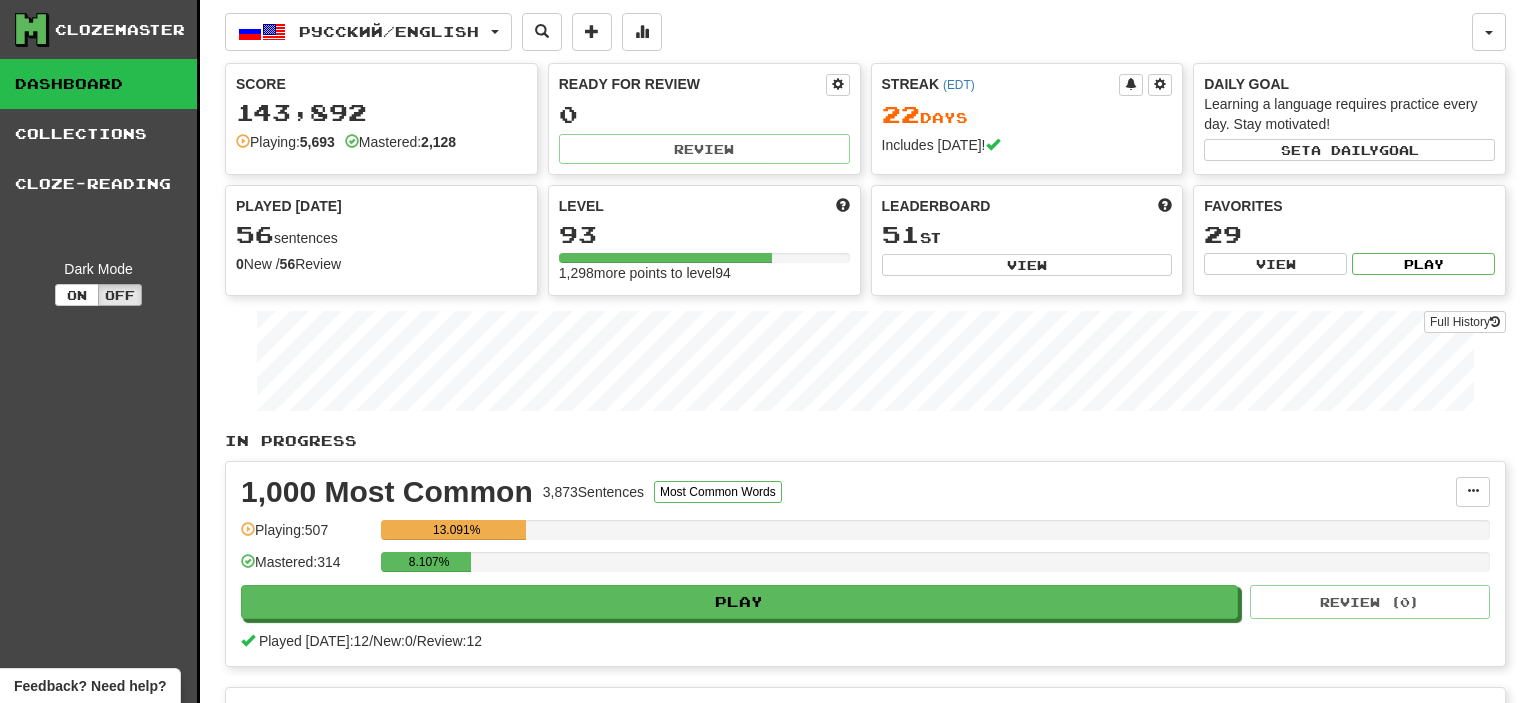 scroll, scrollTop: 0, scrollLeft: 0, axis: both 